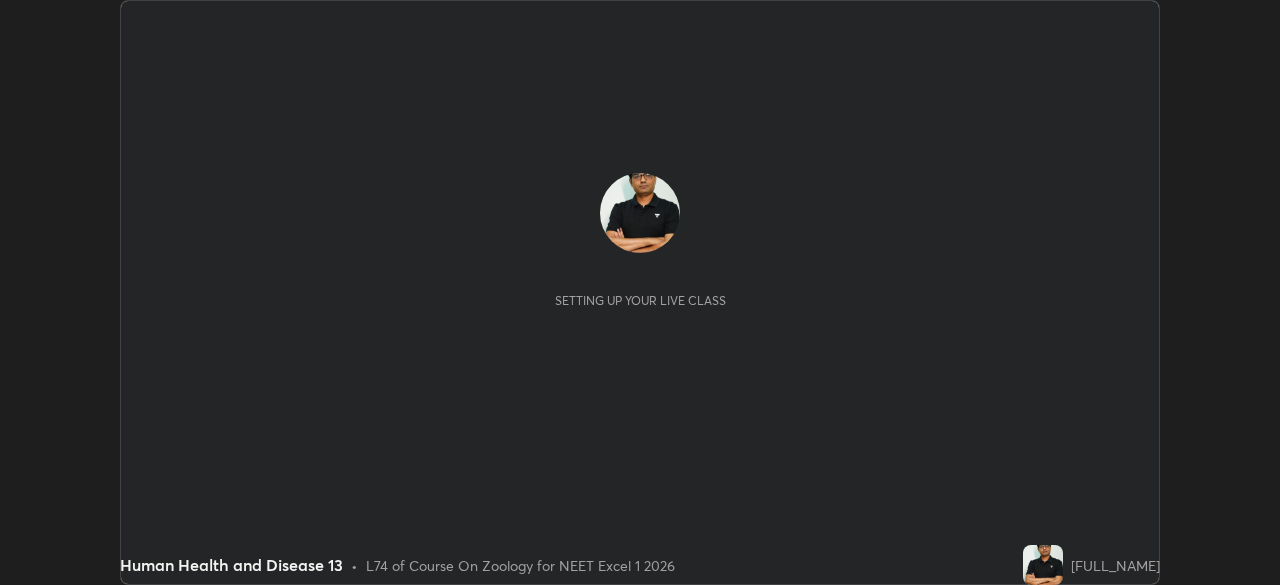 scroll, scrollTop: 0, scrollLeft: 0, axis: both 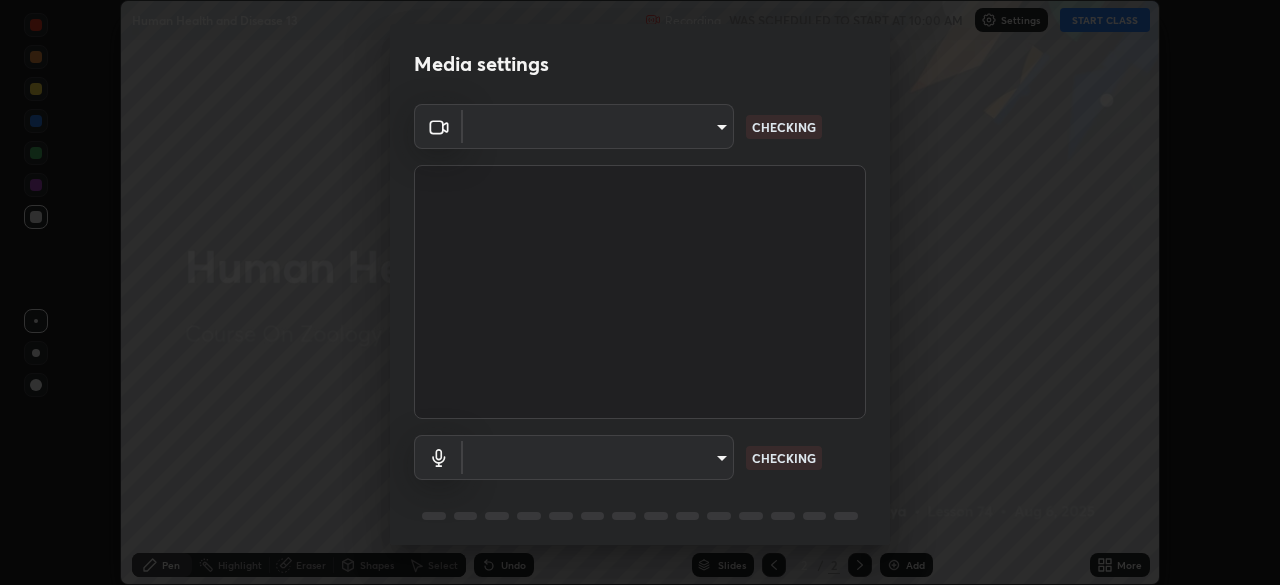 type on "7db3104c3122a209b332b64619111aa91615a24fb0de166504fa5909fce8eb30" 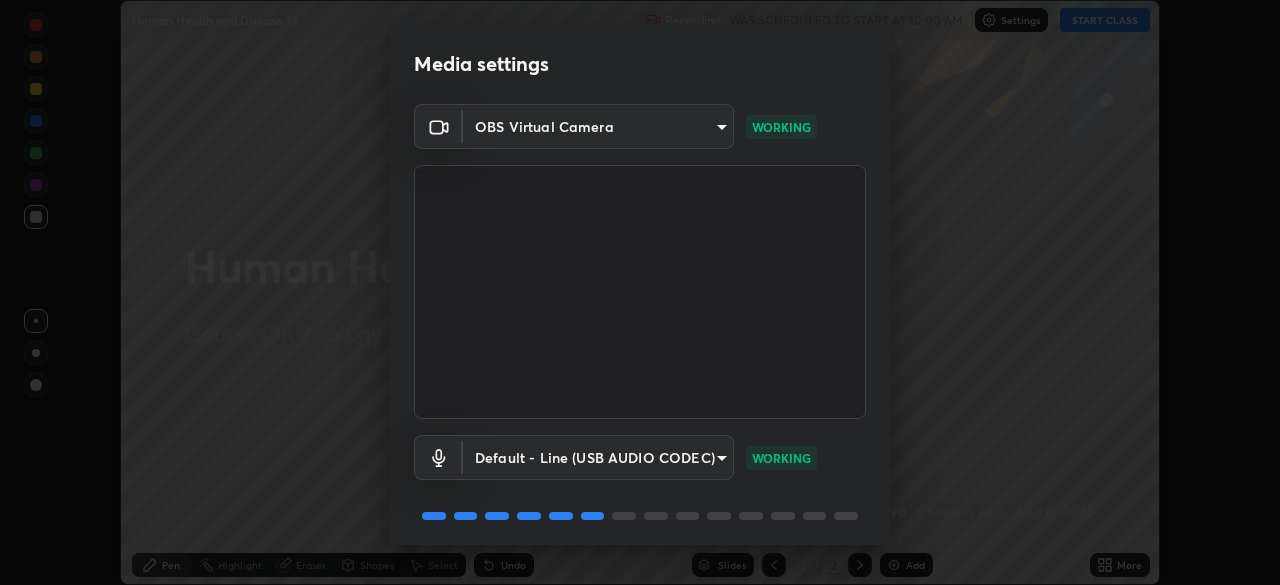 scroll, scrollTop: 71, scrollLeft: 0, axis: vertical 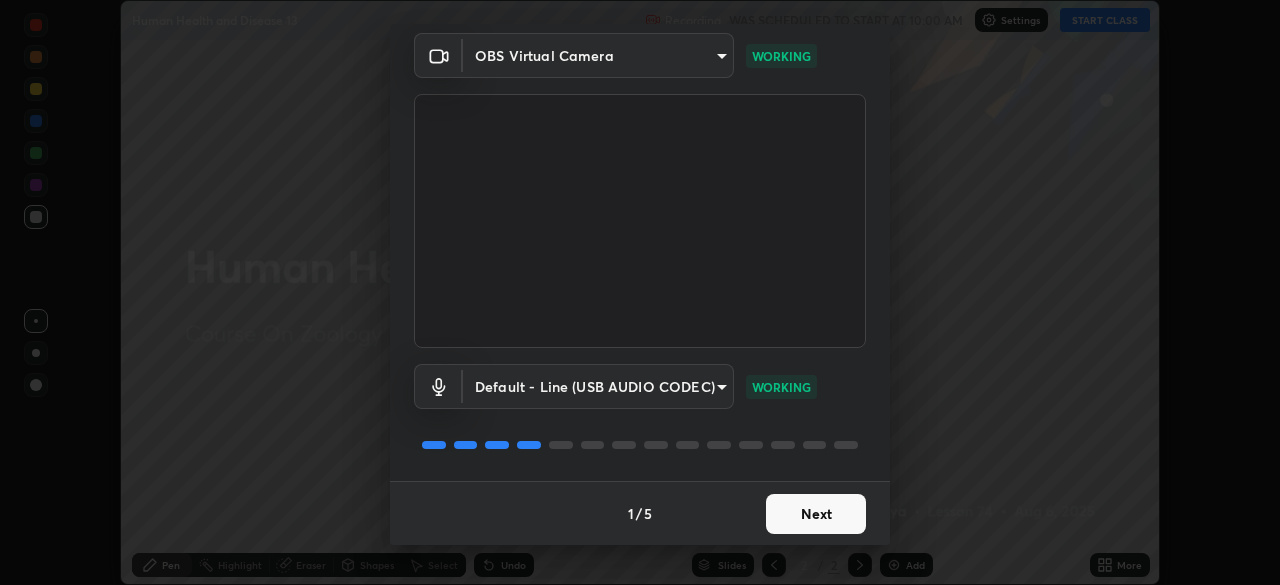 click on "Next" at bounding box center (816, 514) 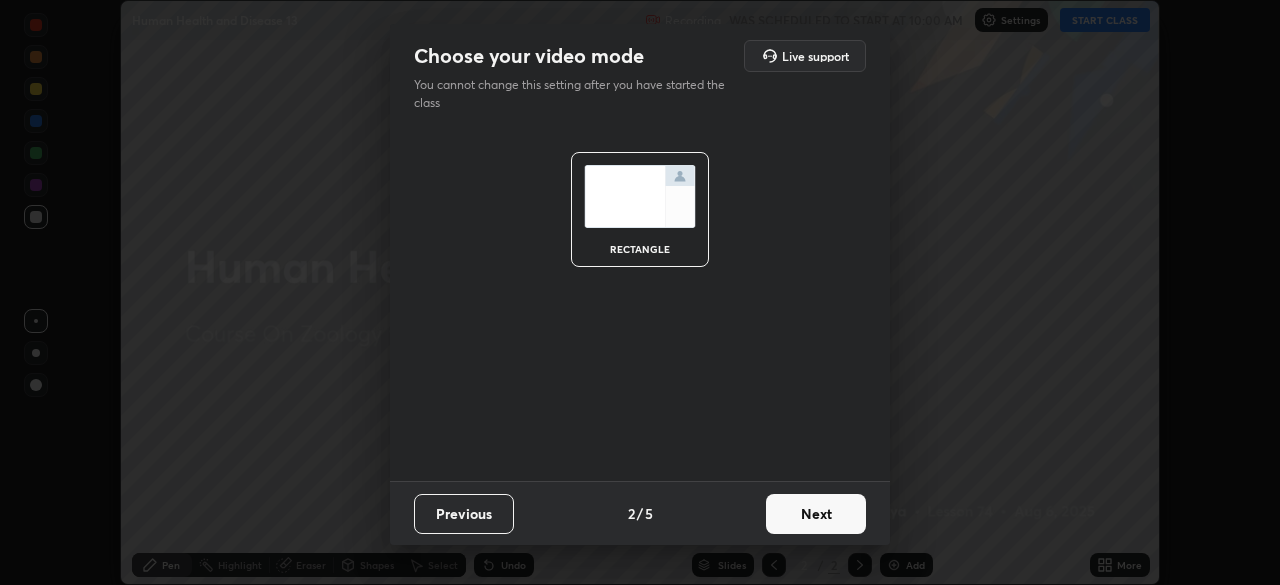 scroll, scrollTop: 0, scrollLeft: 0, axis: both 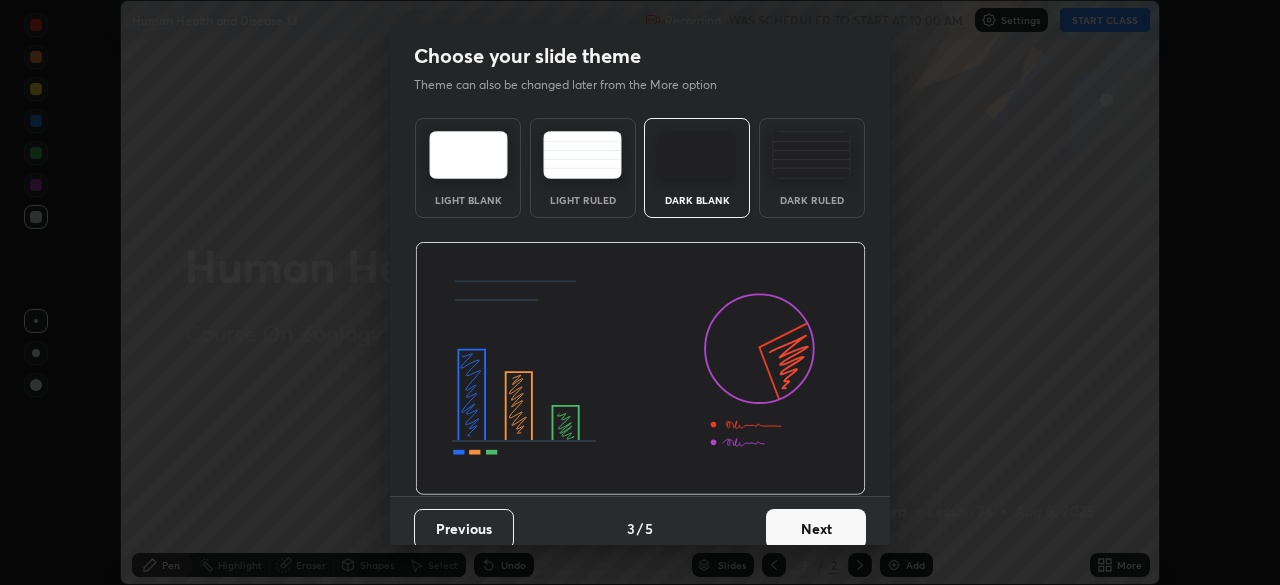 click on "Next" at bounding box center (816, 529) 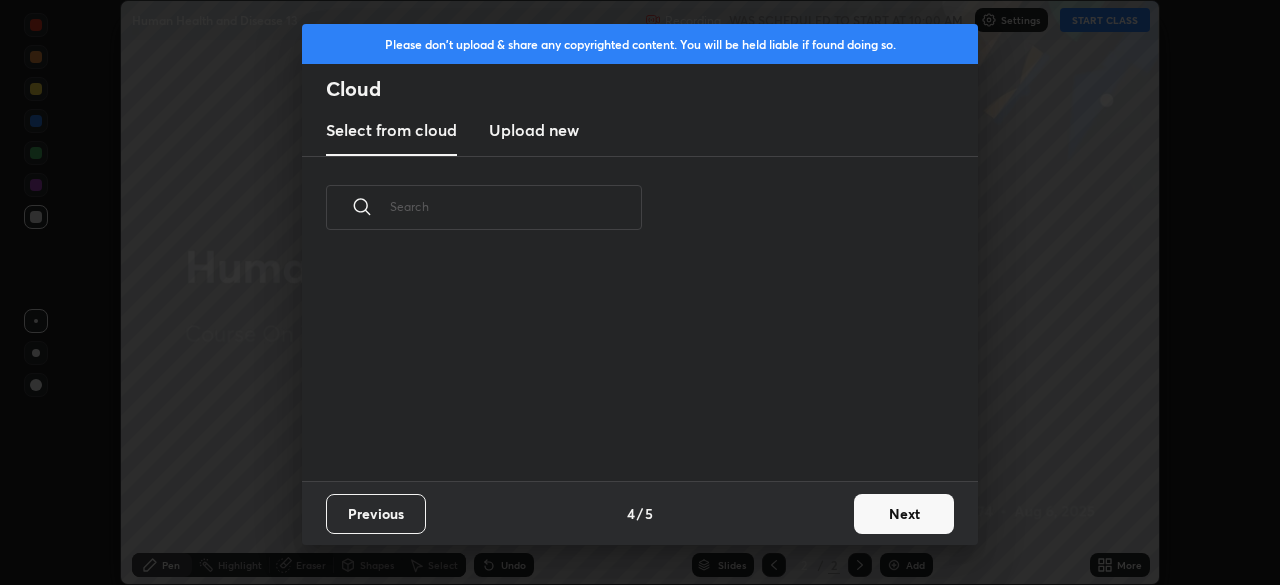 click on "Next" at bounding box center [904, 514] 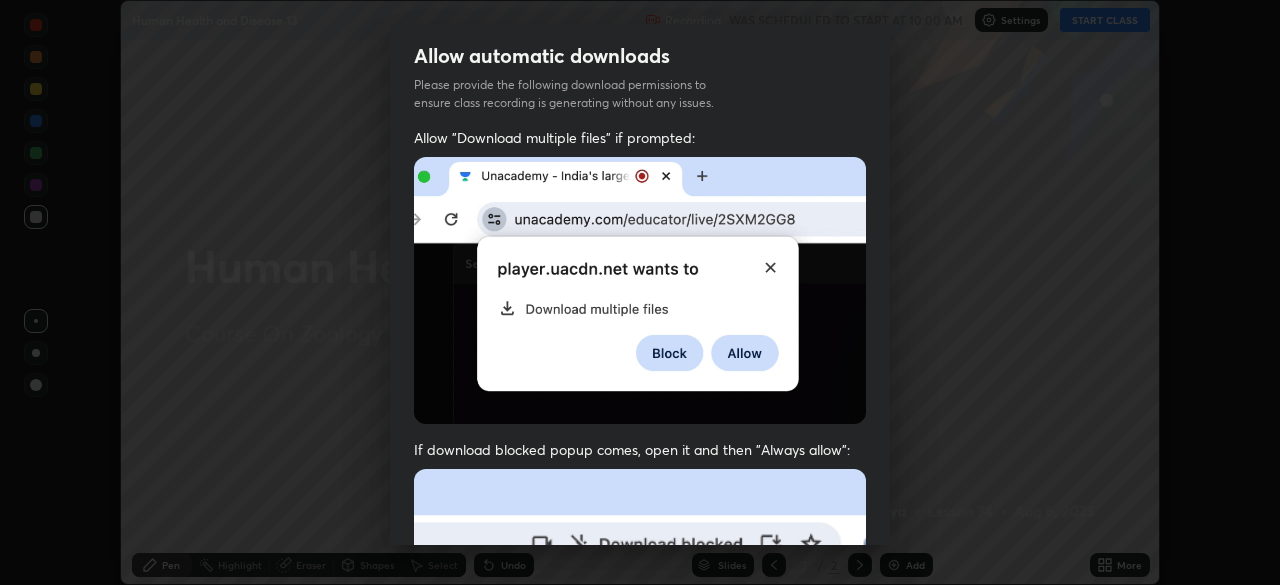 click on "Allow automatic downloads Please provide the following download permissions to ensure class recording is generating without any issues. Allow "Download multiple files" if prompted: If download blocked popup comes, open it and then "Always allow": I agree that if I don't provide required permissions, class recording will not be generated Previous 5 / 5 Done" at bounding box center (640, 292) 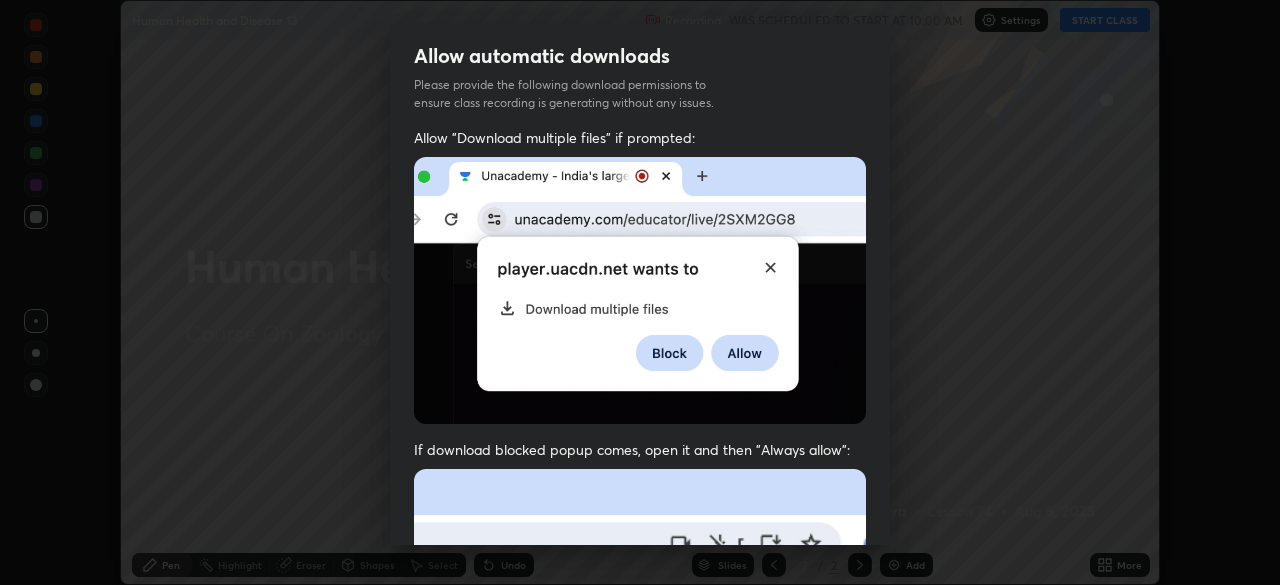 click on "Allow automatic downloads Please provide the following download permissions to ensure class recording is generating without any issues. Allow "Download multiple files" if prompted: If download blocked popup comes, open it and then "Always allow": I agree that if I don't provide required permissions, class recording will not be generated Previous 5 / 5 Done" at bounding box center [640, 292] 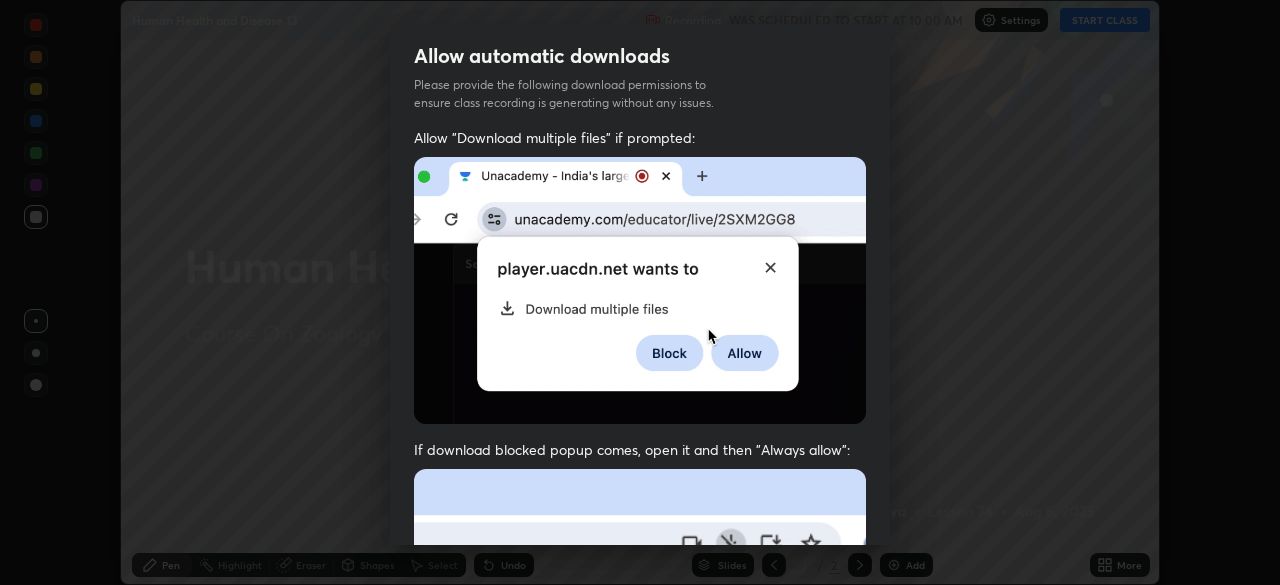 click on "Allow automatic downloads Please provide the following download permissions to ensure class recording is generating without any issues. Allow "Download multiple files" if prompted: If download blocked popup comes, open it and then "Always allow": I agree that if I don't provide required permissions, class recording will not be generated Previous 5 / 5 Done" at bounding box center [640, 292] 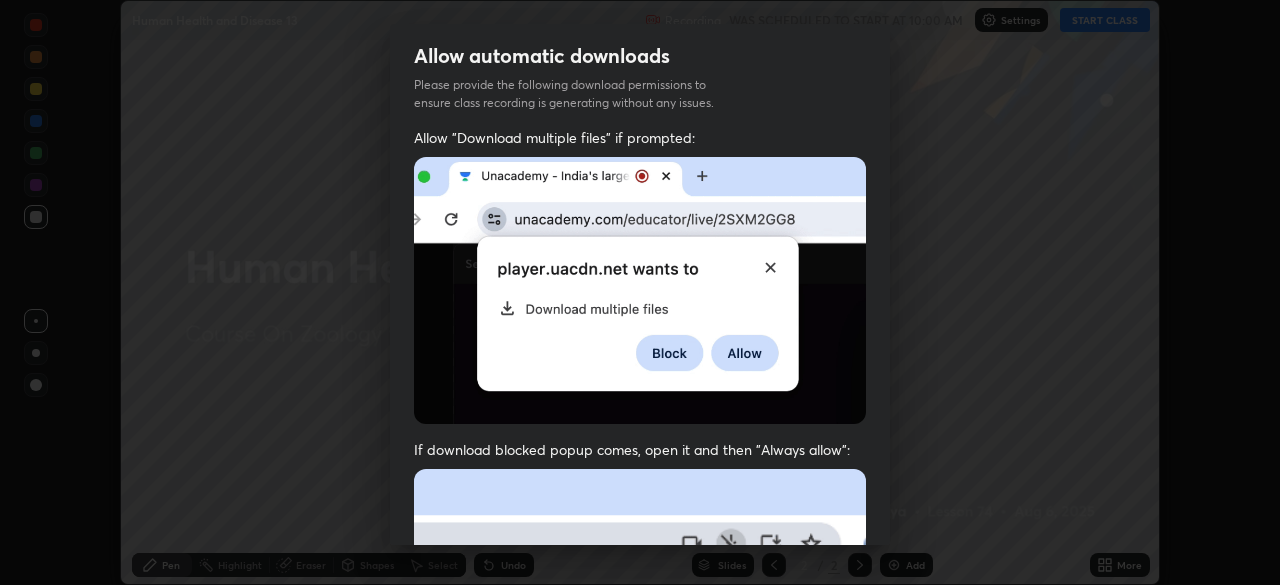 click on "Allow automatic downloads Please provide the following download permissions to ensure class recording is generating without any issues. Allow "Download multiple files" if prompted: If download blocked popup comes, open it and then "Always allow": I agree that if I don't provide required permissions, class recording will not be generated Previous 5 / 5 Done" at bounding box center [640, 292] 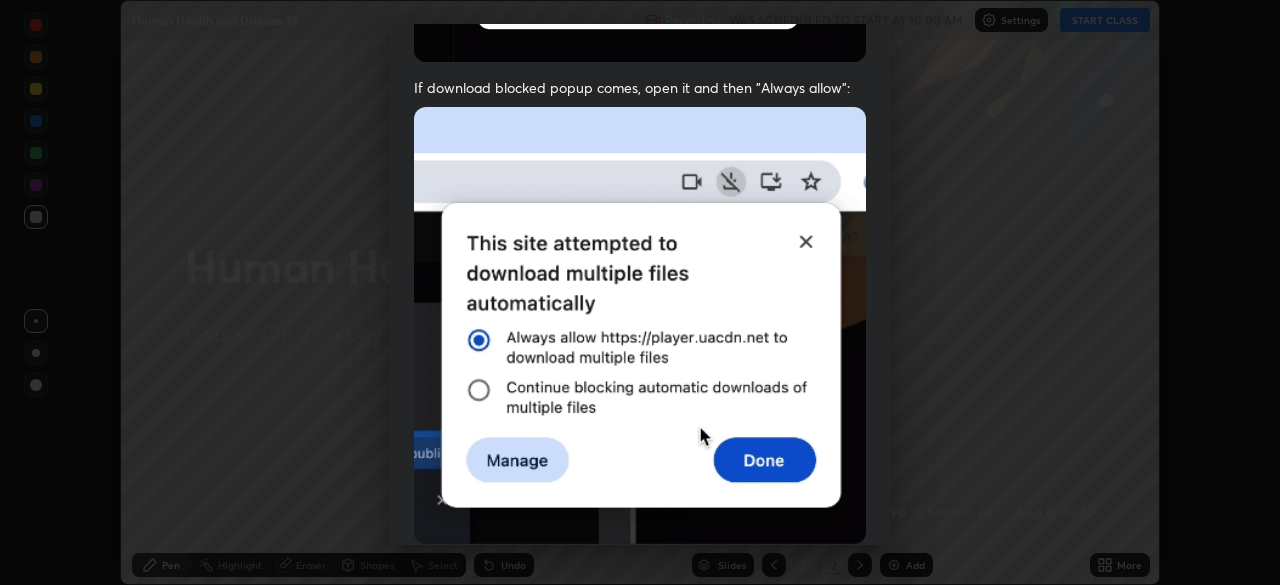 click on "Previous 5 / 5 Done" at bounding box center [640, 640] 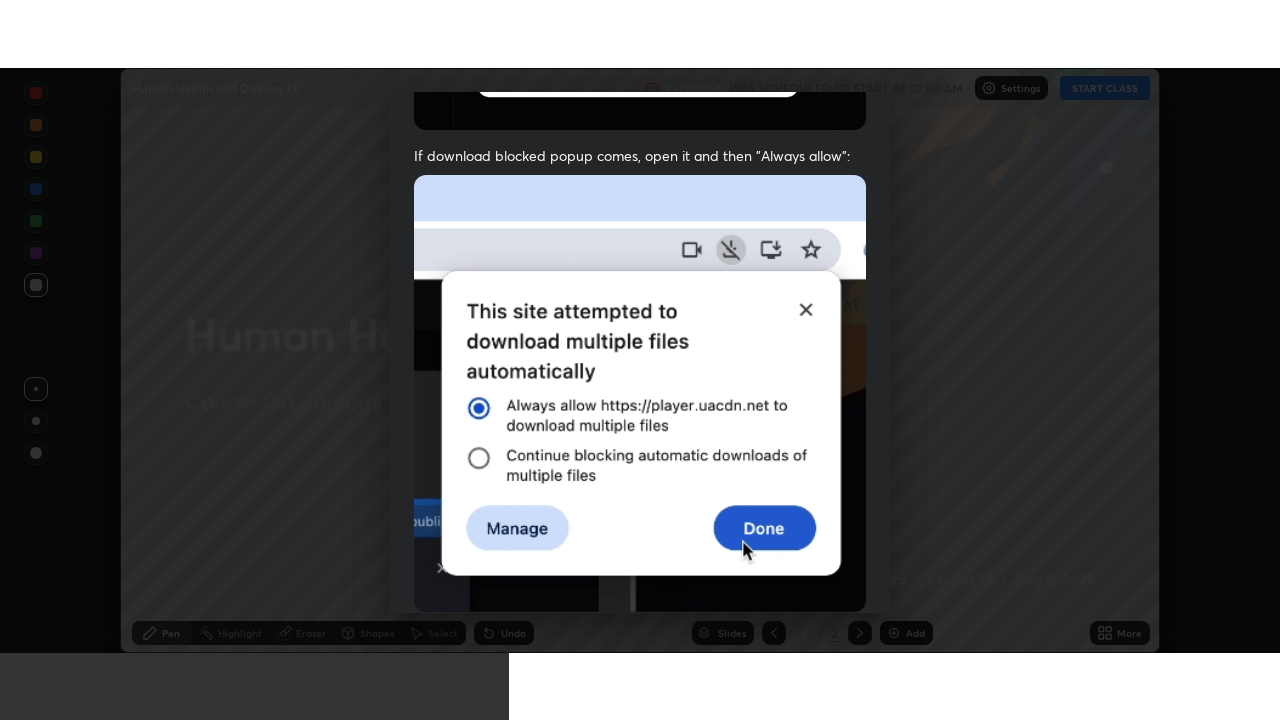 scroll, scrollTop: 456, scrollLeft: 0, axis: vertical 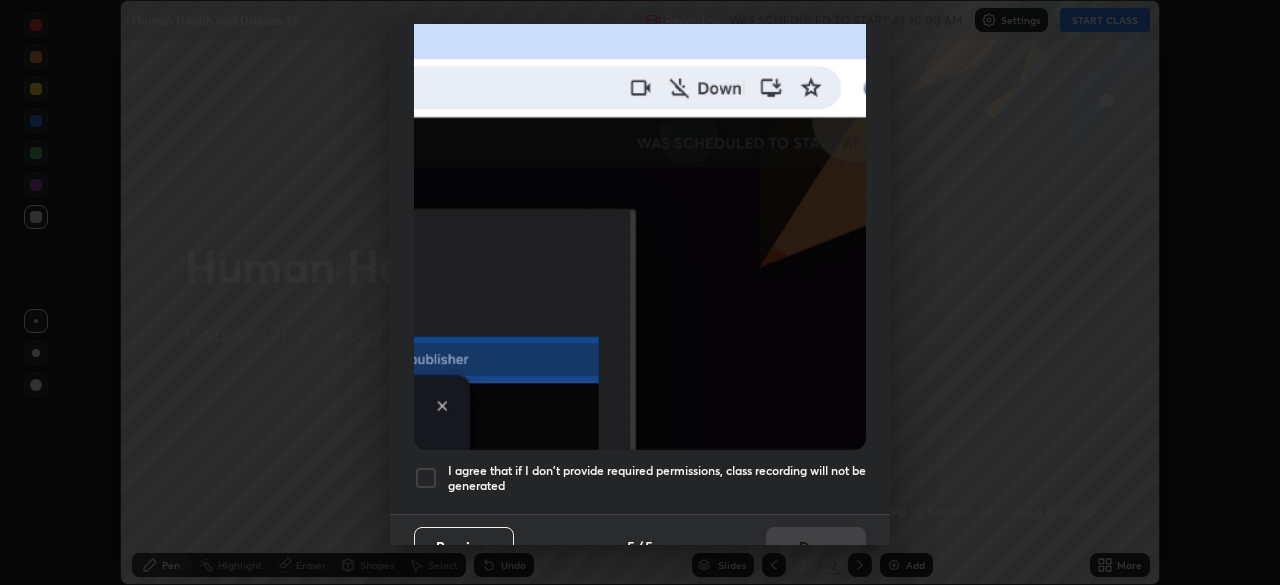 click at bounding box center (426, 478) 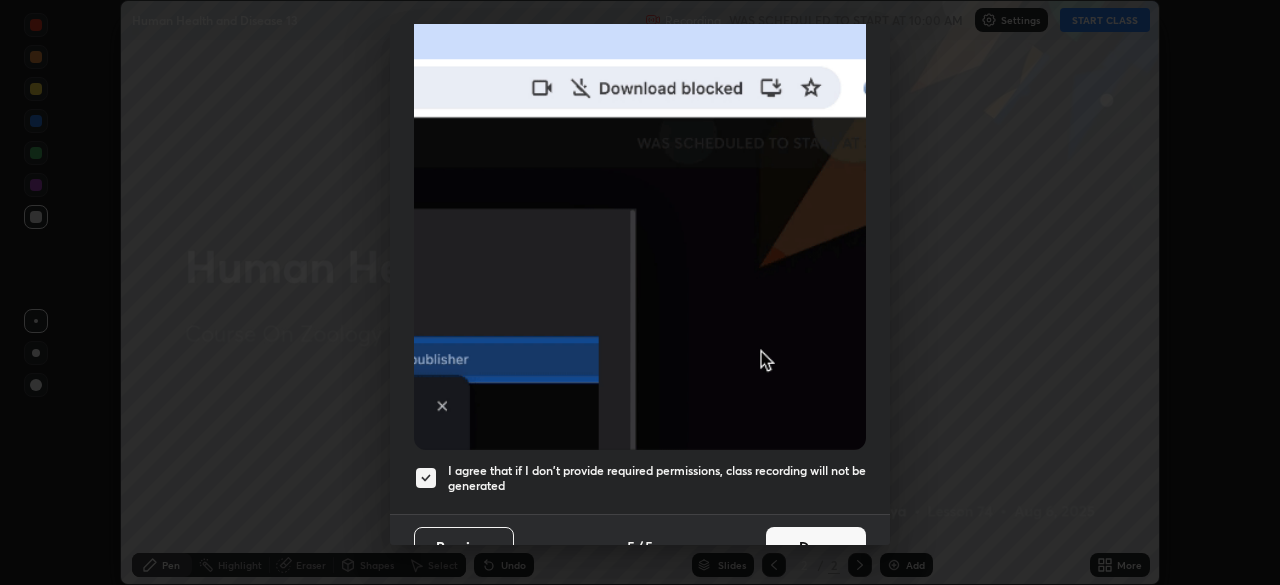 click on "Done" at bounding box center (816, 547) 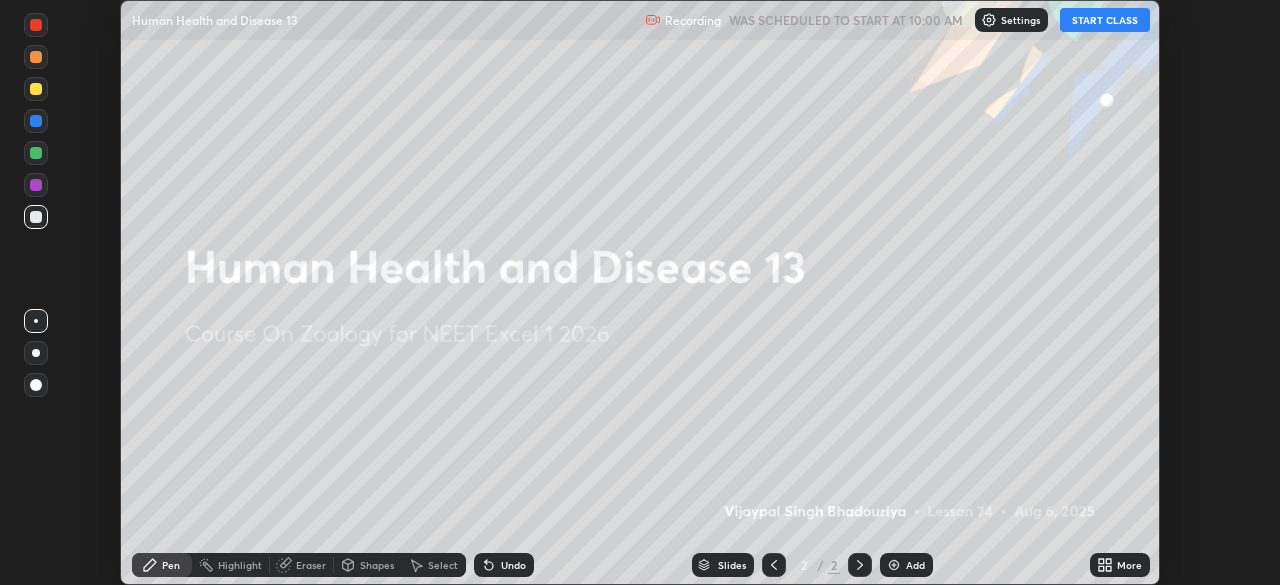 click on "START CLASS" at bounding box center [1105, 20] 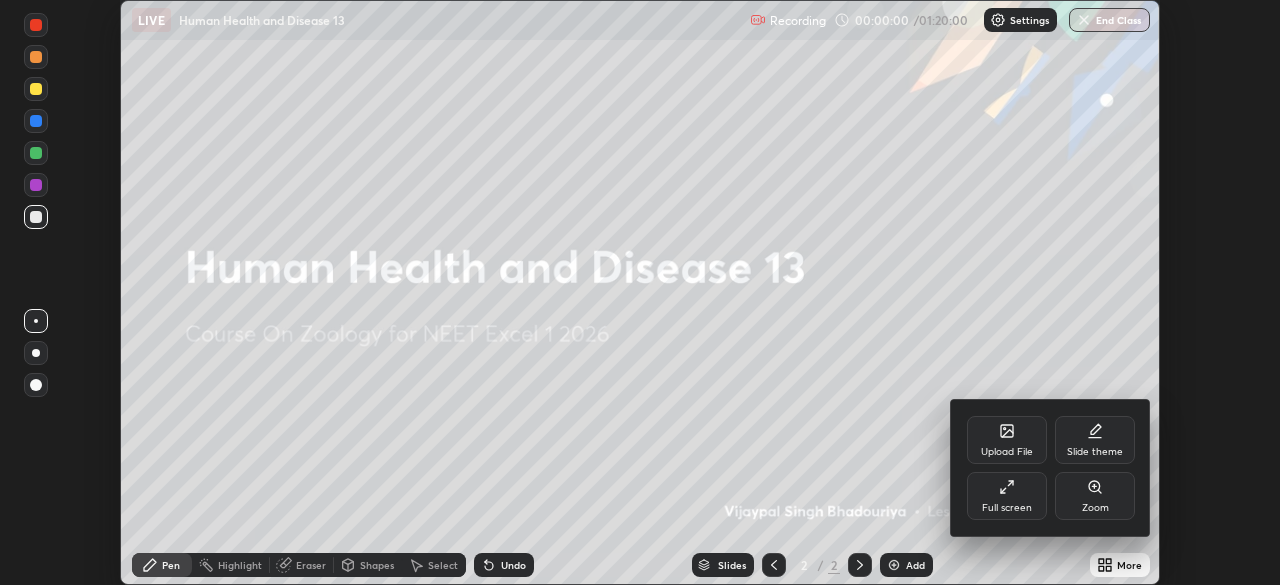 click on "Full screen" at bounding box center [1007, 508] 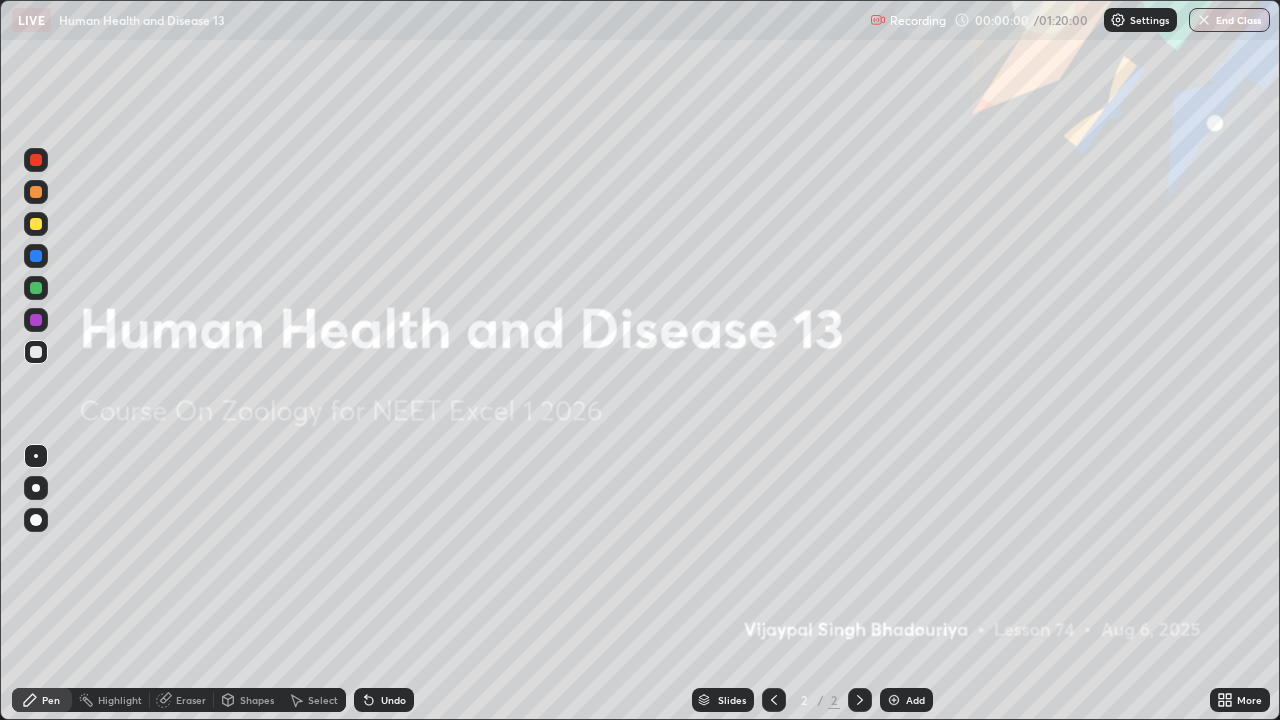 scroll, scrollTop: 99280, scrollLeft: 98720, axis: both 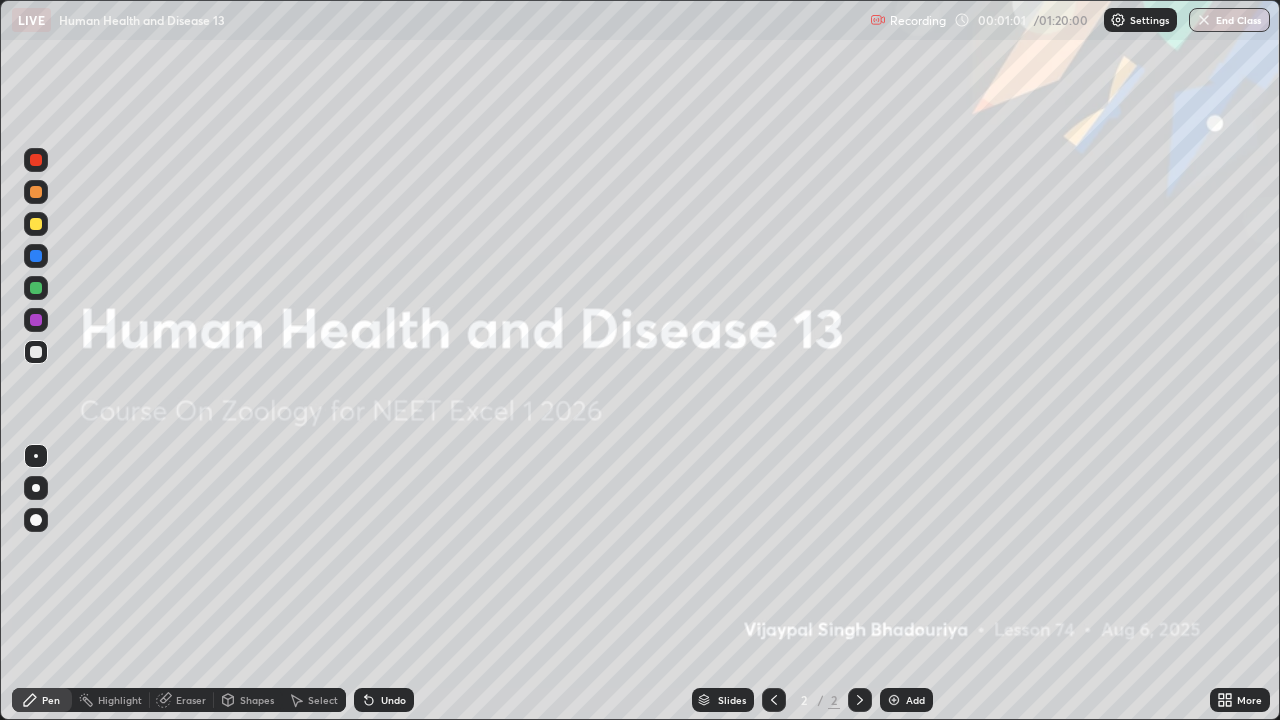 click on "Add" at bounding box center [906, 700] 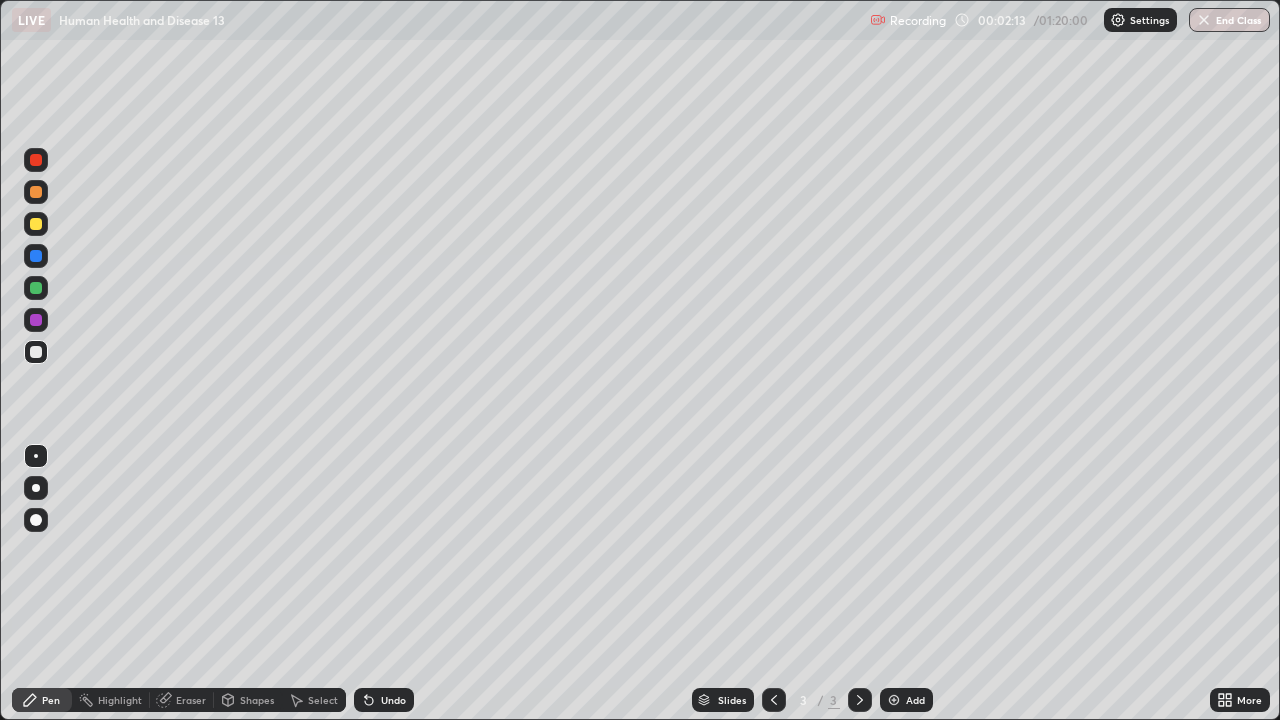 click on "Slides 3 / 3 Add" at bounding box center [812, 700] 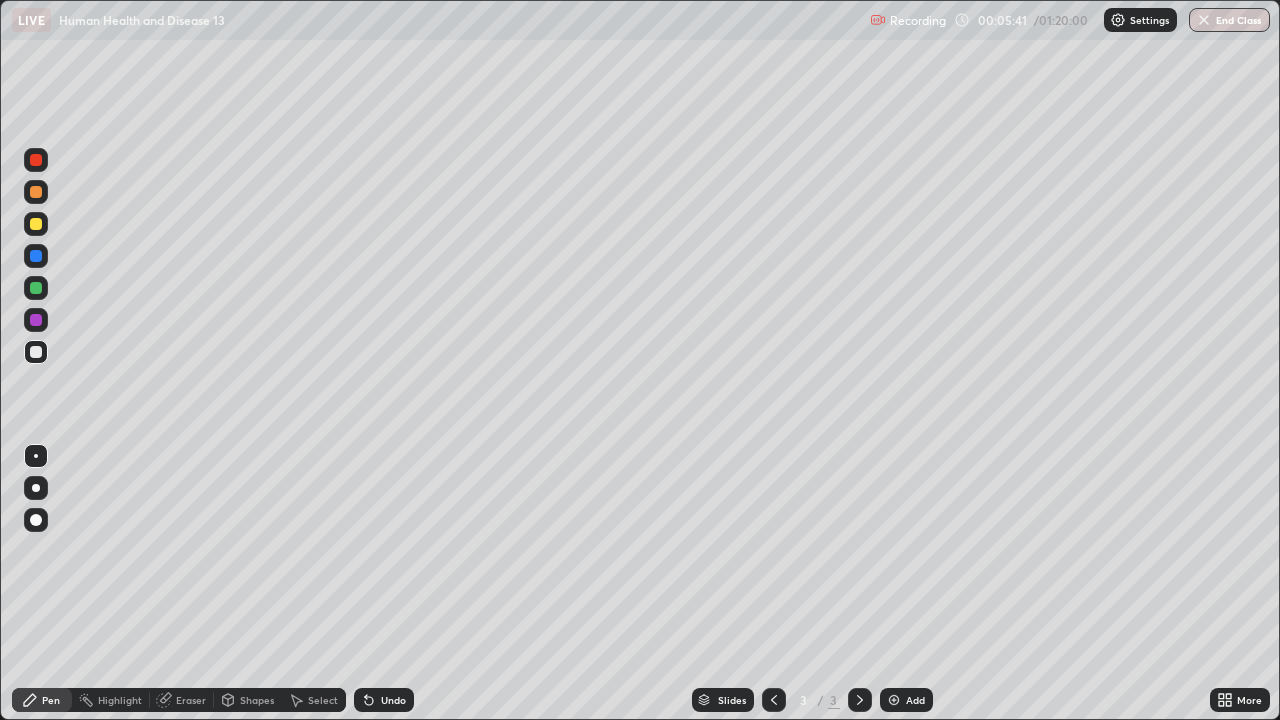 click at bounding box center (894, 700) 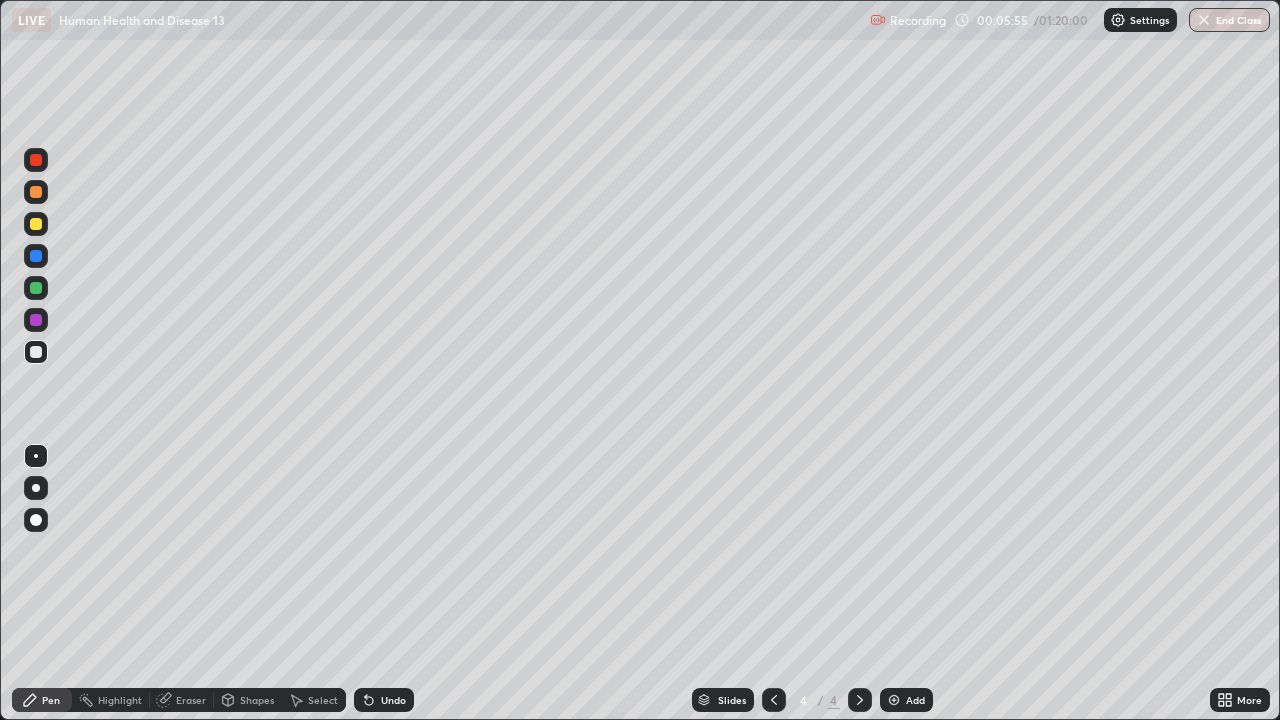 click at bounding box center [36, 352] 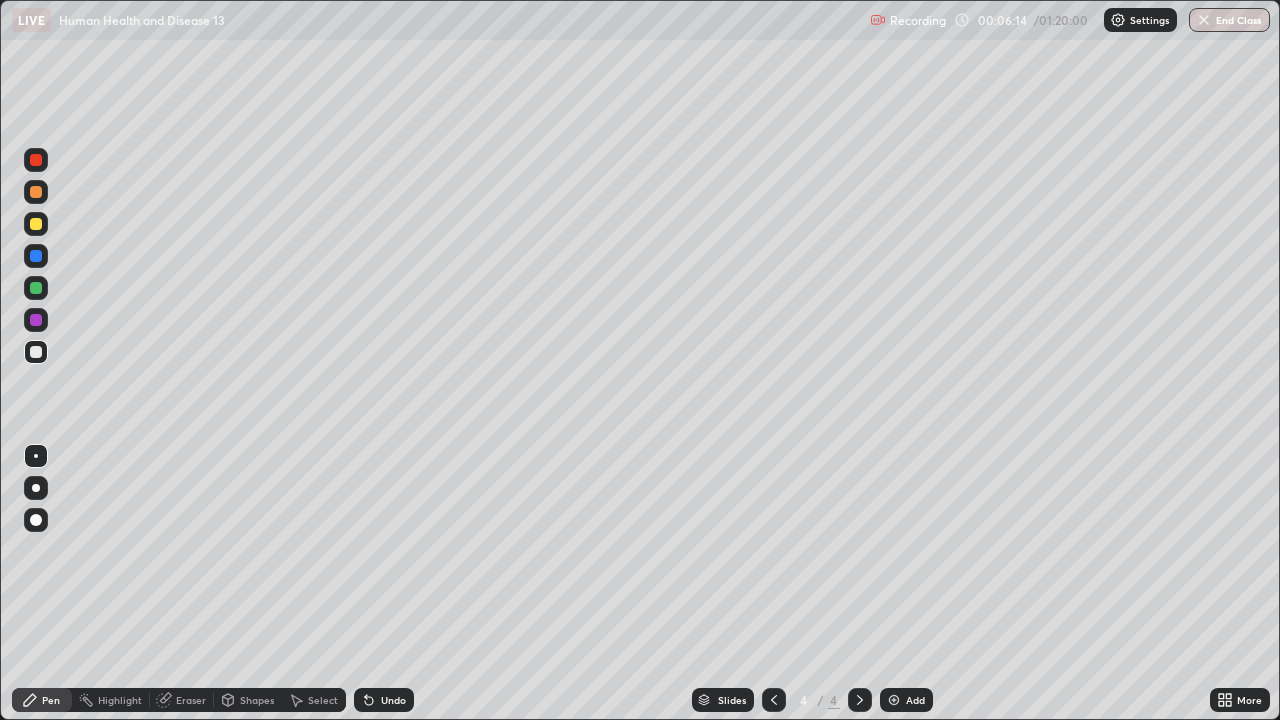 click at bounding box center [36, 320] 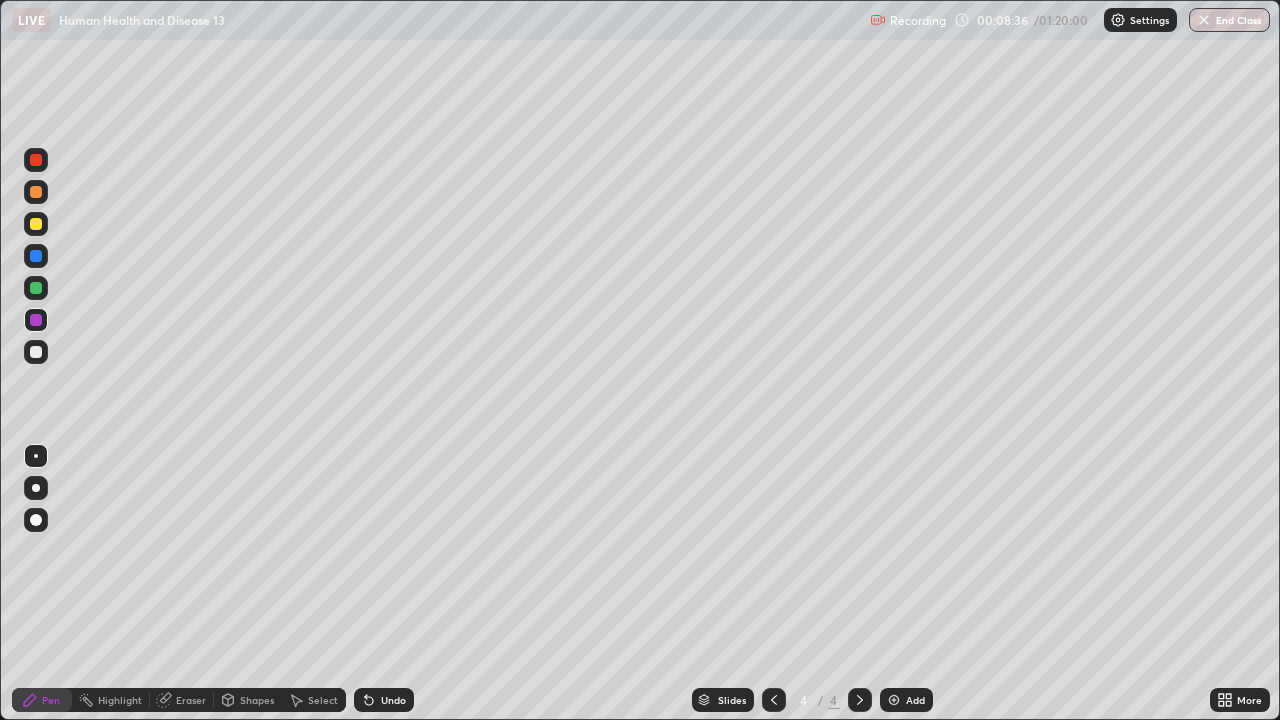 click 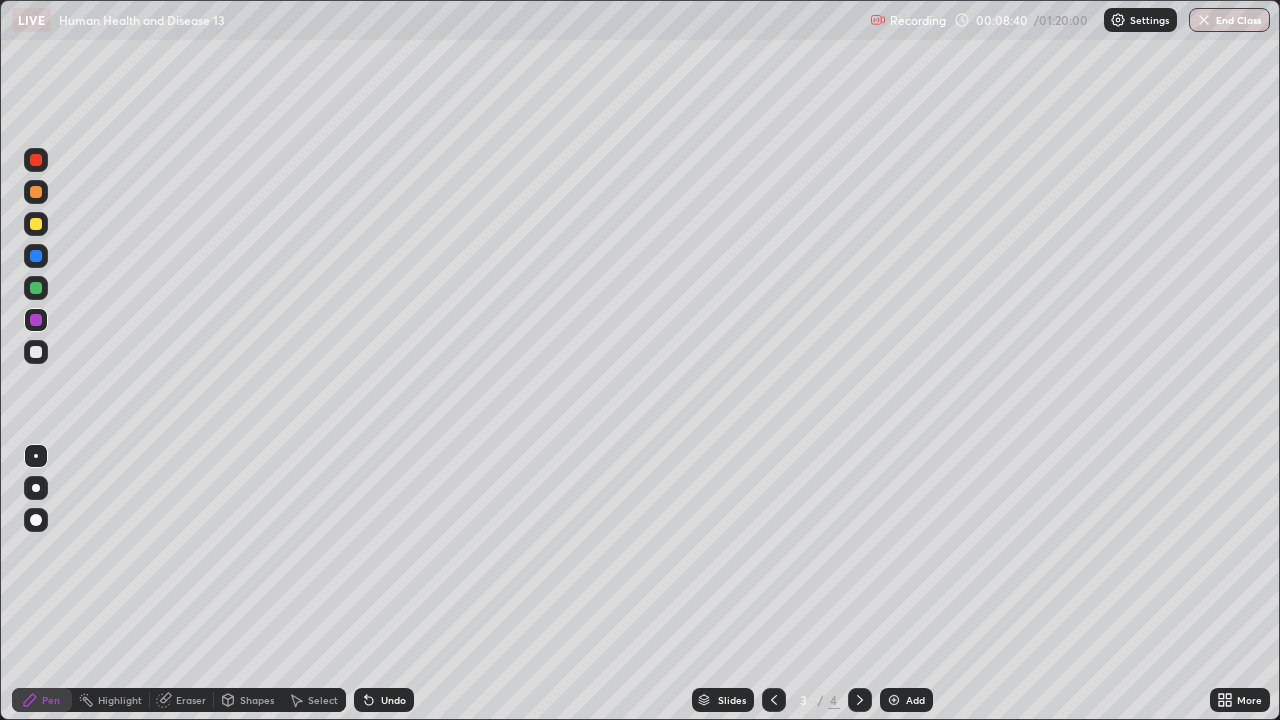 click at bounding box center [36, 352] 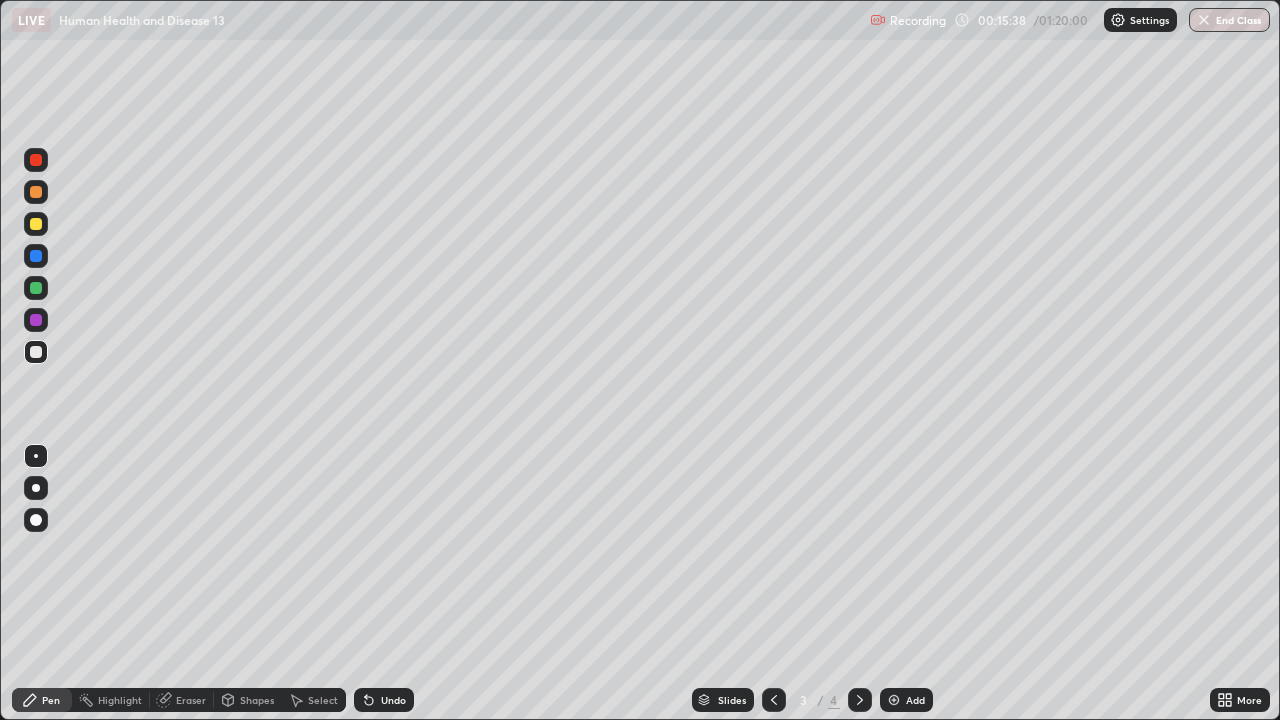 click at bounding box center [894, 700] 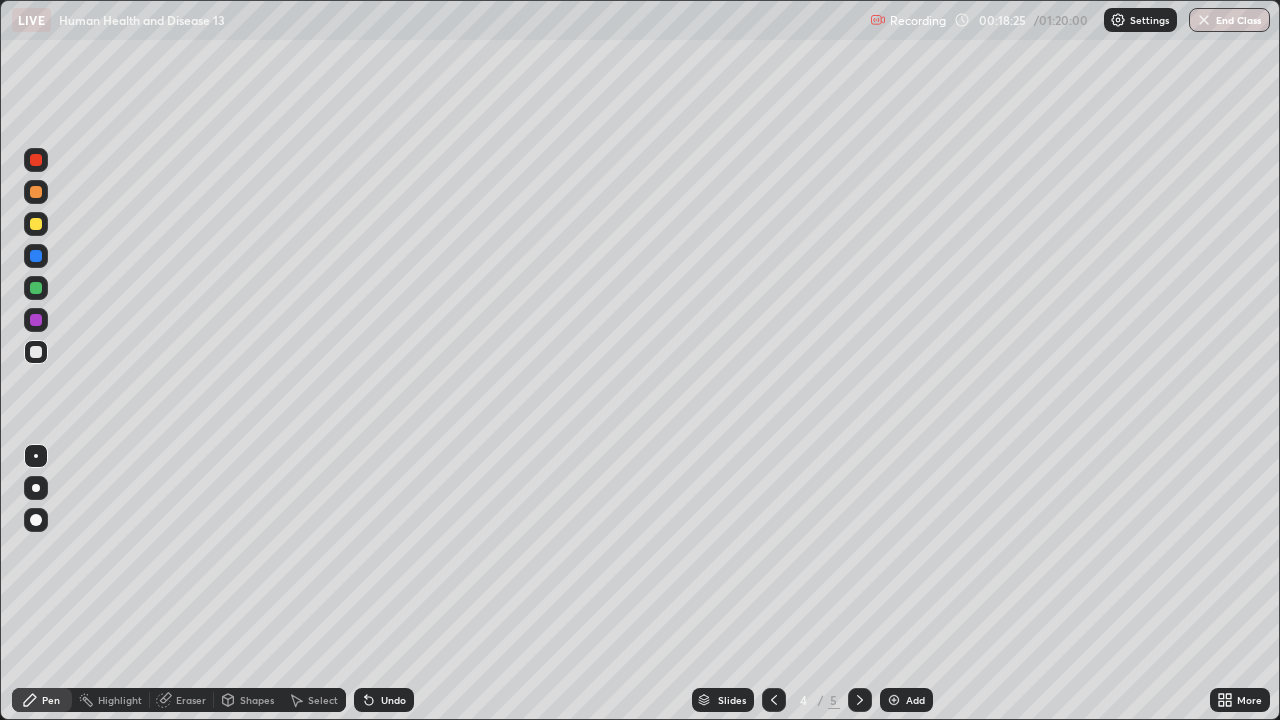 click at bounding box center (894, 700) 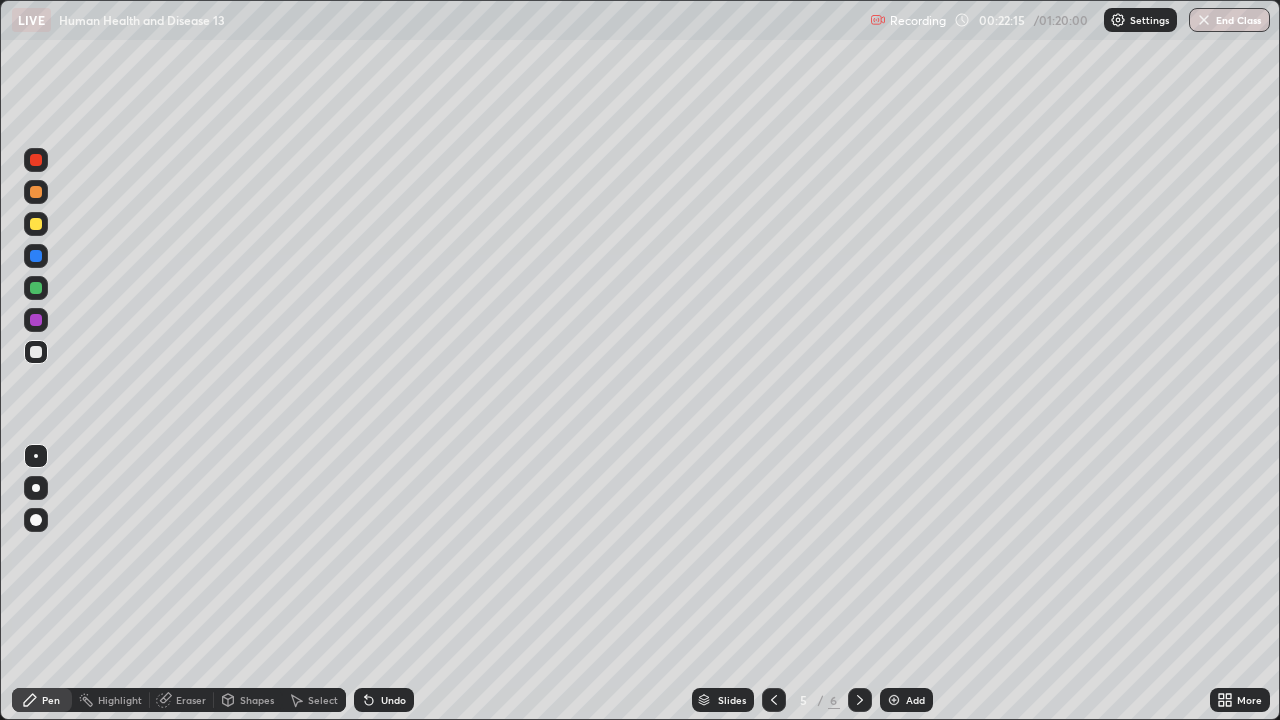 click at bounding box center [36, 320] 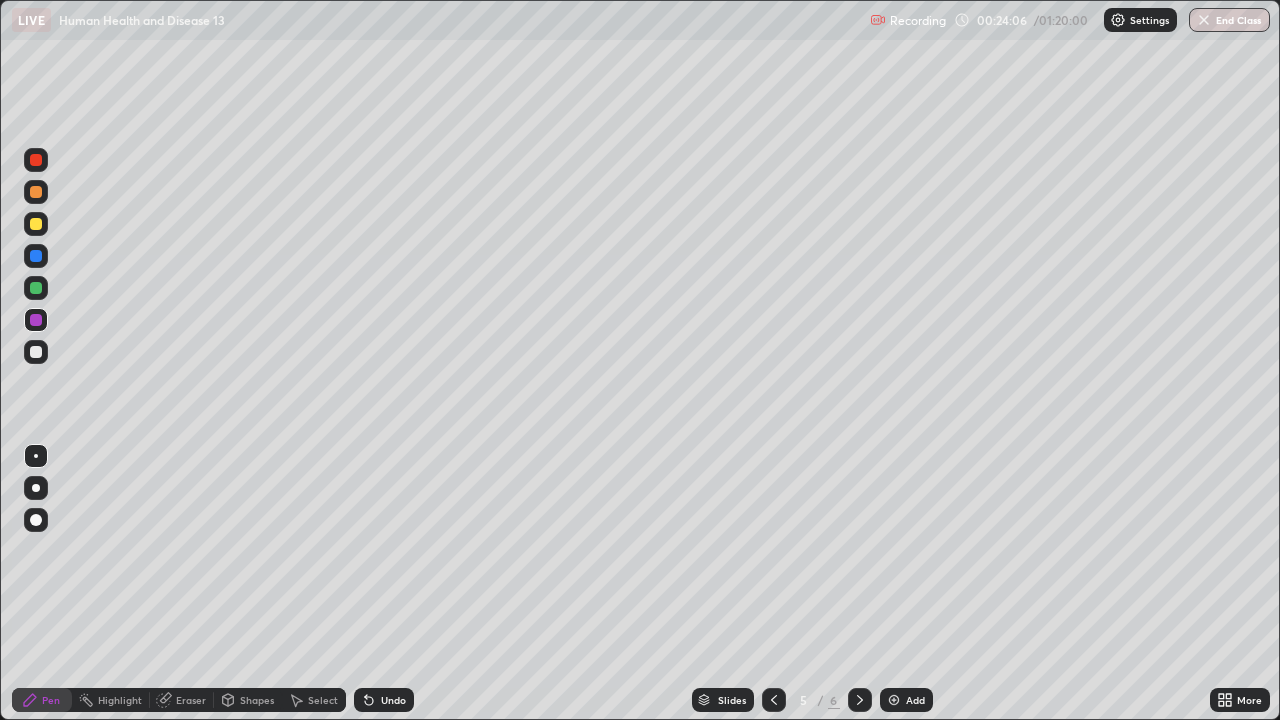click 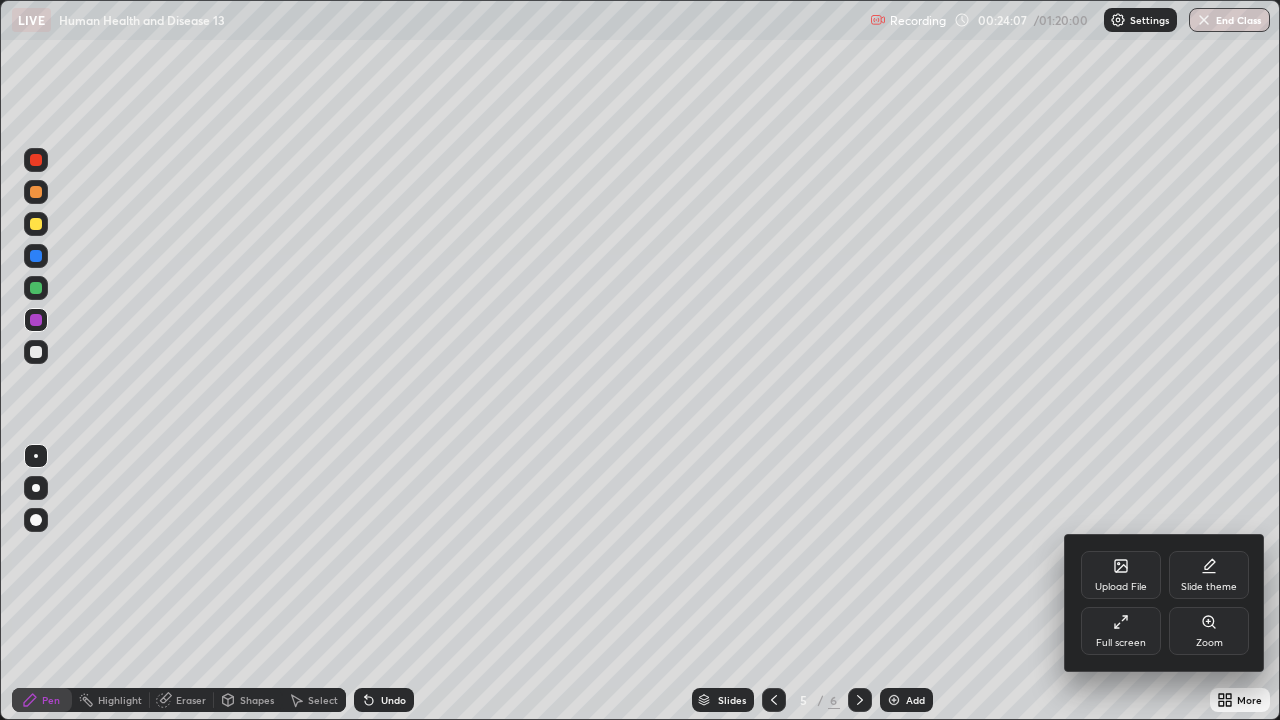 click on "Upload File" at bounding box center [1121, 587] 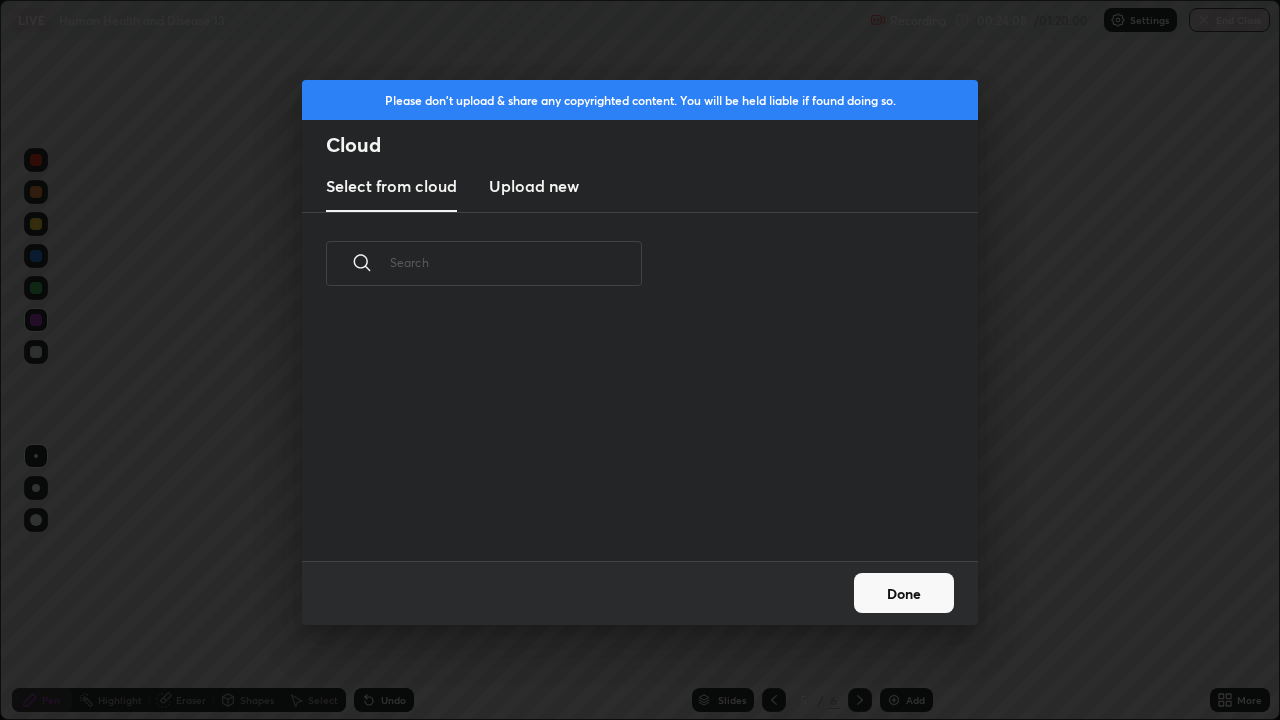 click on "Upload new" at bounding box center [534, 186] 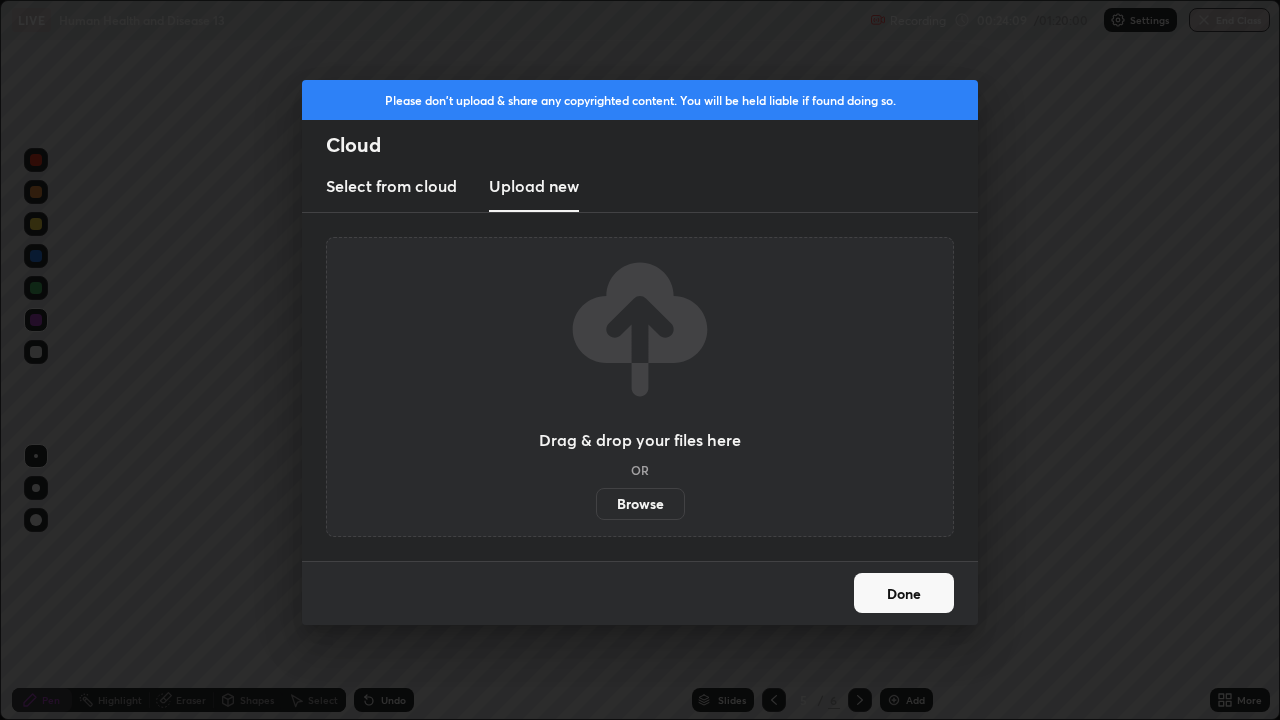 click on "Browse" at bounding box center [640, 504] 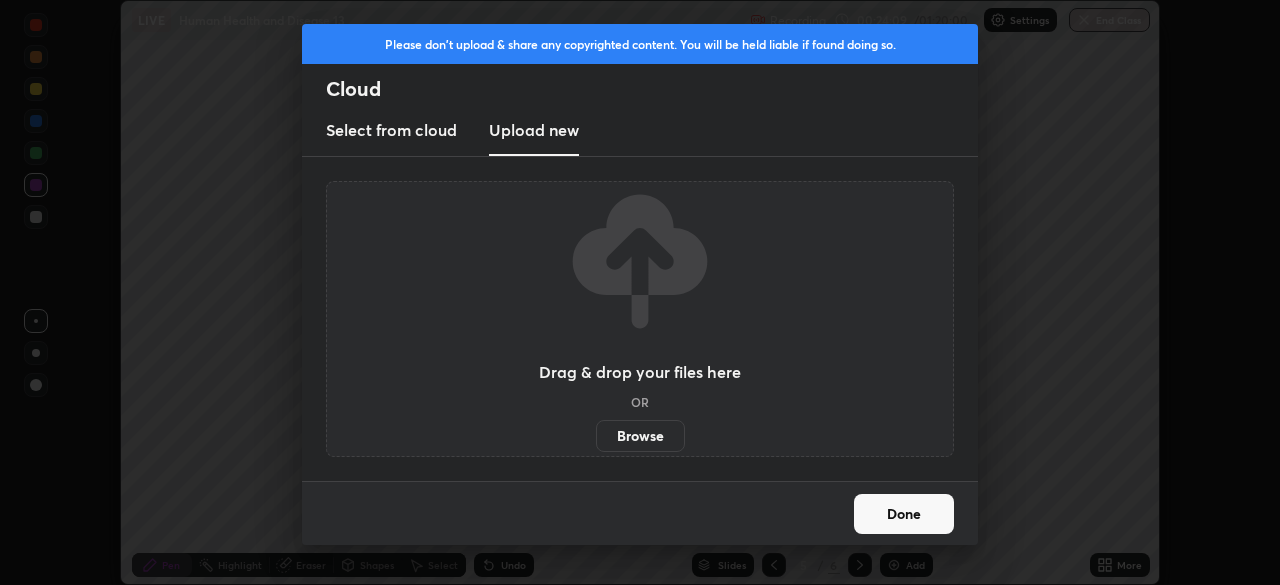 scroll, scrollTop: 585, scrollLeft: 1280, axis: both 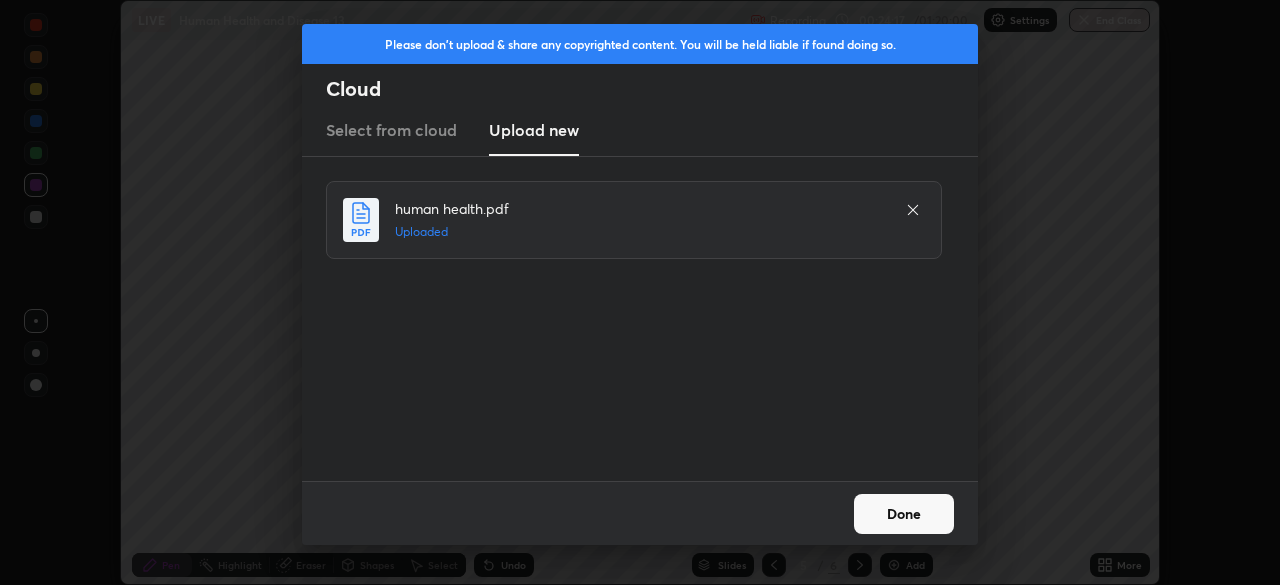click on "Done" at bounding box center (904, 514) 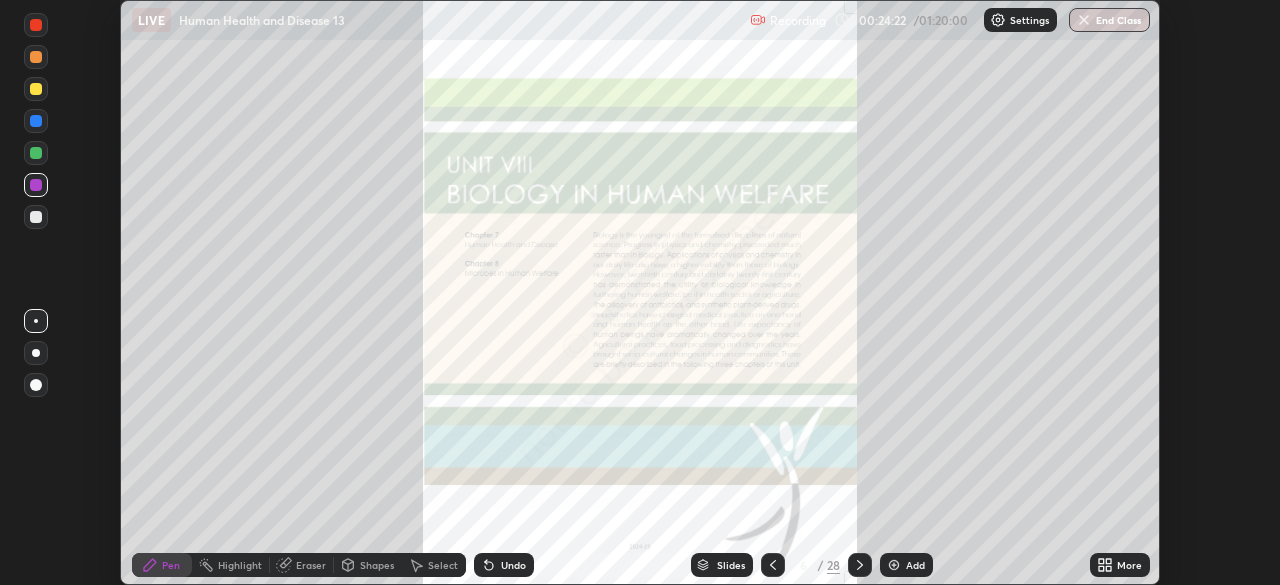 click 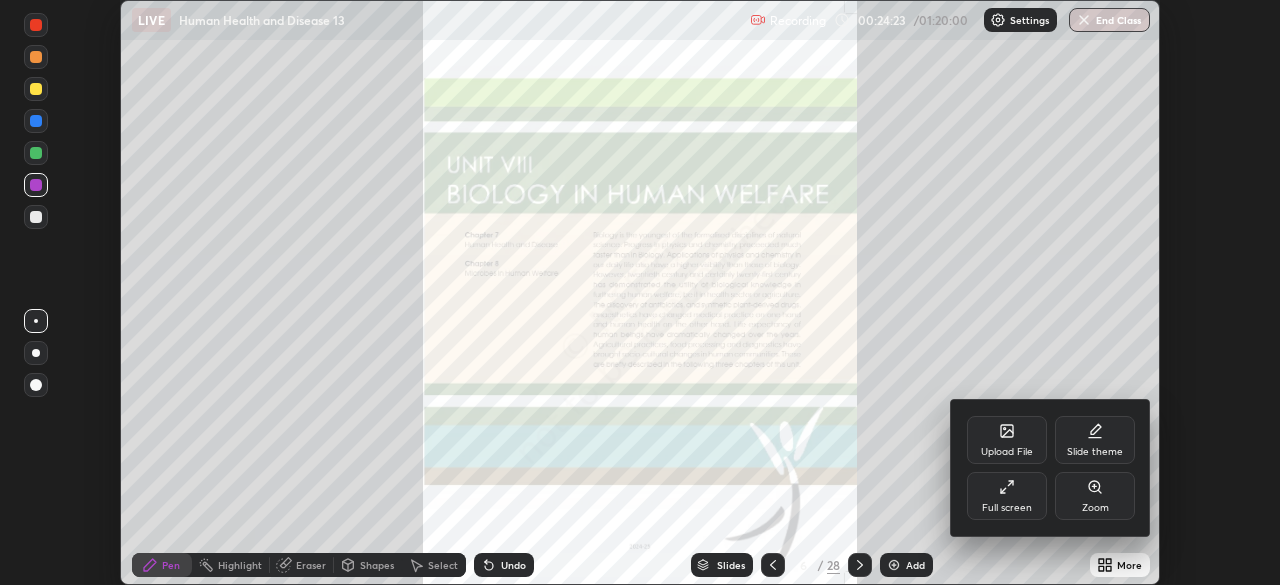 click on "Full screen" at bounding box center [1007, 496] 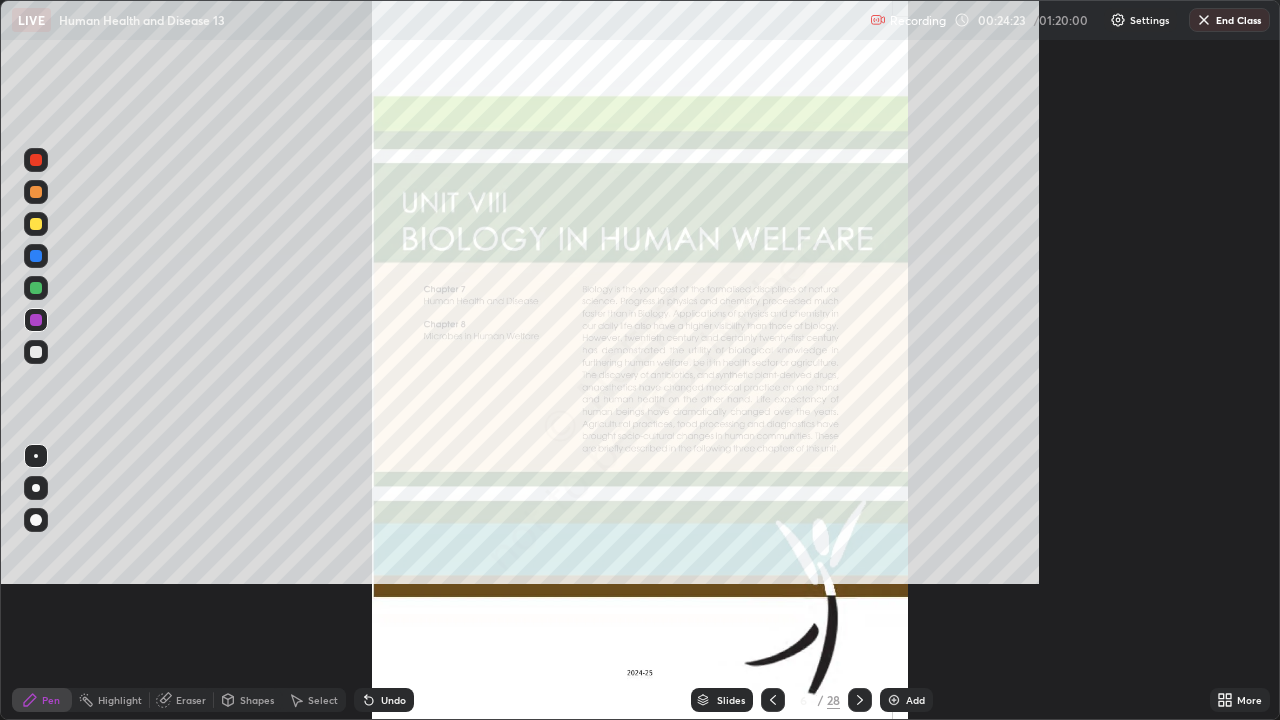 scroll, scrollTop: 99280, scrollLeft: 98720, axis: both 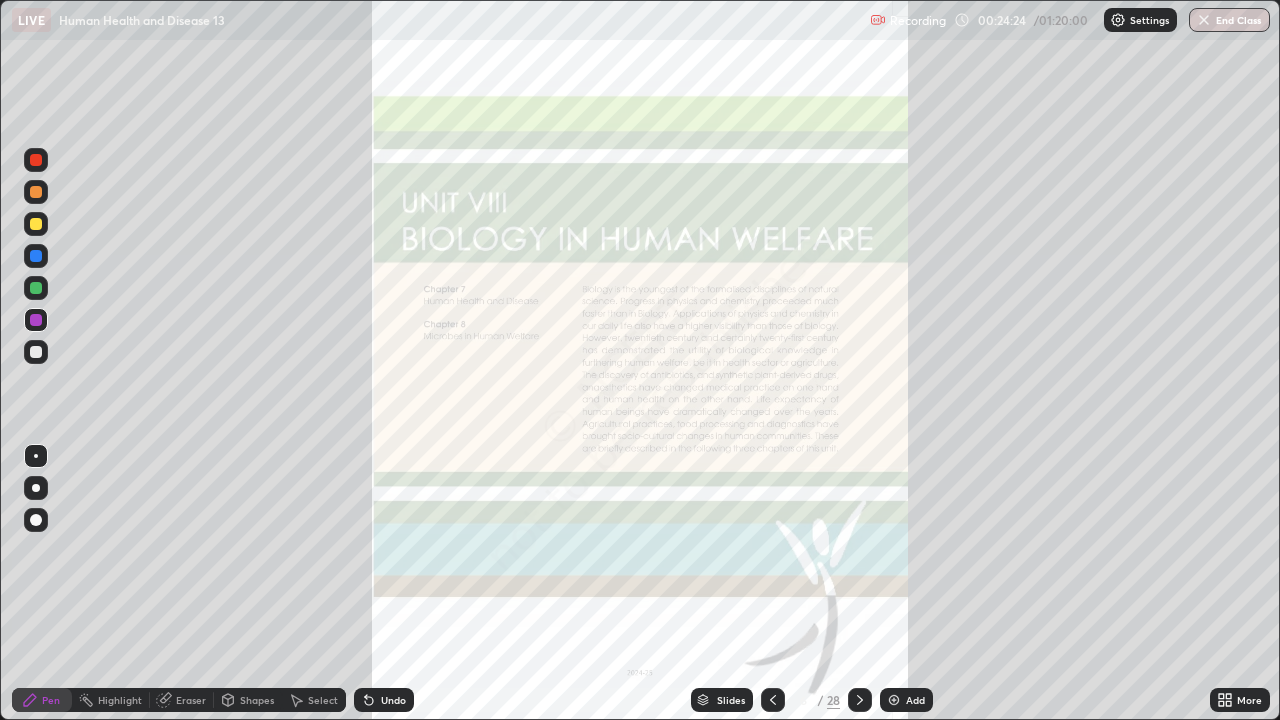 click on "Slides" at bounding box center [731, 700] 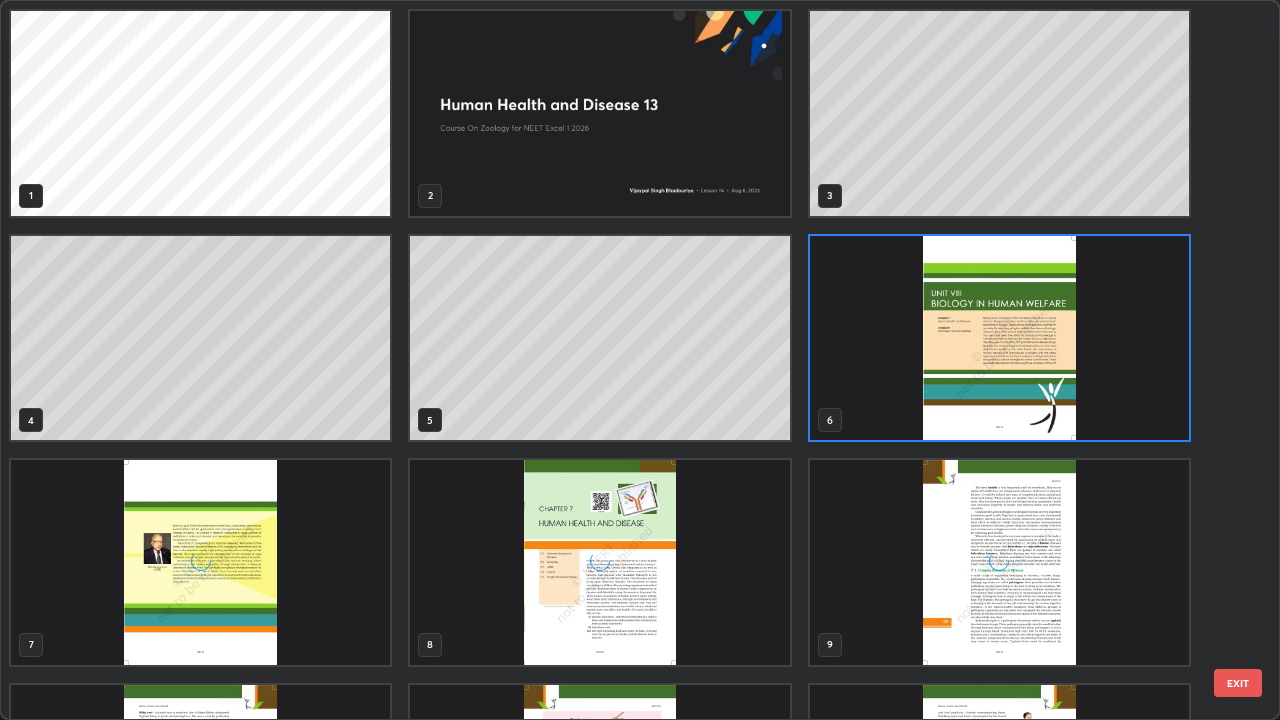 scroll, scrollTop: 7, scrollLeft: 11, axis: both 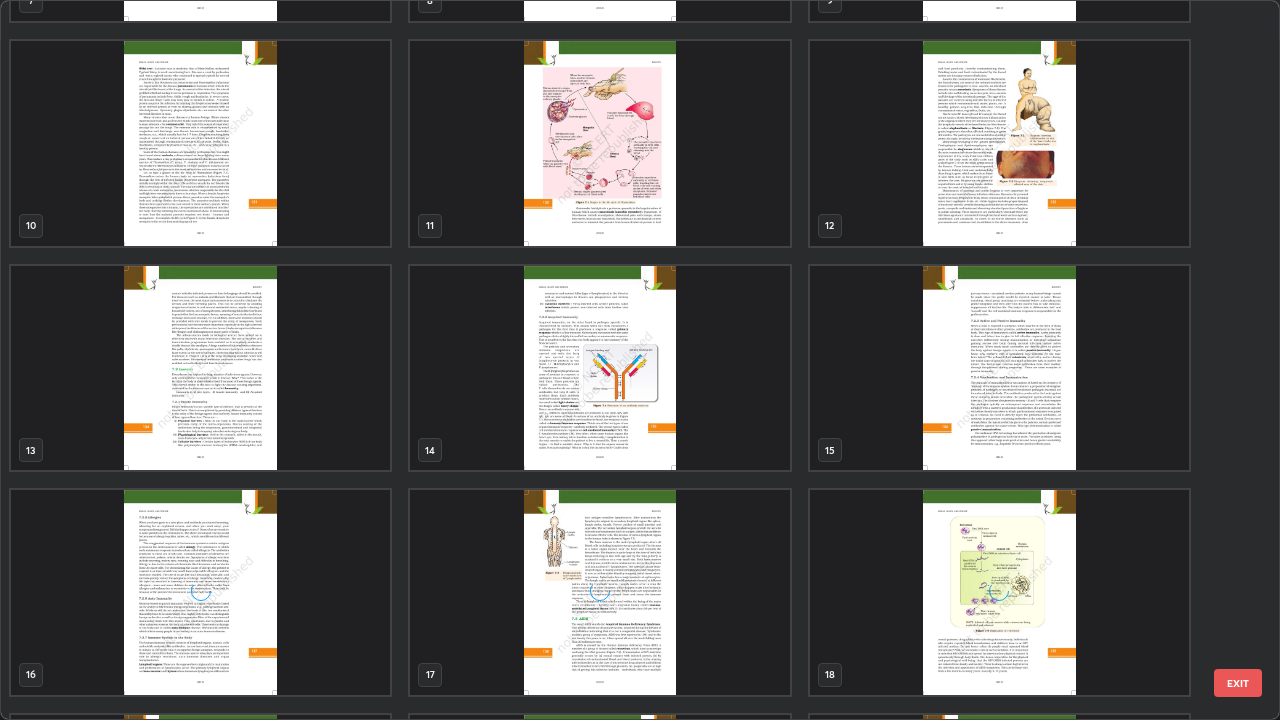 click at bounding box center [599, 368] 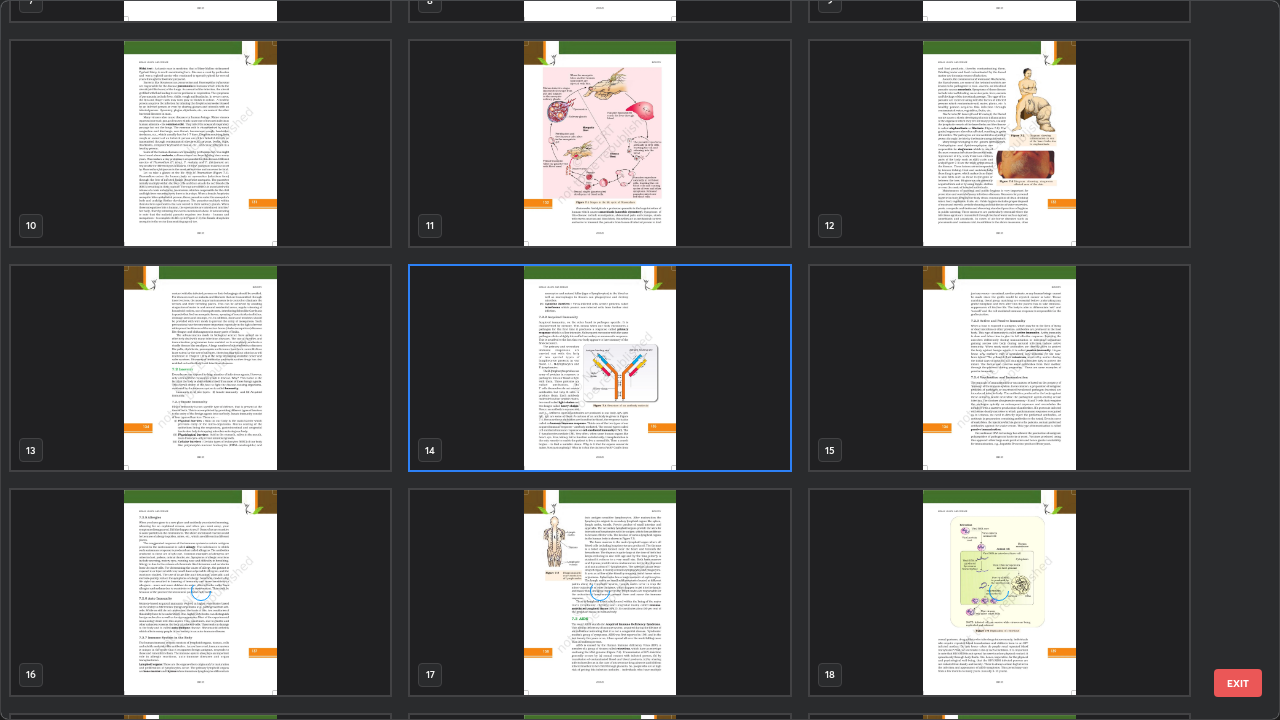 click at bounding box center (599, 368) 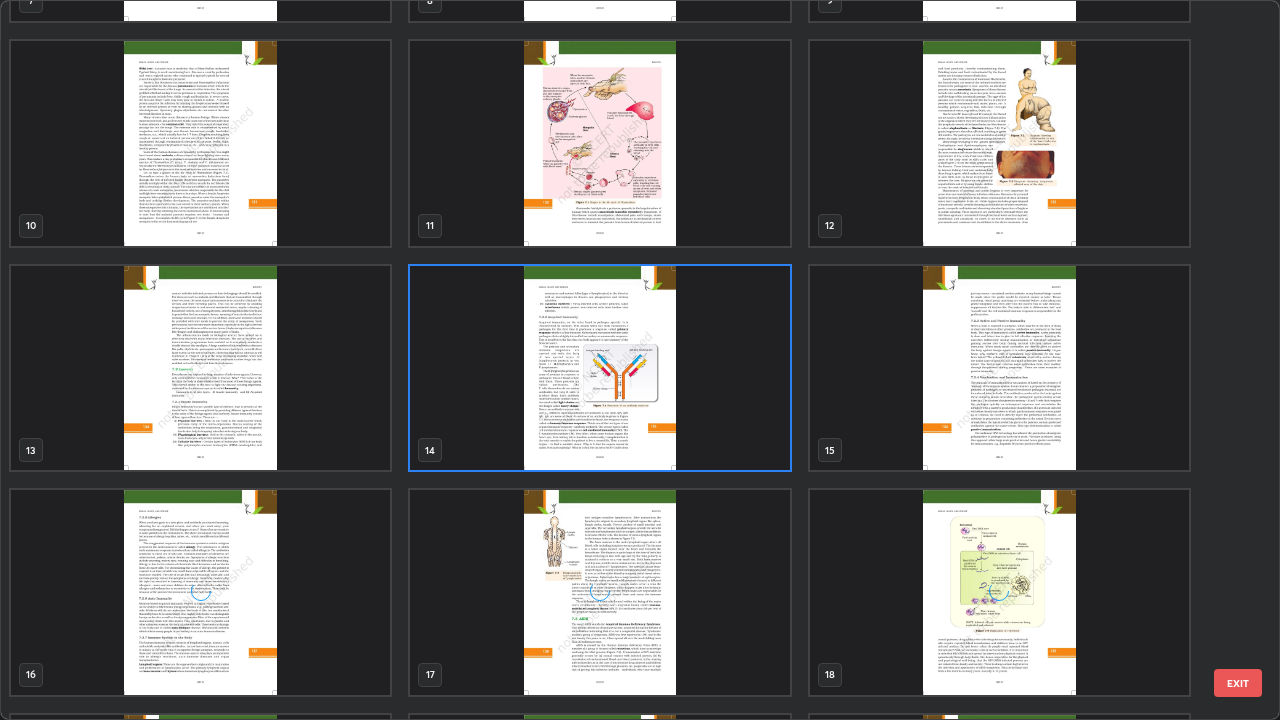 click at bounding box center [599, 368] 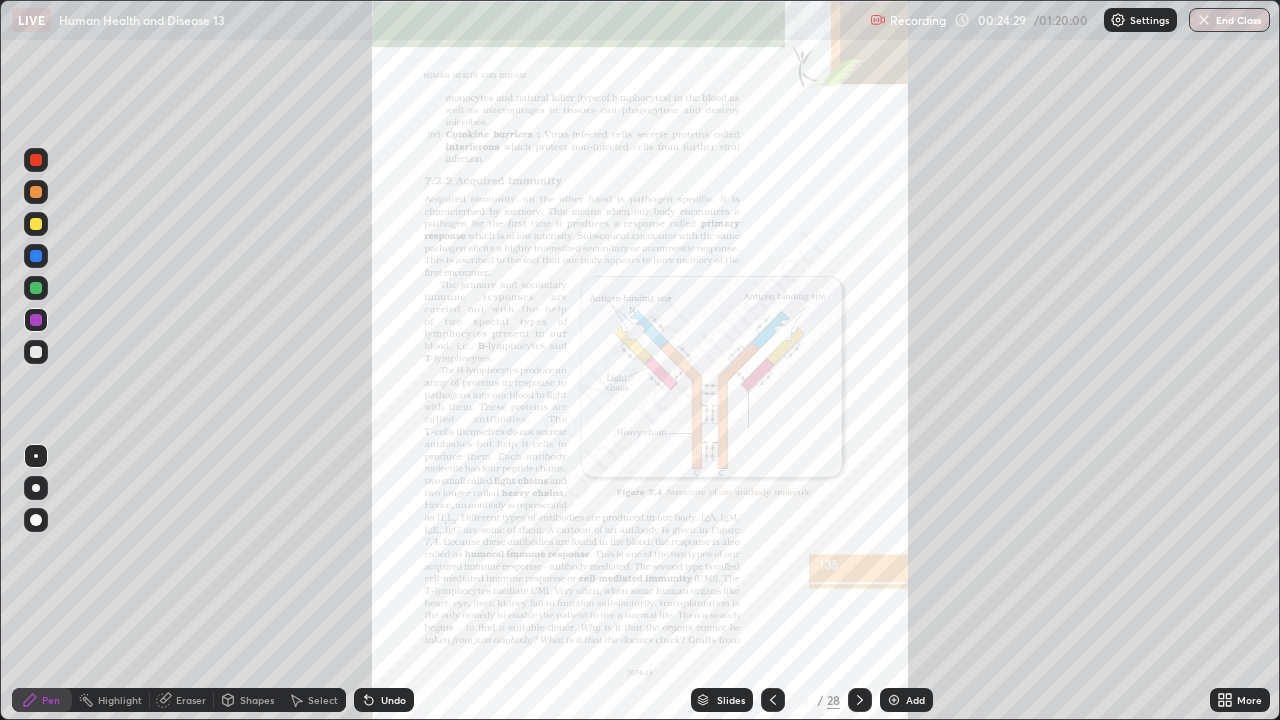 click 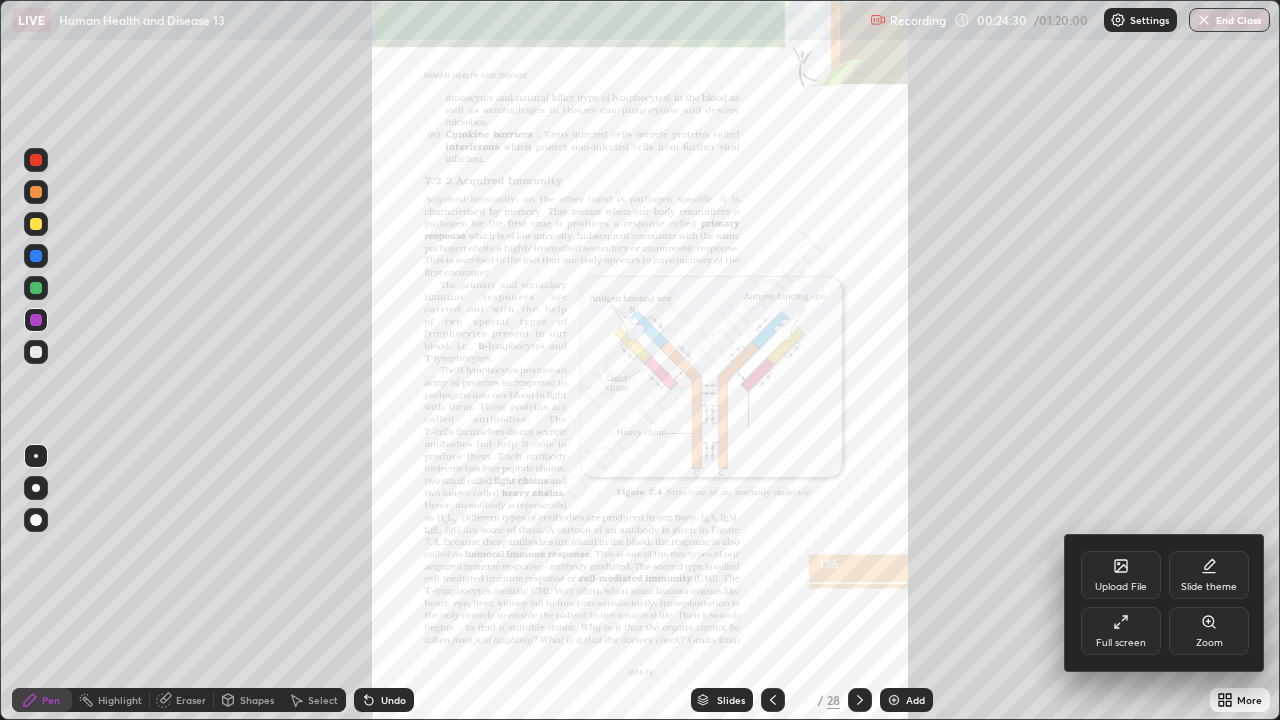click on "Zoom" at bounding box center [1209, 631] 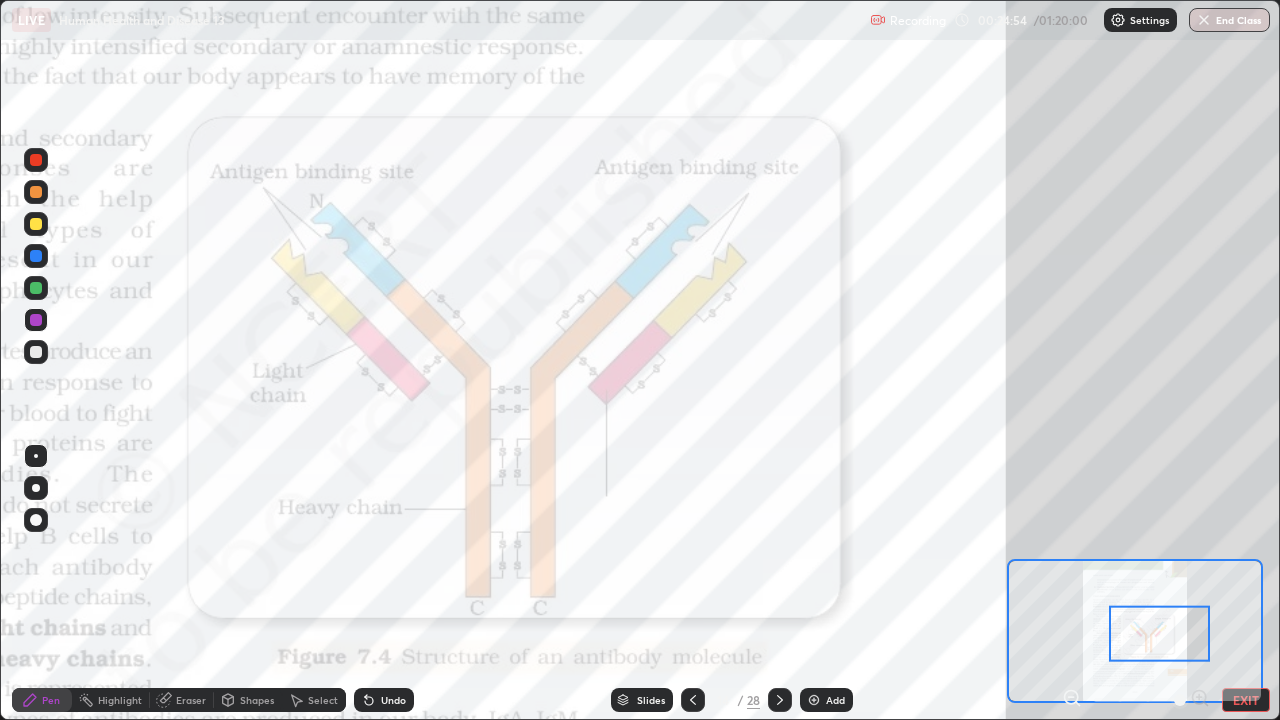 click at bounding box center (36, 288) 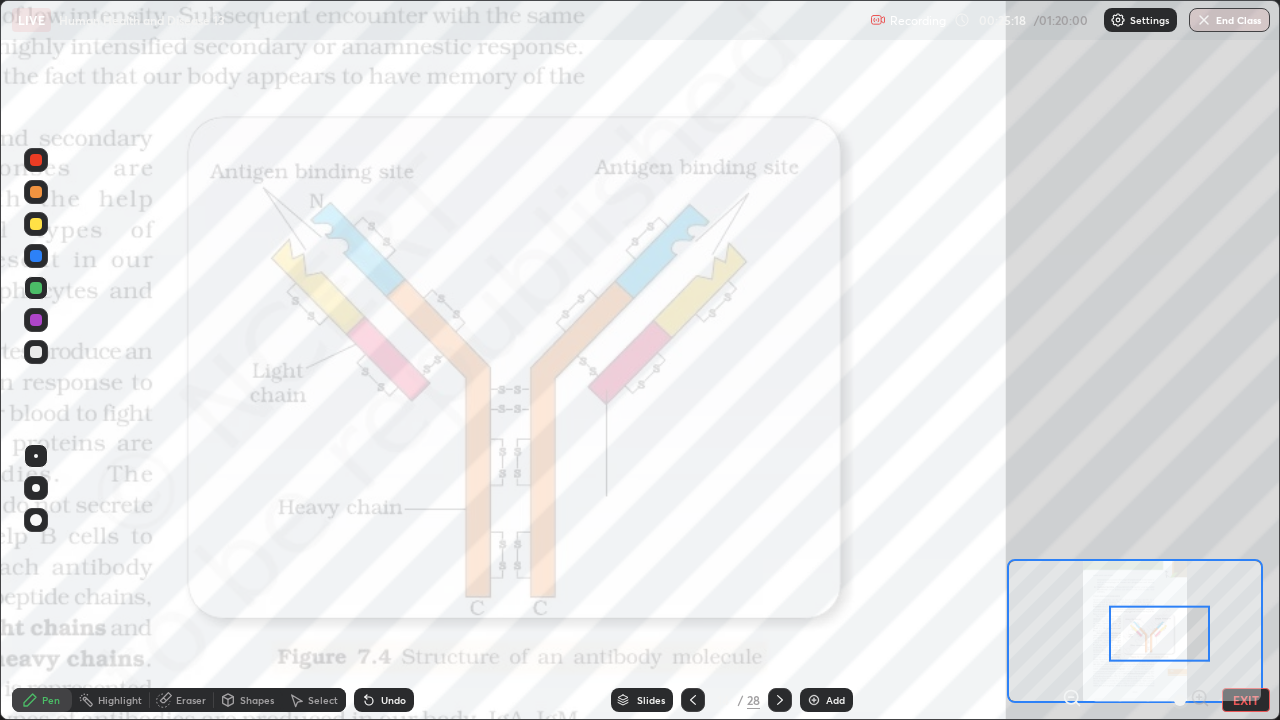 click on "Eraser" at bounding box center [191, 700] 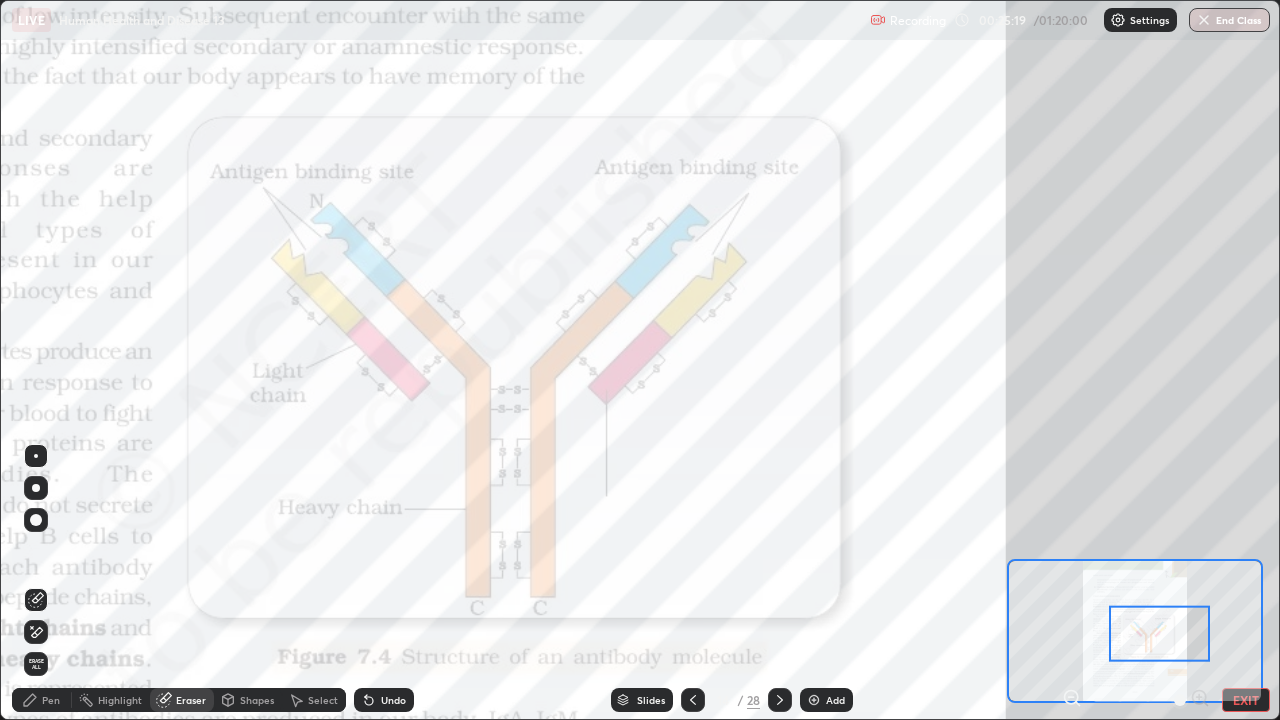 click on "Erase all" at bounding box center [36, 664] 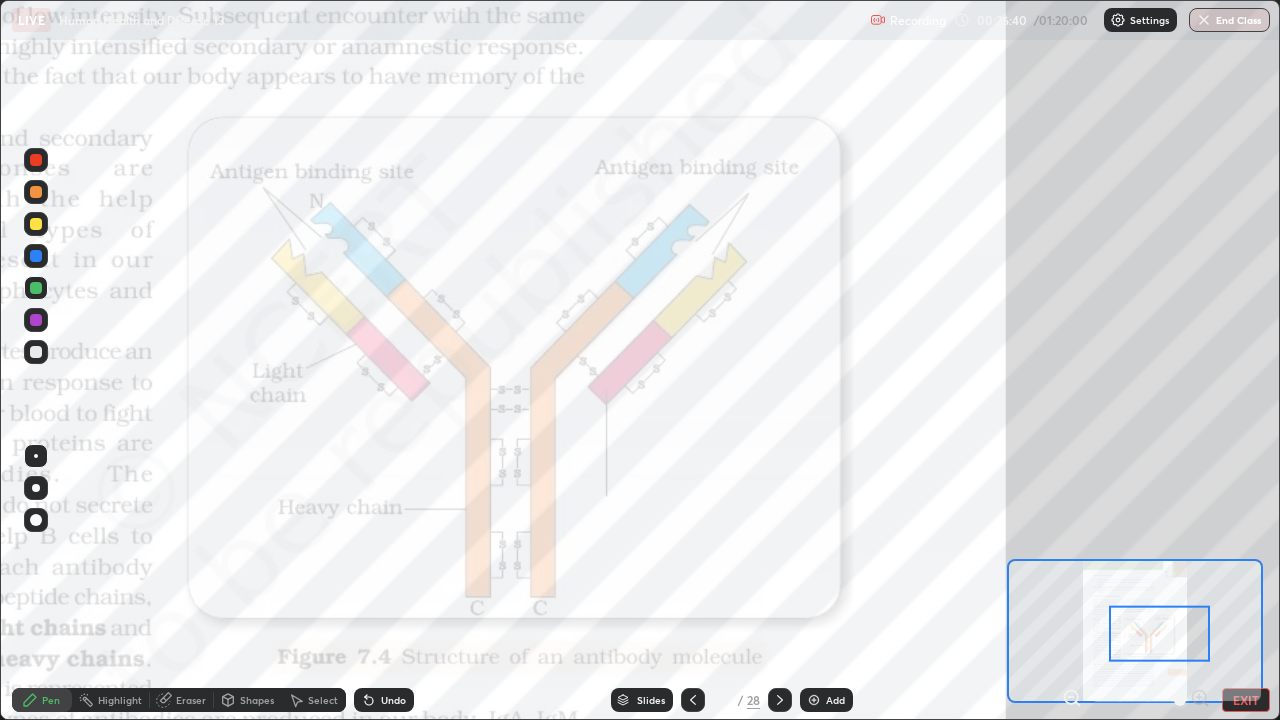 click on "Eraser" at bounding box center (191, 700) 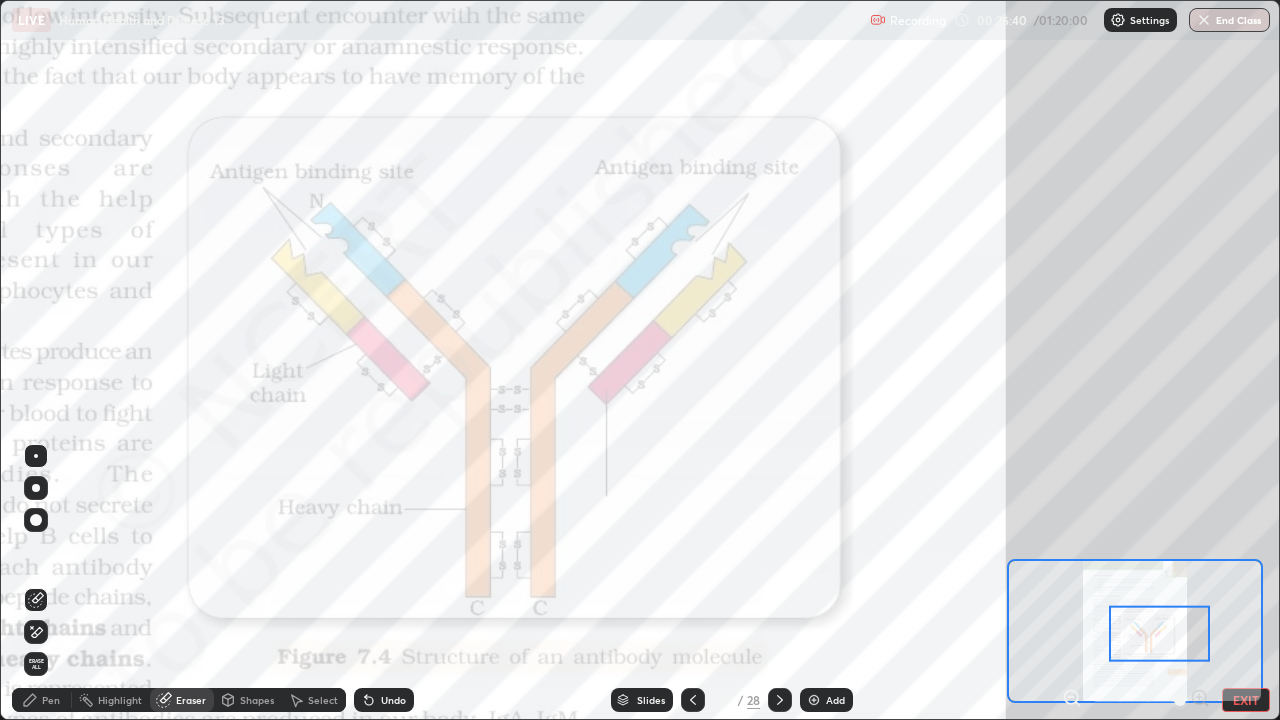 click on "Erase all" at bounding box center (36, 664) 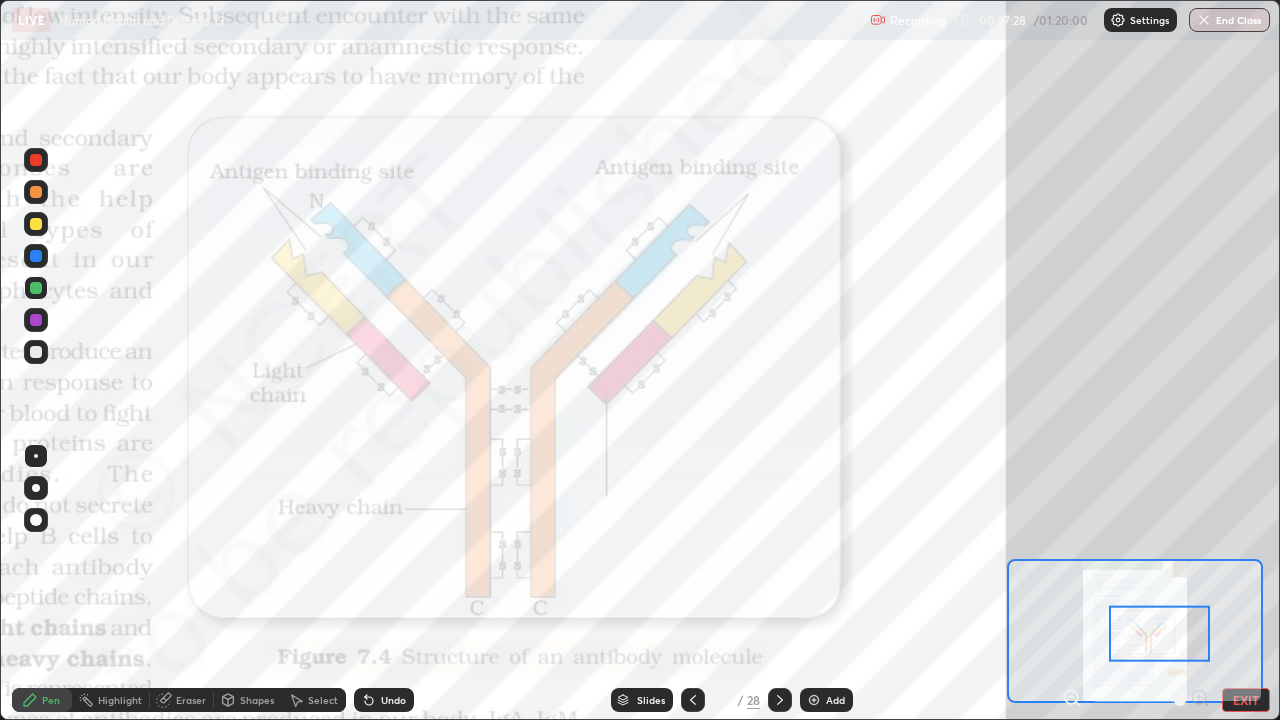 click on "Eraser" at bounding box center (191, 700) 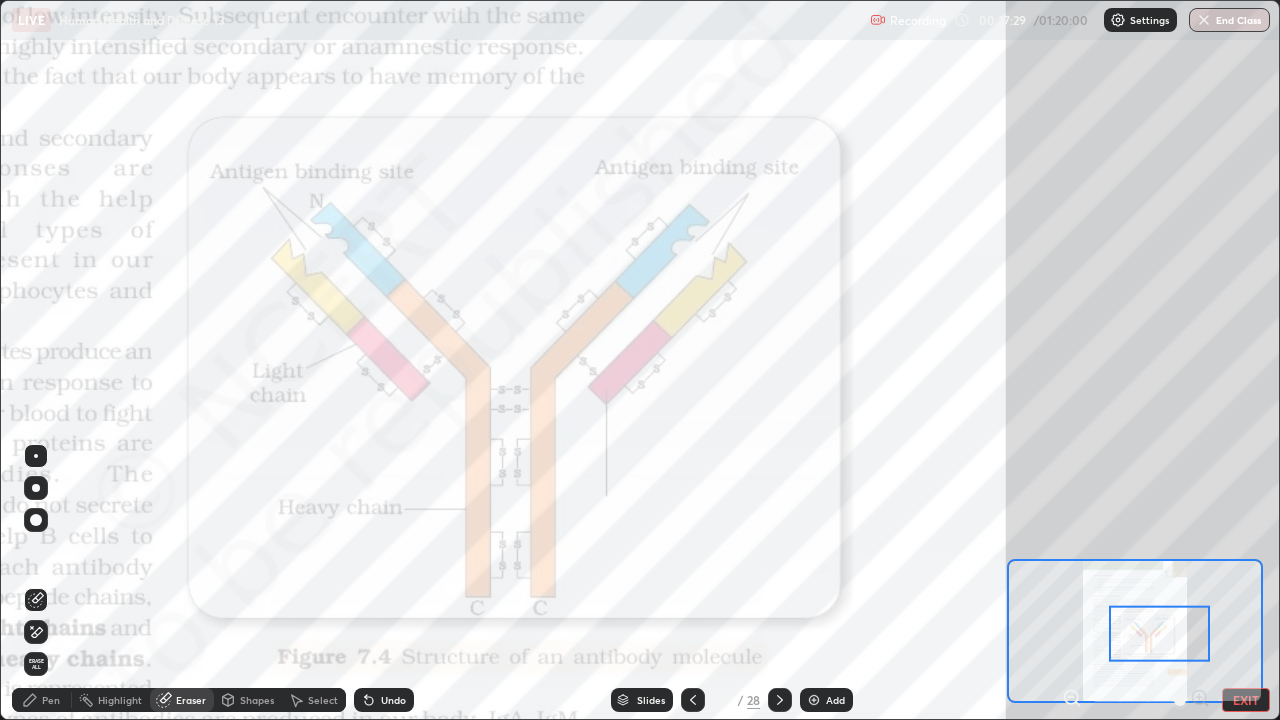 click on "Erase all" at bounding box center (36, 664) 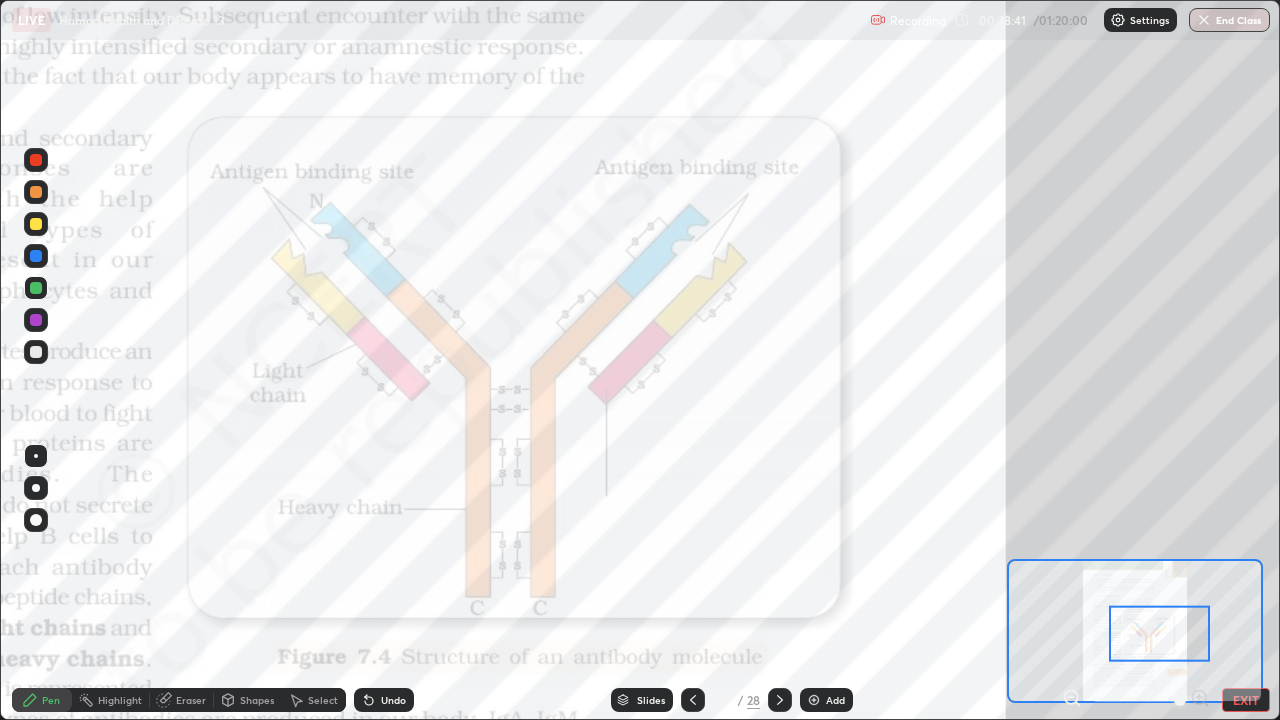 click on "Undo" at bounding box center (393, 700) 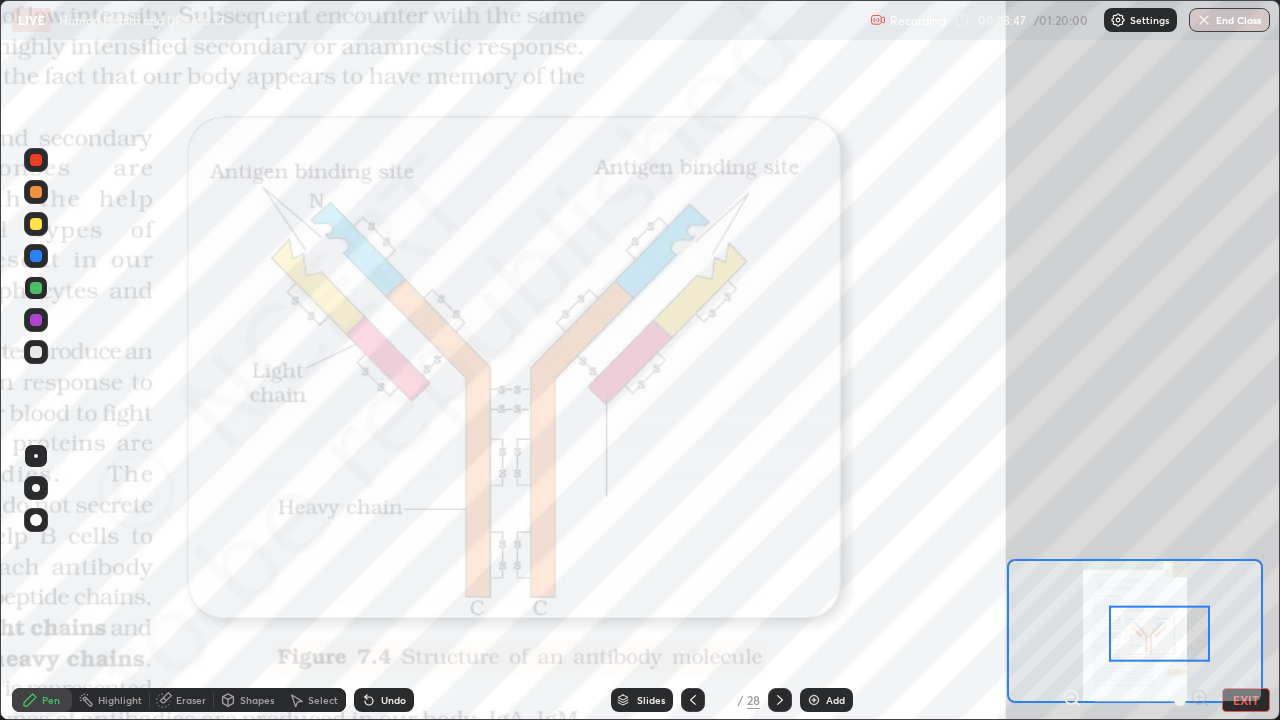 click on "Eraser" at bounding box center [191, 700] 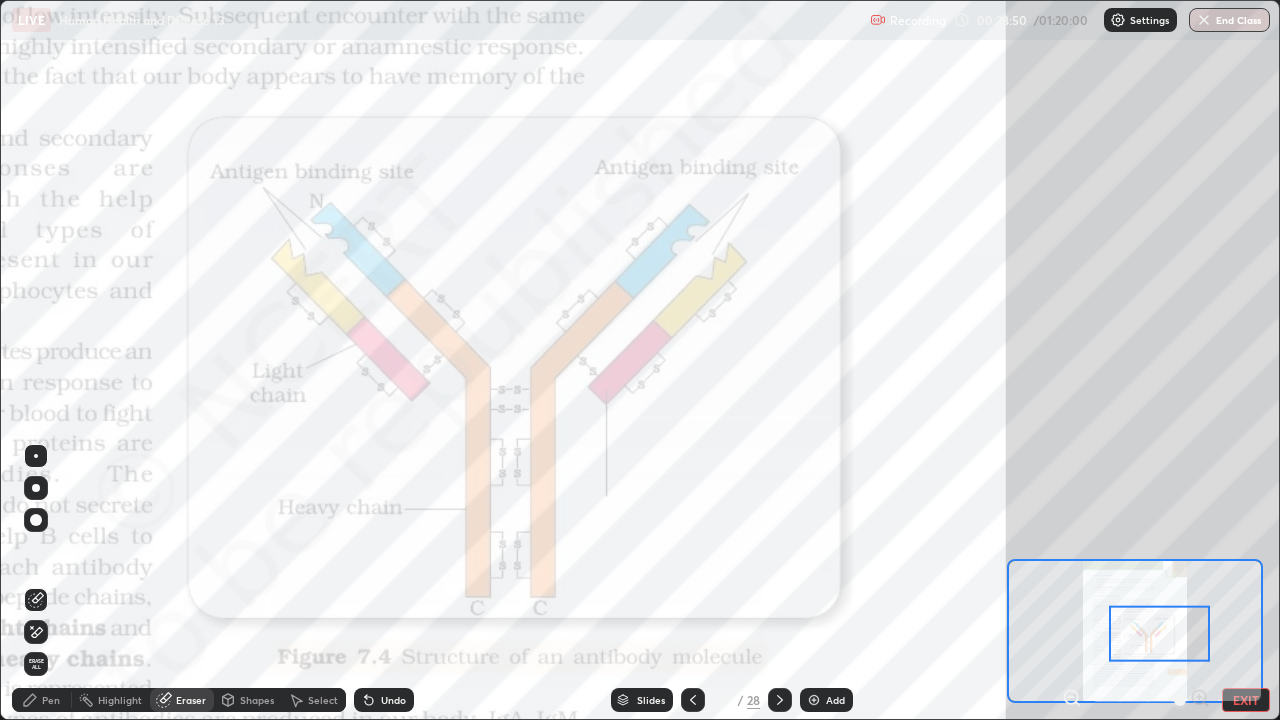 click on "Pen" at bounding box center (51, 700) 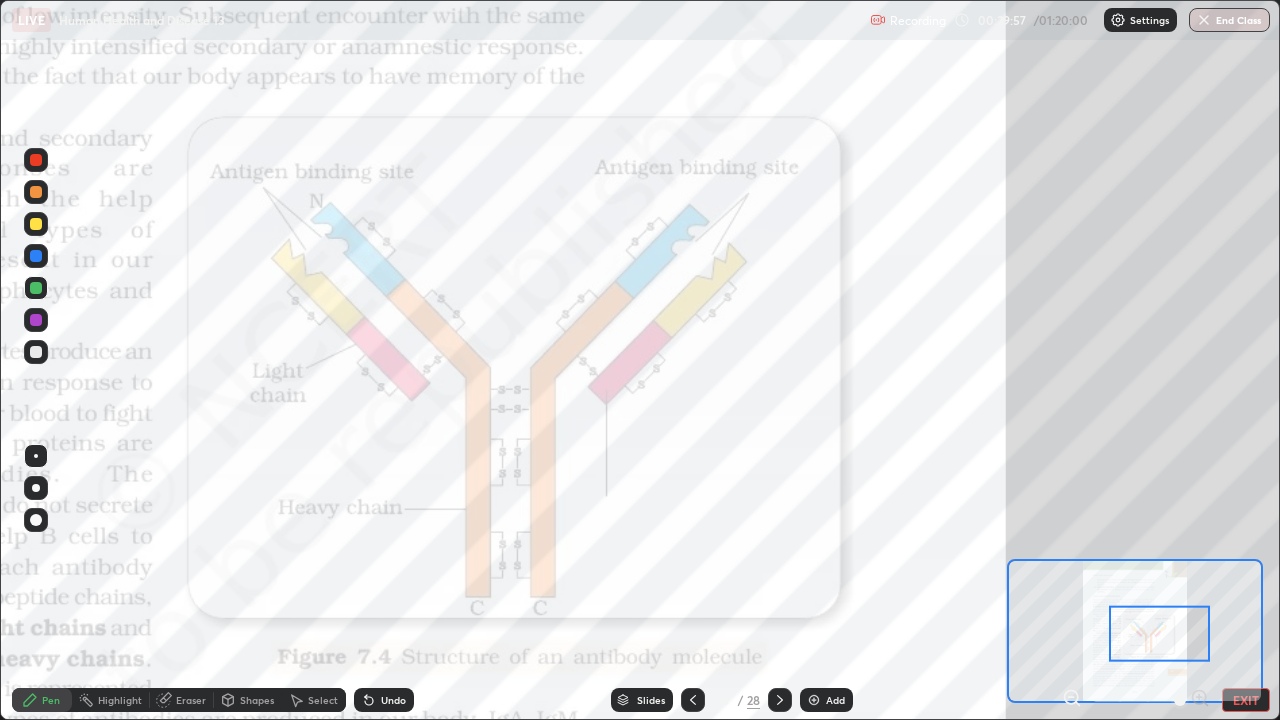 click on "Eraser" at bounding box center [191, 700] 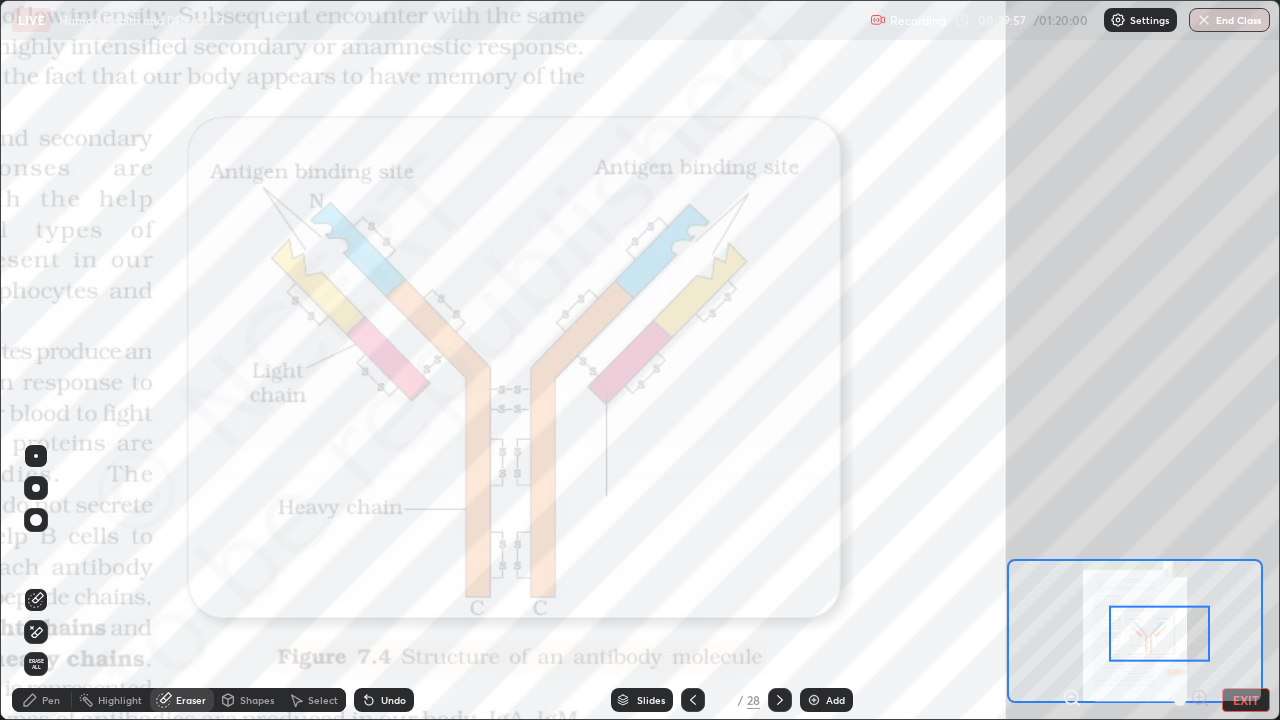 click on "Erase all" at bounding box center (36, 664) 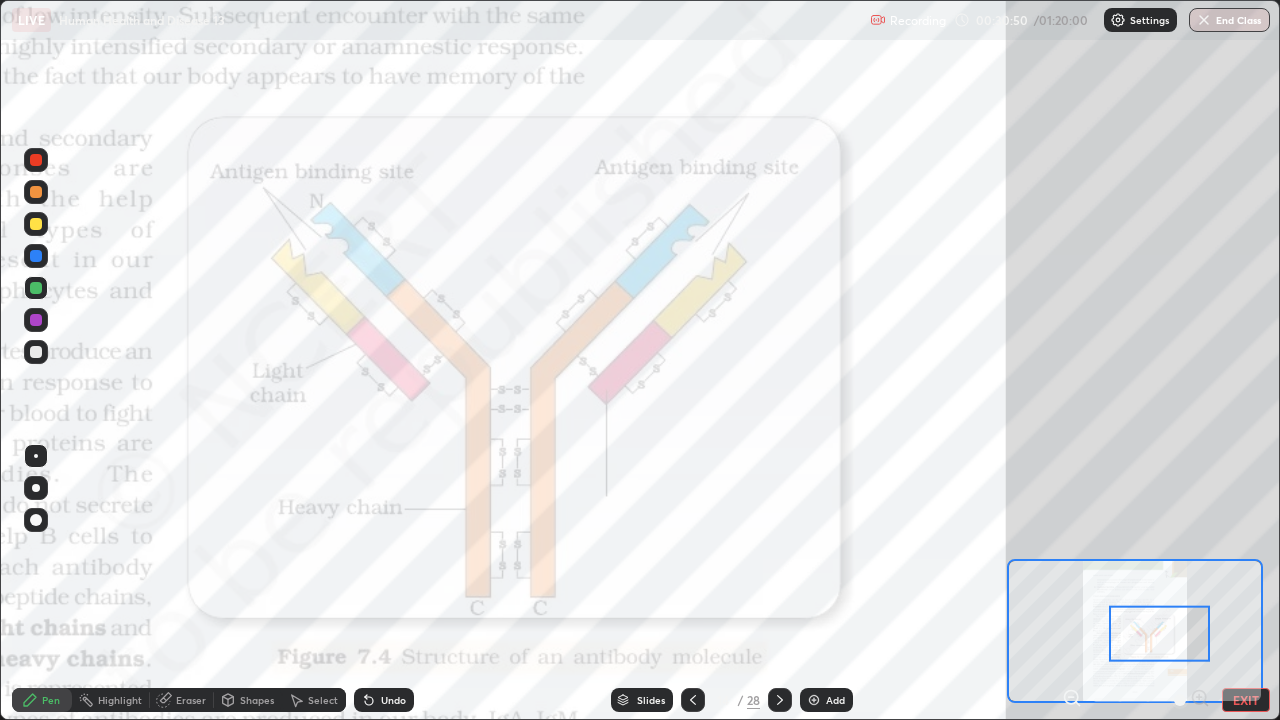 click on "Eraser" at bounding box center [182, 700] 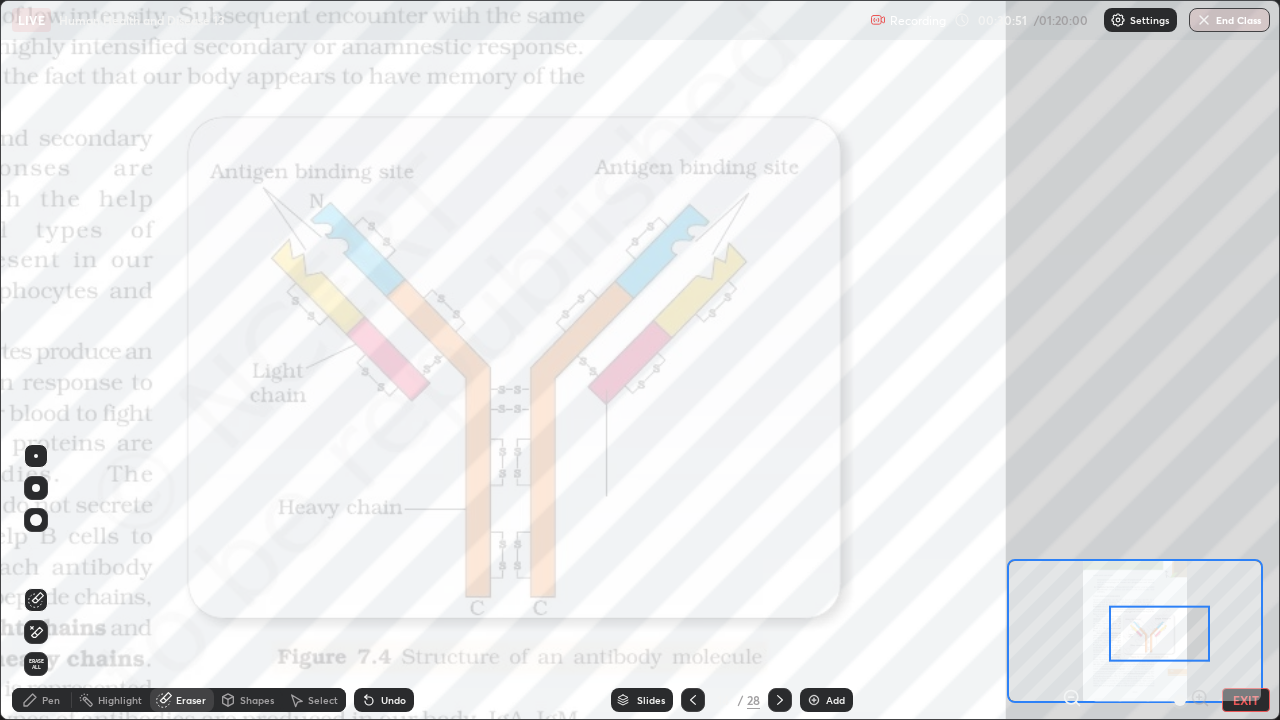 click on "Erase all" at bounding box center [36, 664] 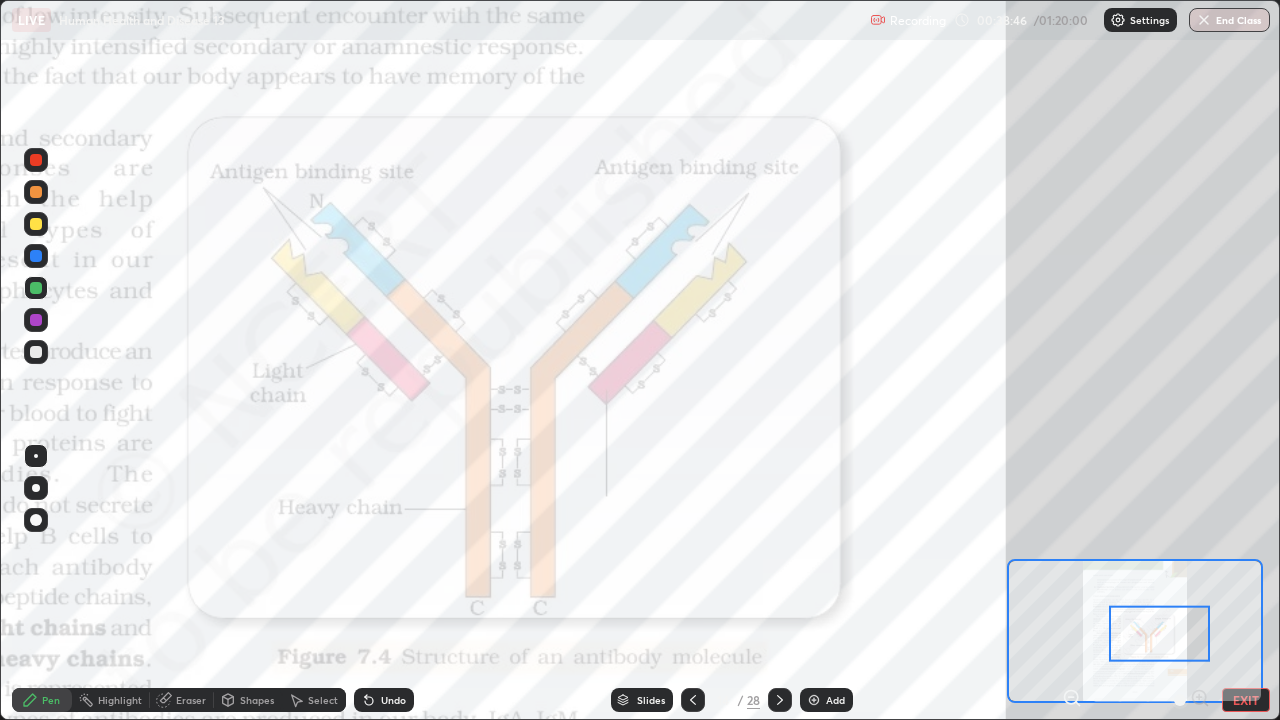 click on "Slides" at bounding box center [642, 700] 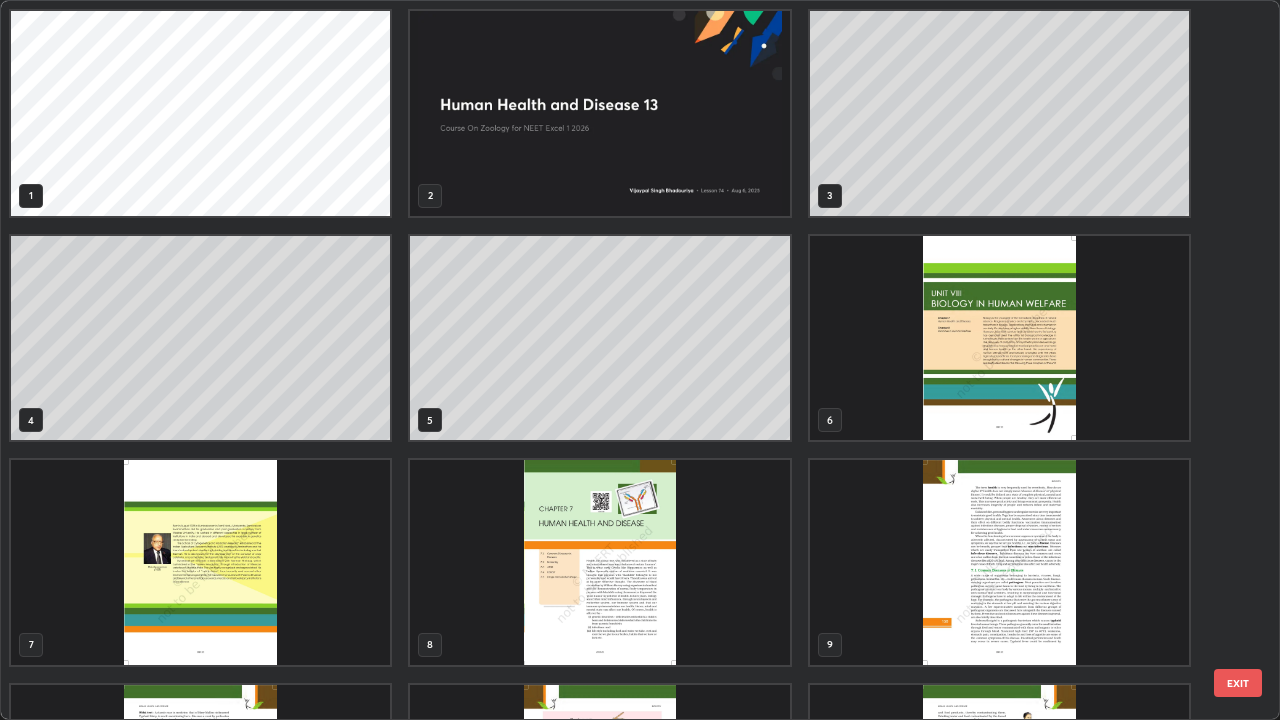 scroll, scrollTop: 405, scrollLeft: 0, axis: vertical 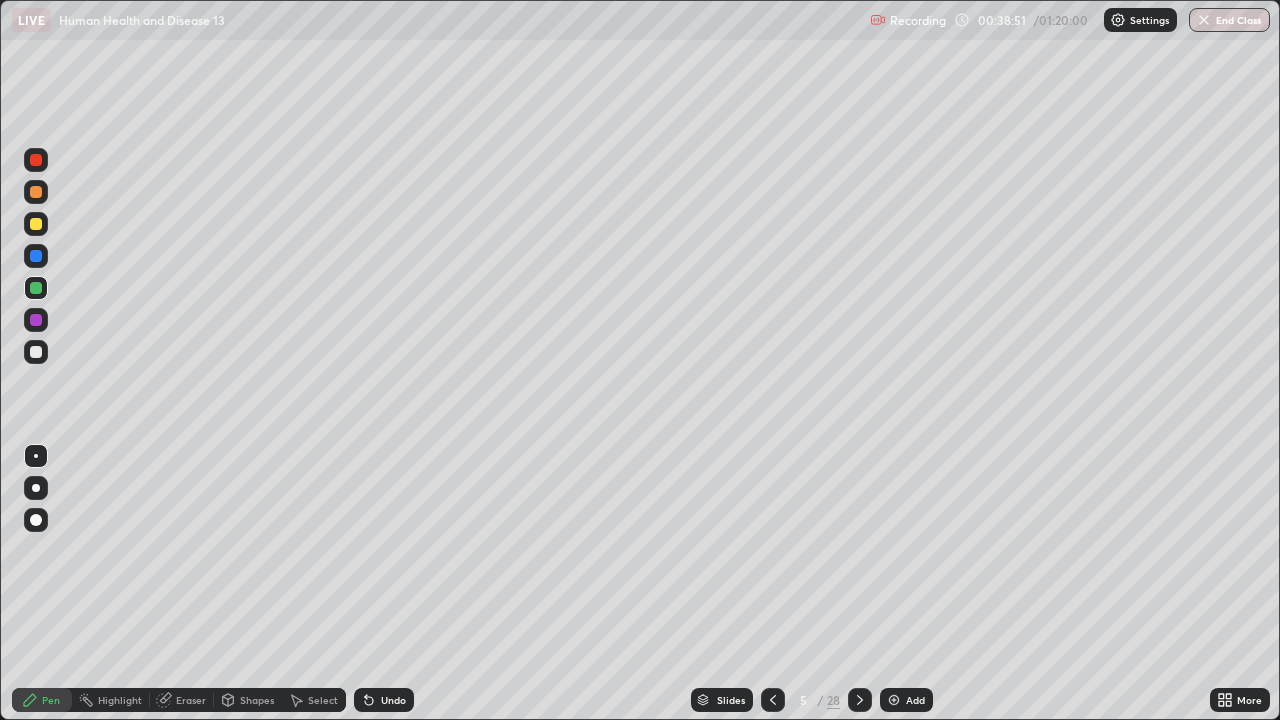click at bounding box center (894, 700) 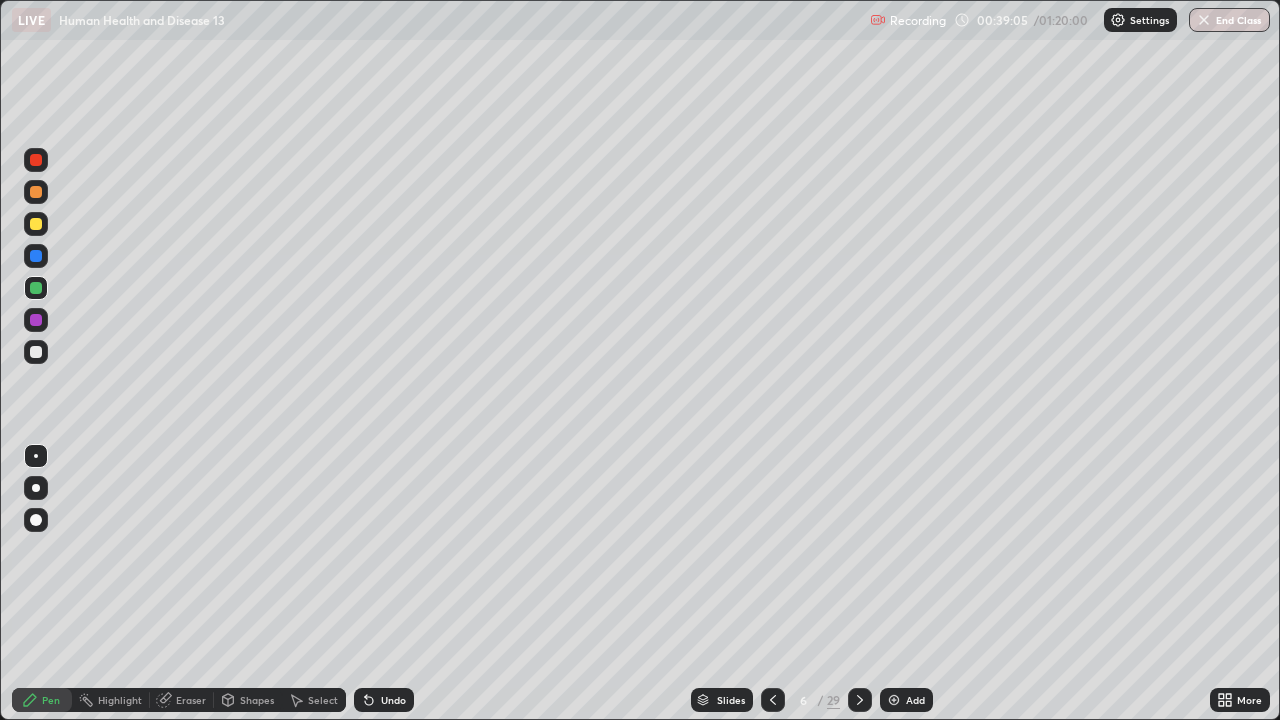 click on "Undo" at bounding box center [393, 700] 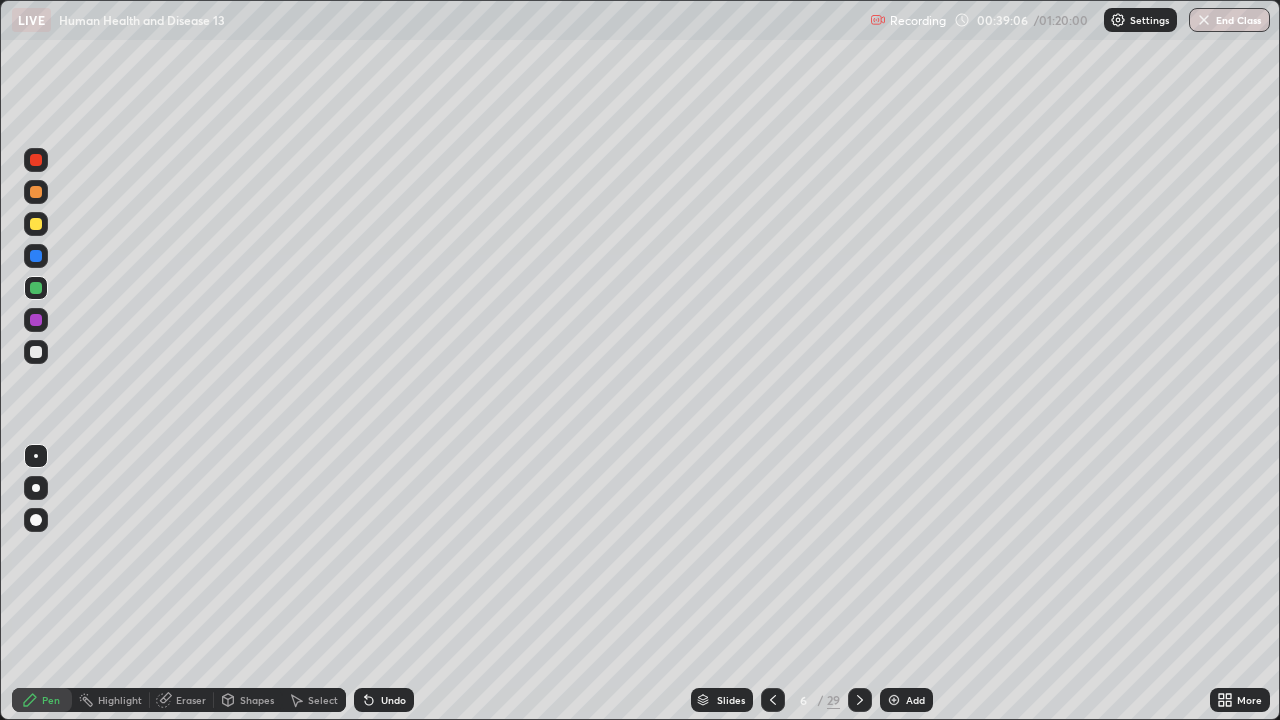 click on "Undo" at bounding box center [384, 700] 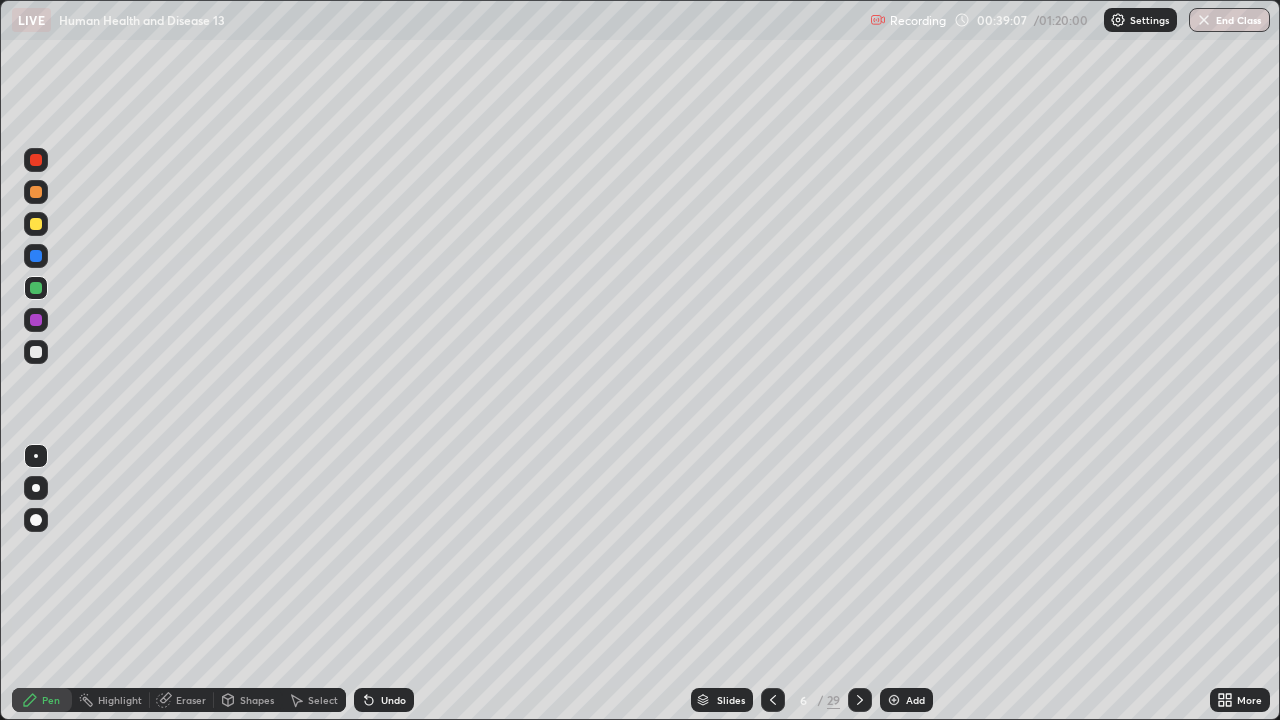 click on "Undo" at bounding box center (393, 700) 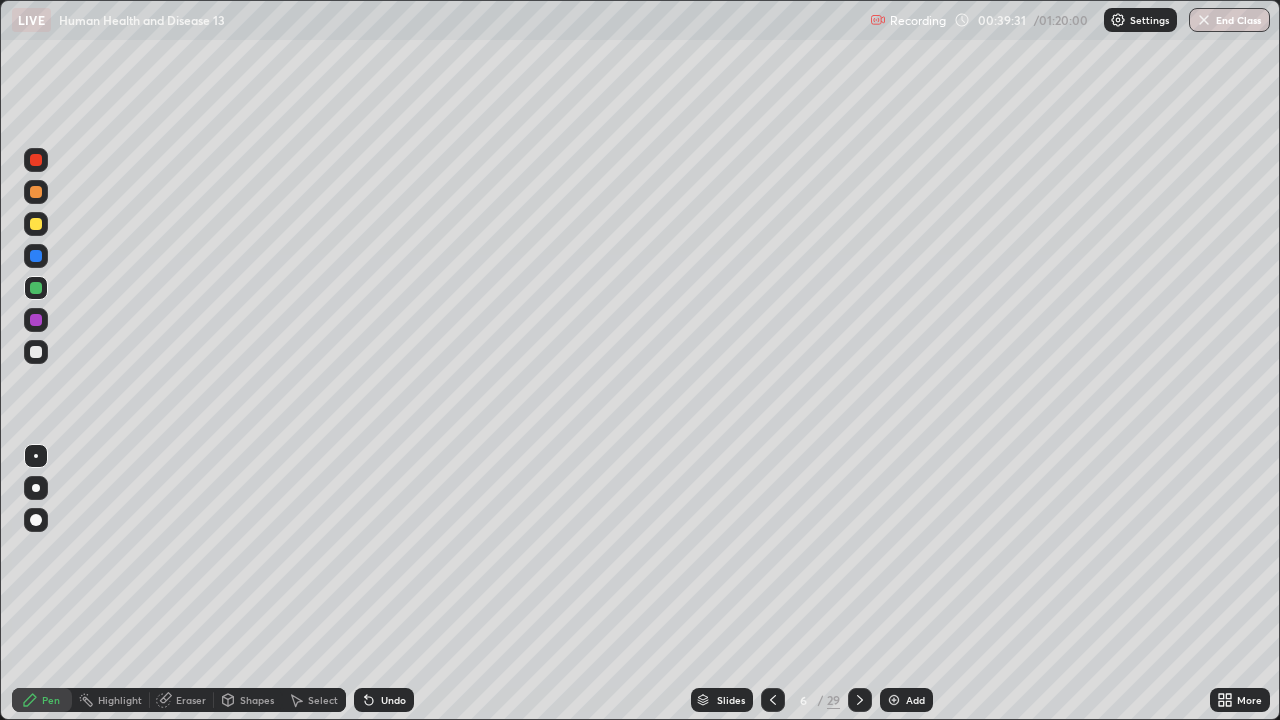 click on "Eraser" at bounding box center [191, 700] 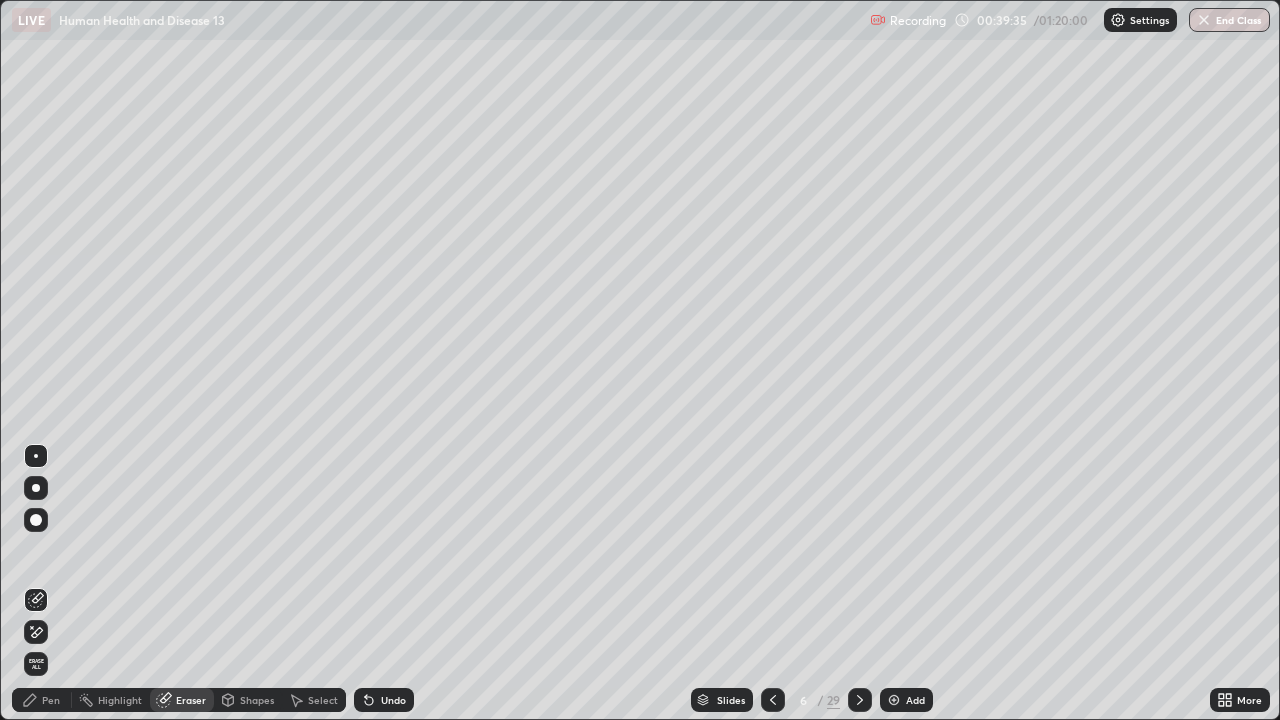 click on "Pen" at bounding box center (51, 700) 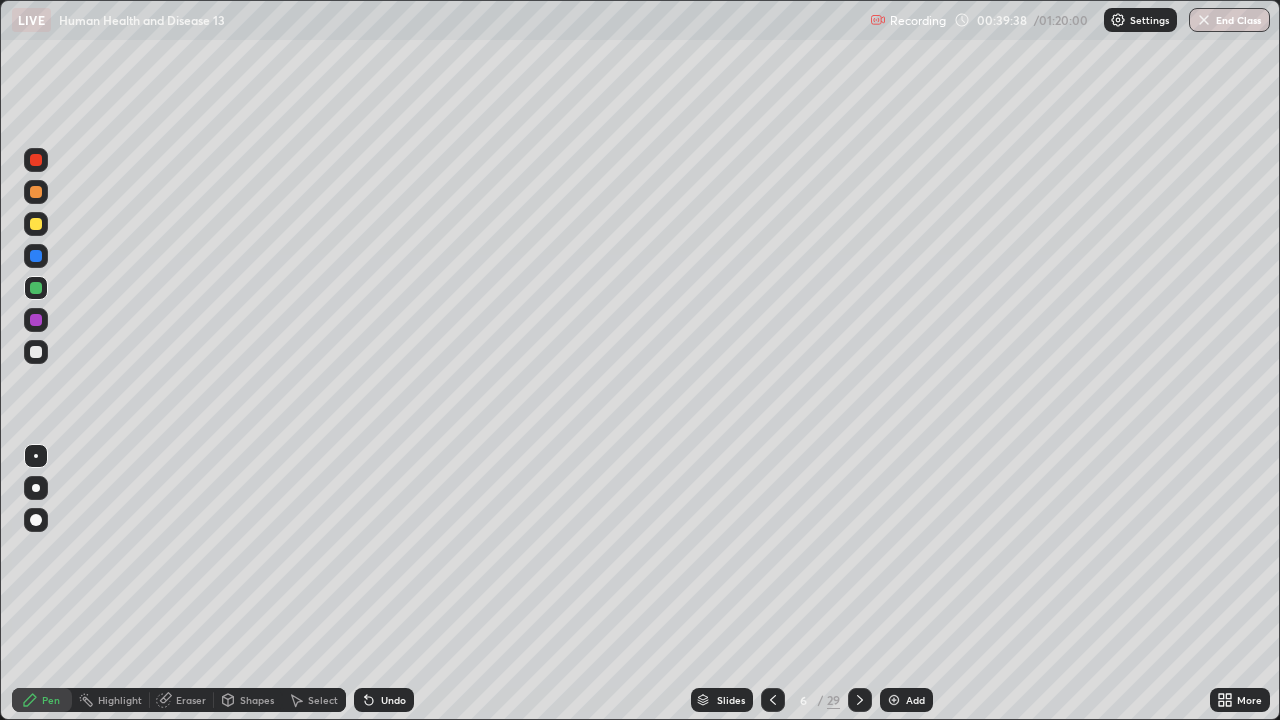 click on "Eraser" at bounding box center (191, 700) 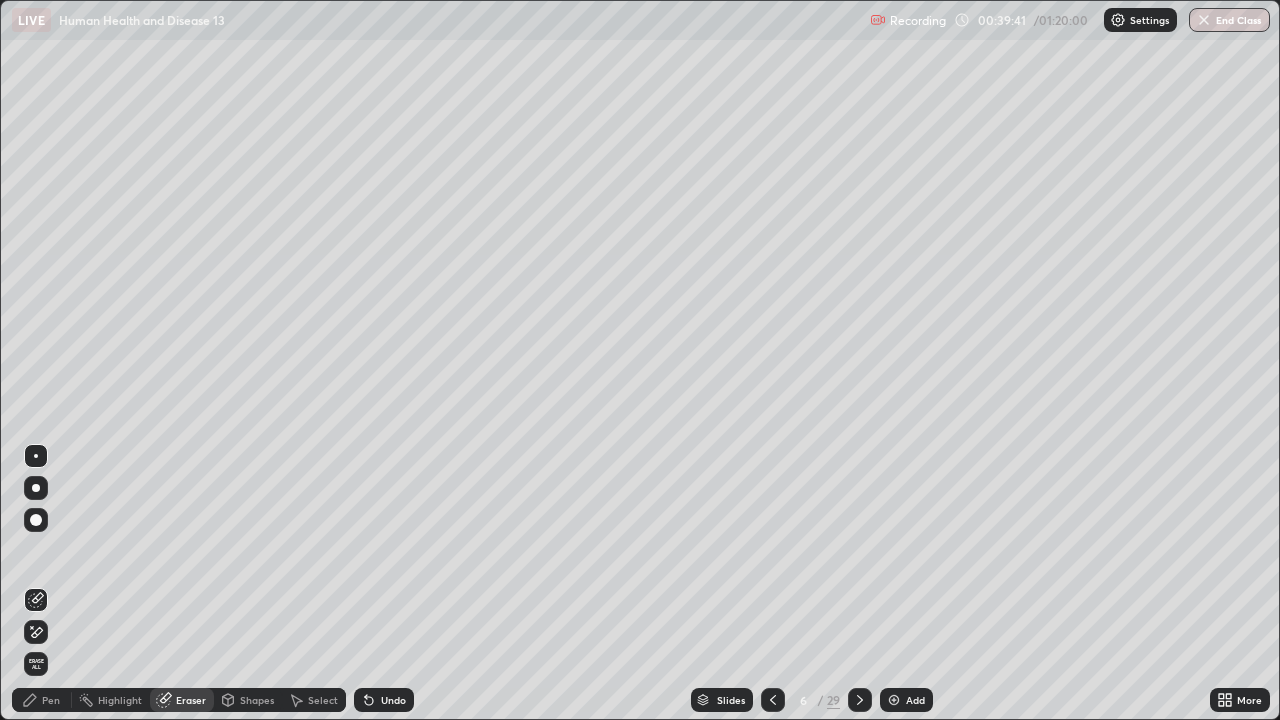 click on "Pen" at bounding box center [42, 700] 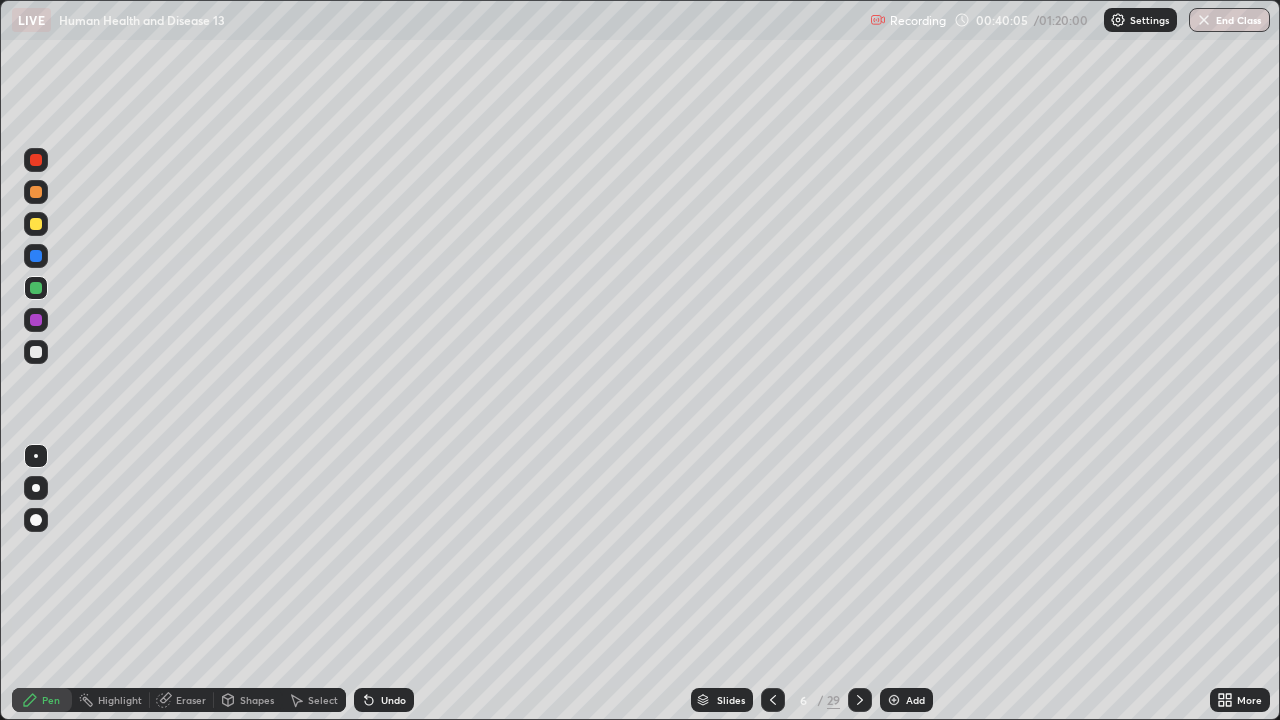 click on "Undo" at bounding box center (393, 700) 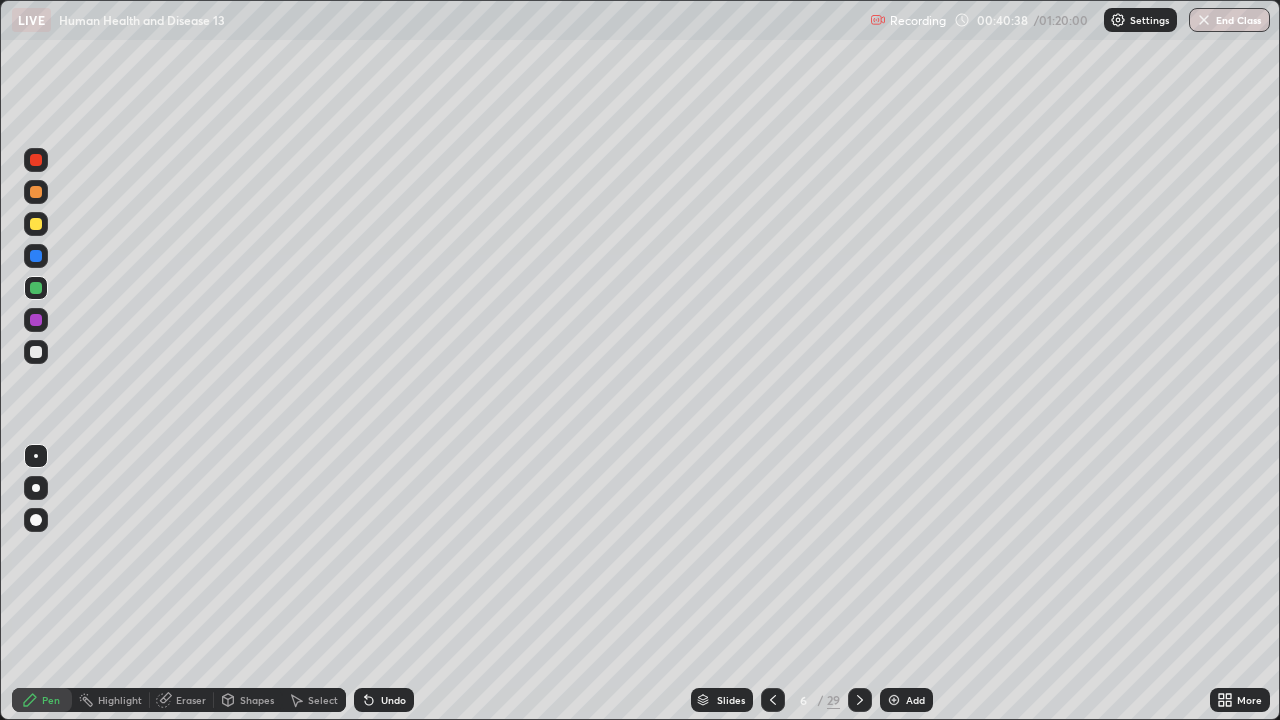 click on "Undo" at bounding box center (393, 700) 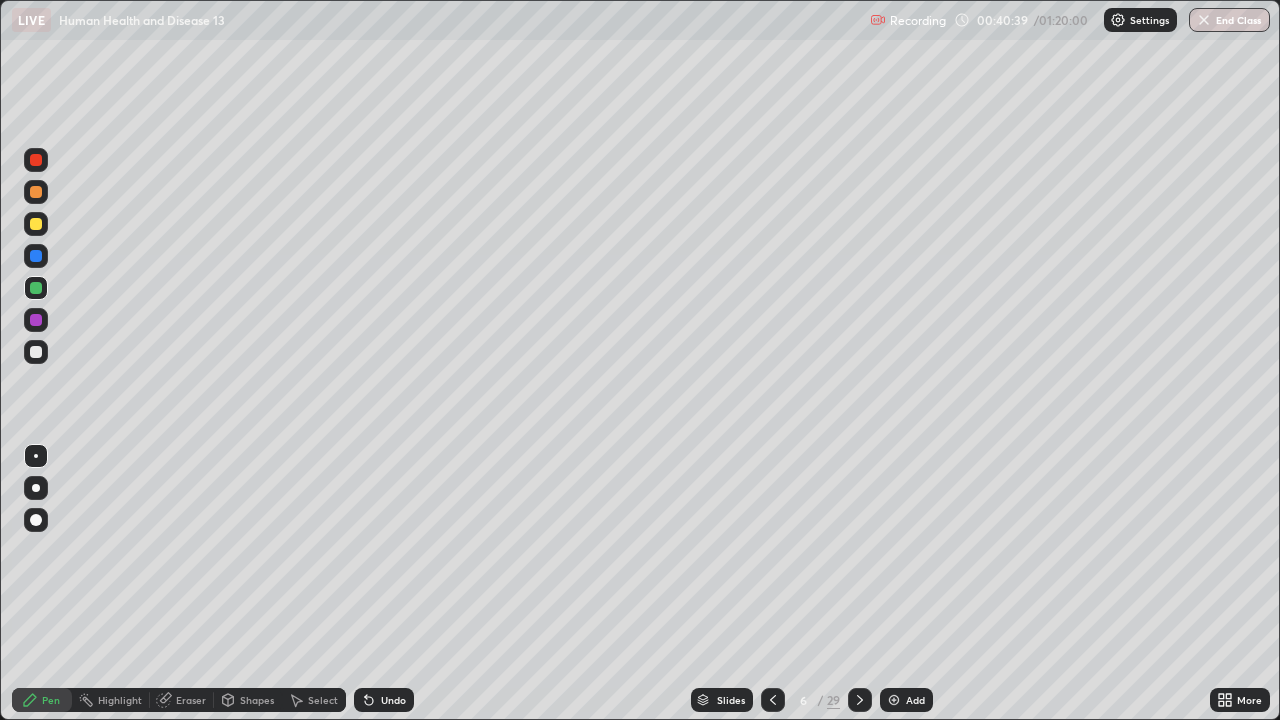 click on "Undo" at bounding box center (384, 700) 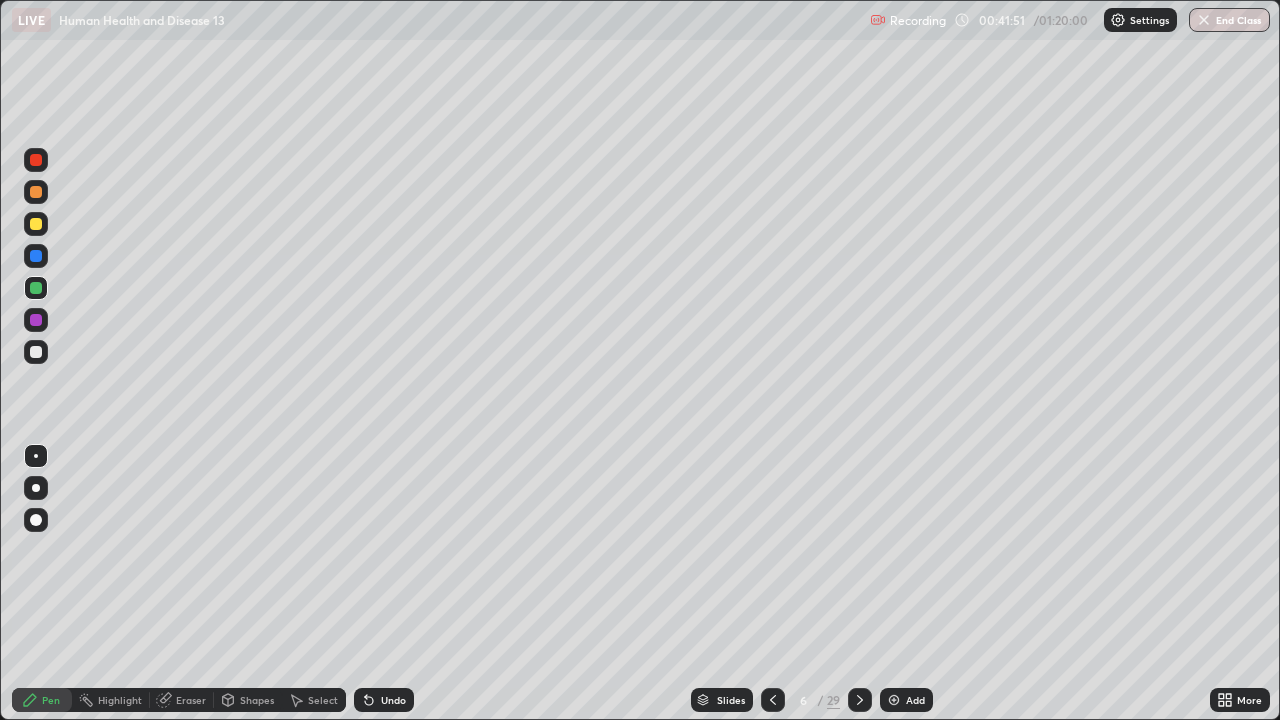 click at bounding box center [894, 700] 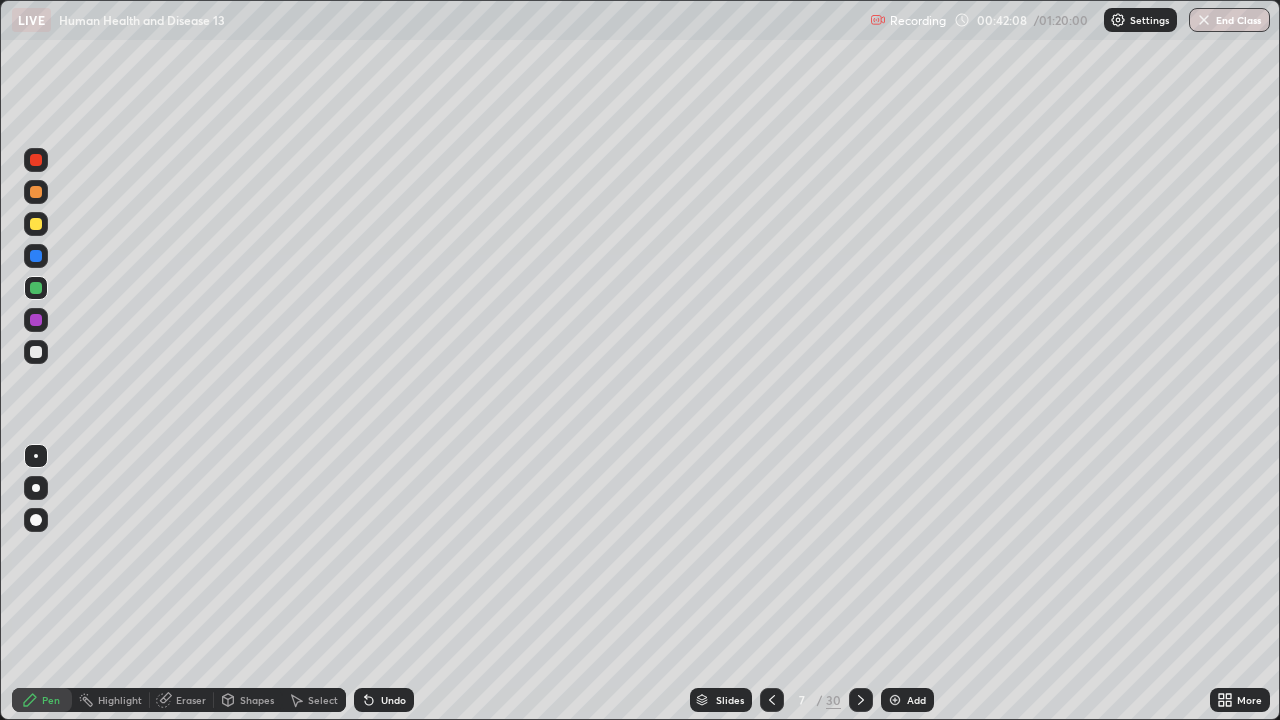 click at bounding box center (36, 352) 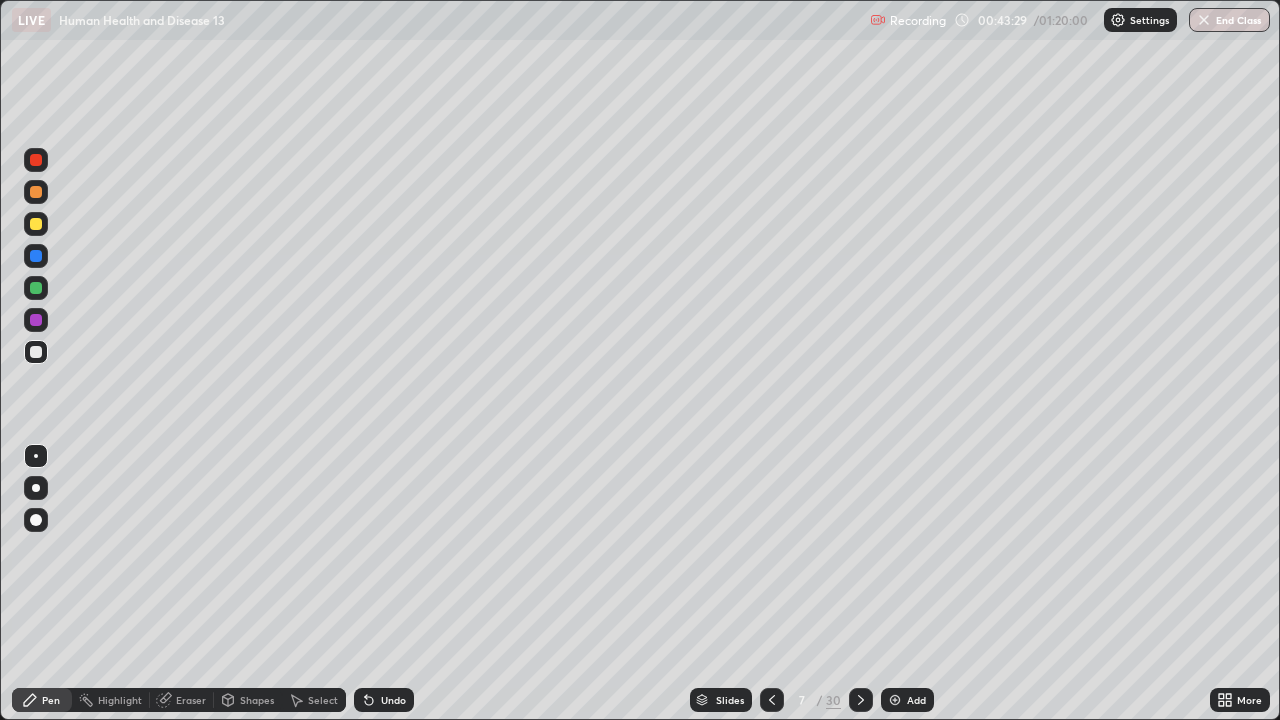 click at bounding box center (36, 352) 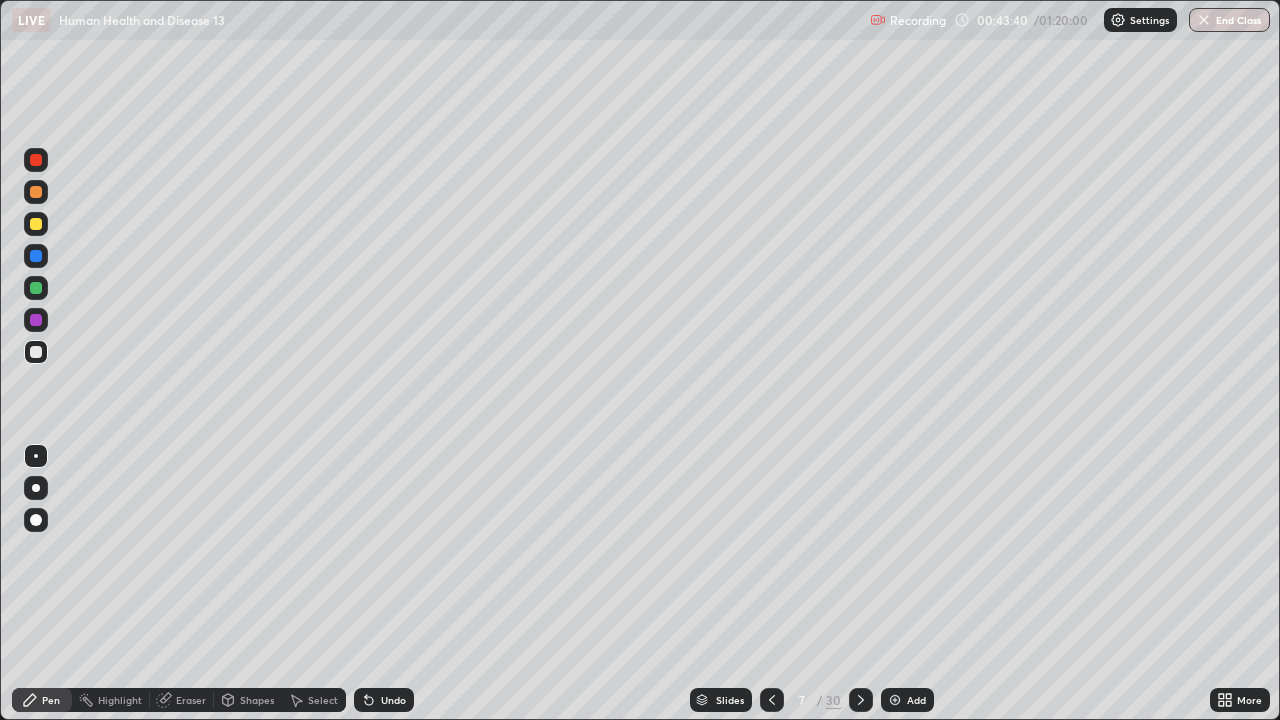 click on "Undo" at bounding box center [393, 700] 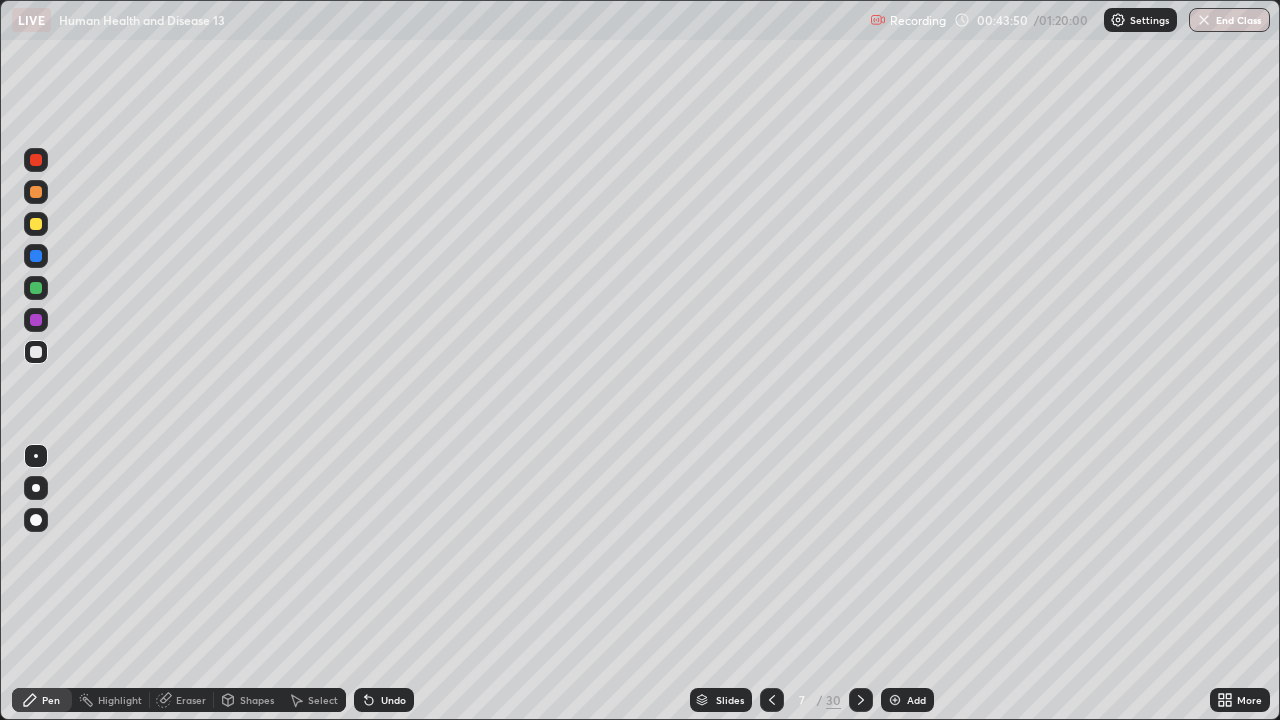 click at bounding box center (36, 320) 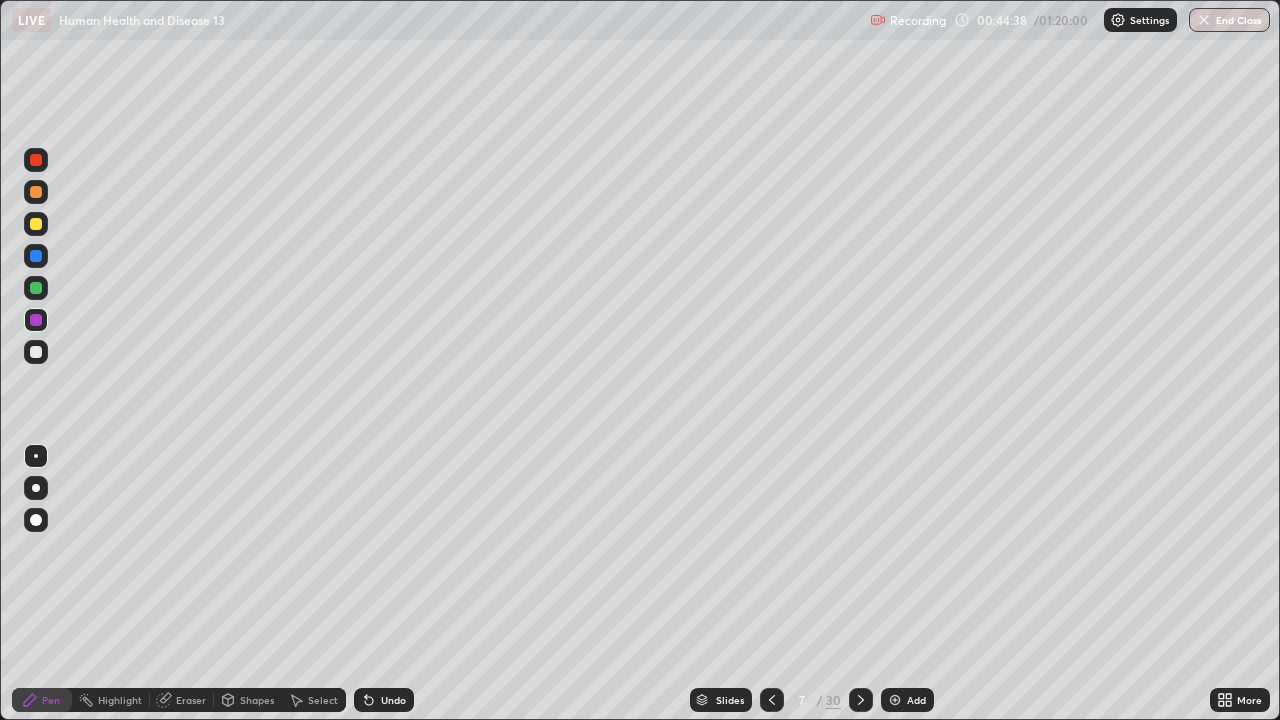 click on "Undo" at bounding box center (393, 700) 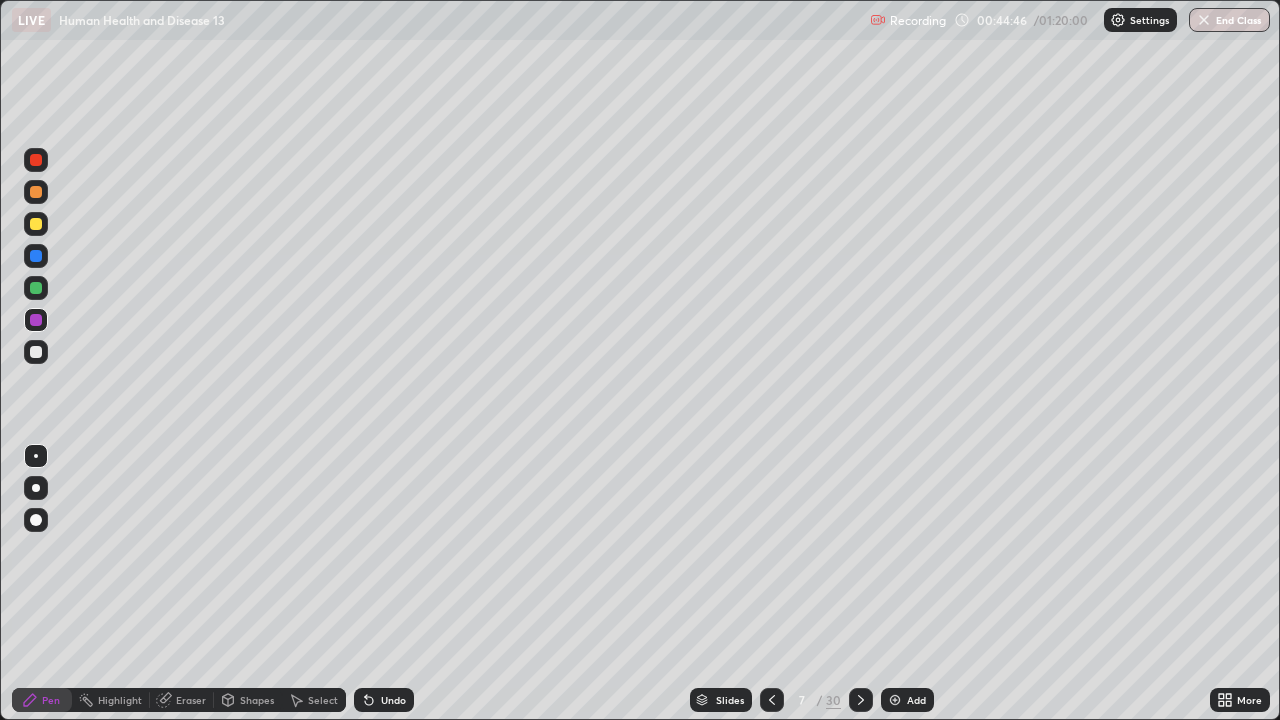 click at bounding box center (36, 352) 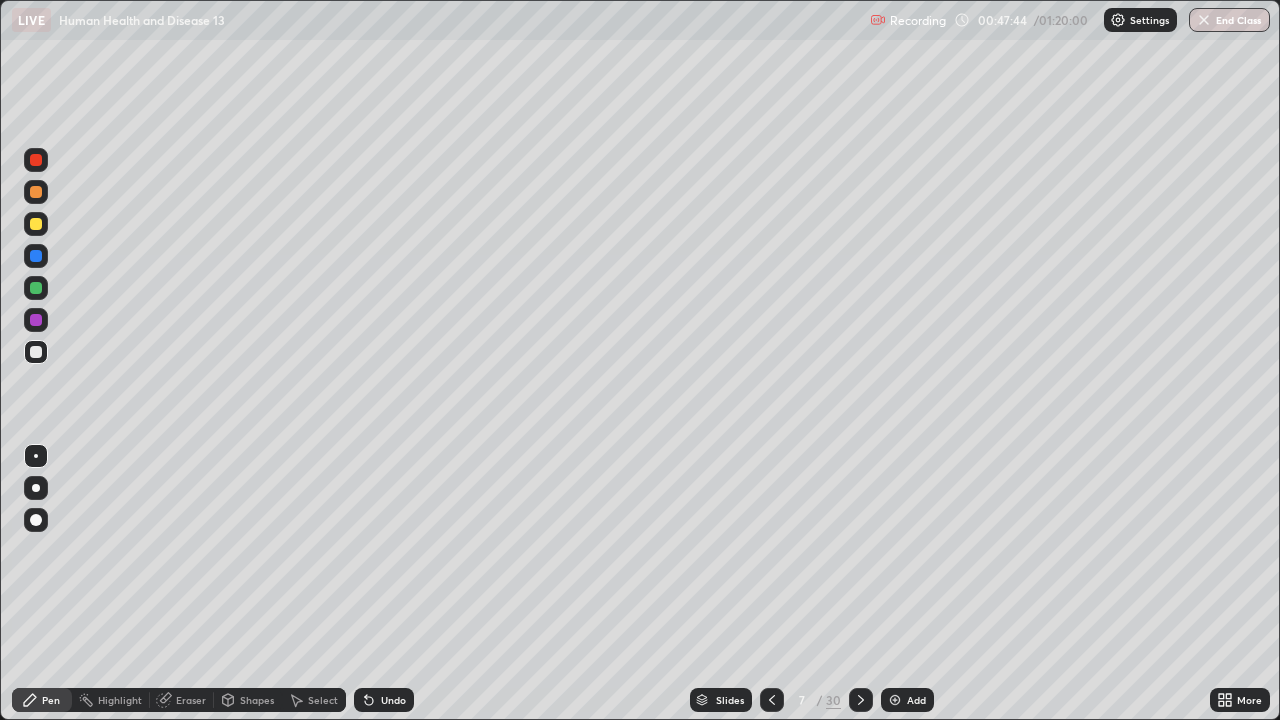 click at bounding box center [895, 700] 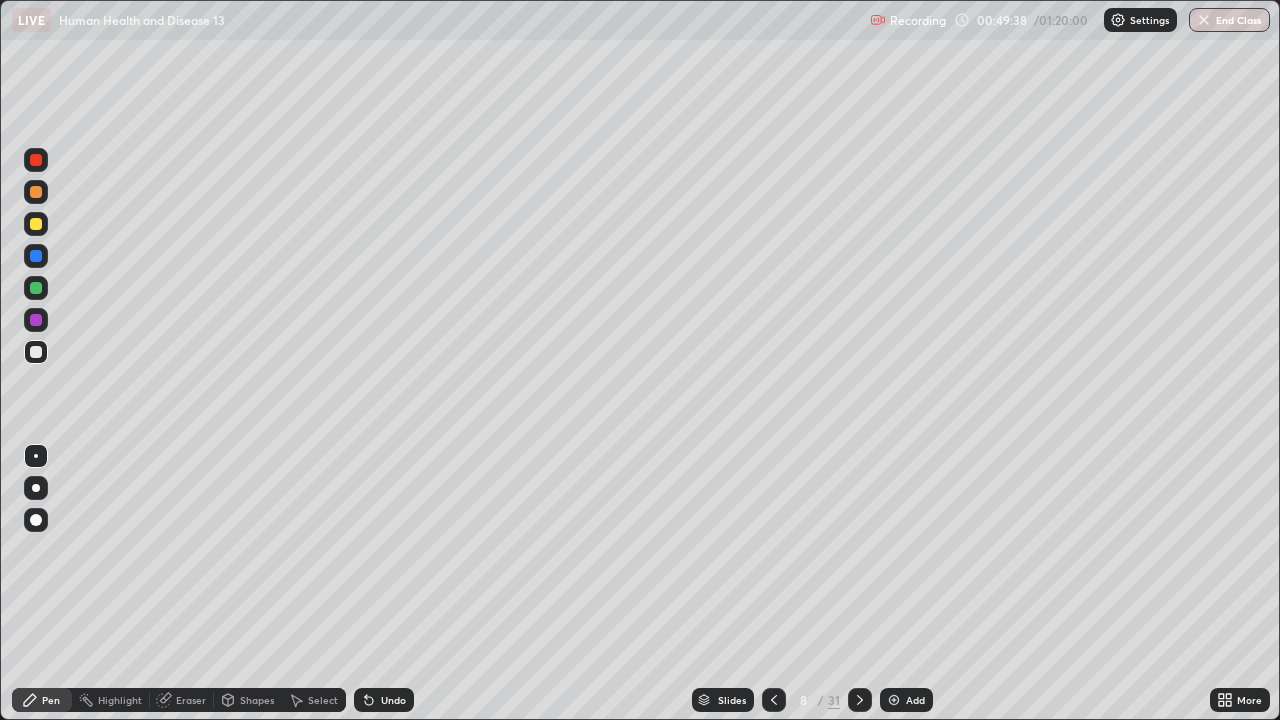 click at bounding box center [36, 352] 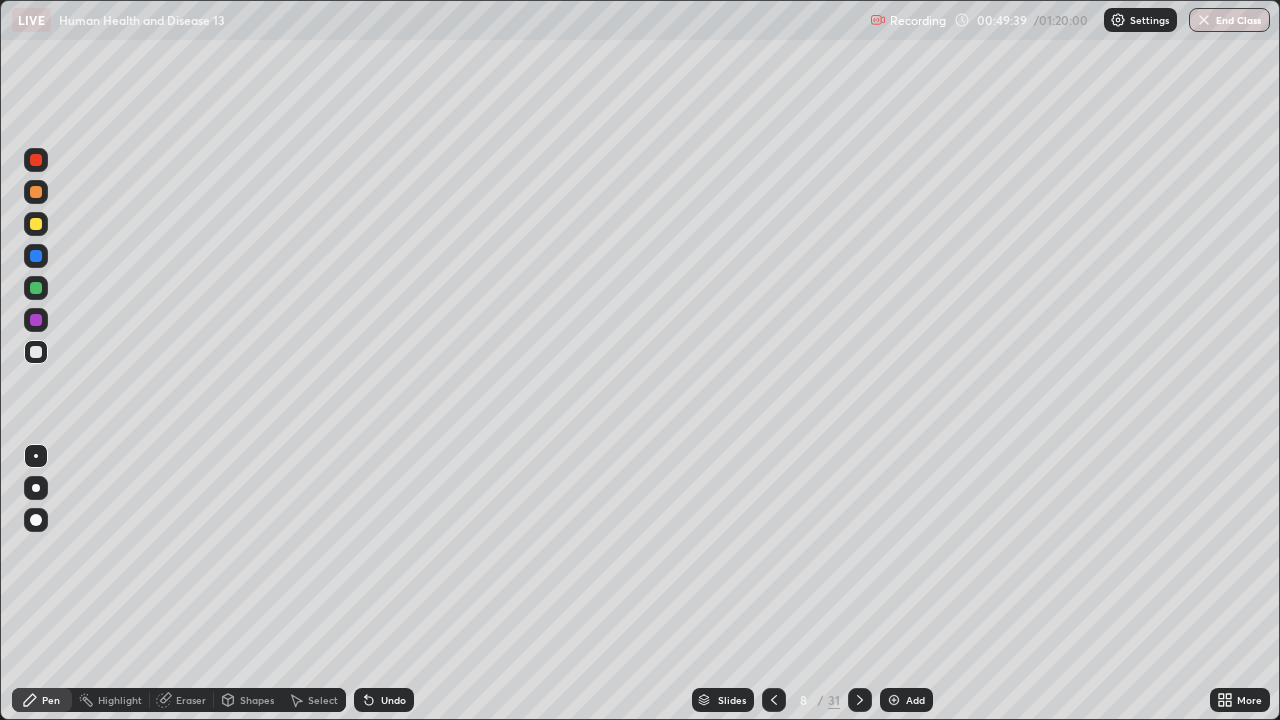 click at bounding box center (36, 320) 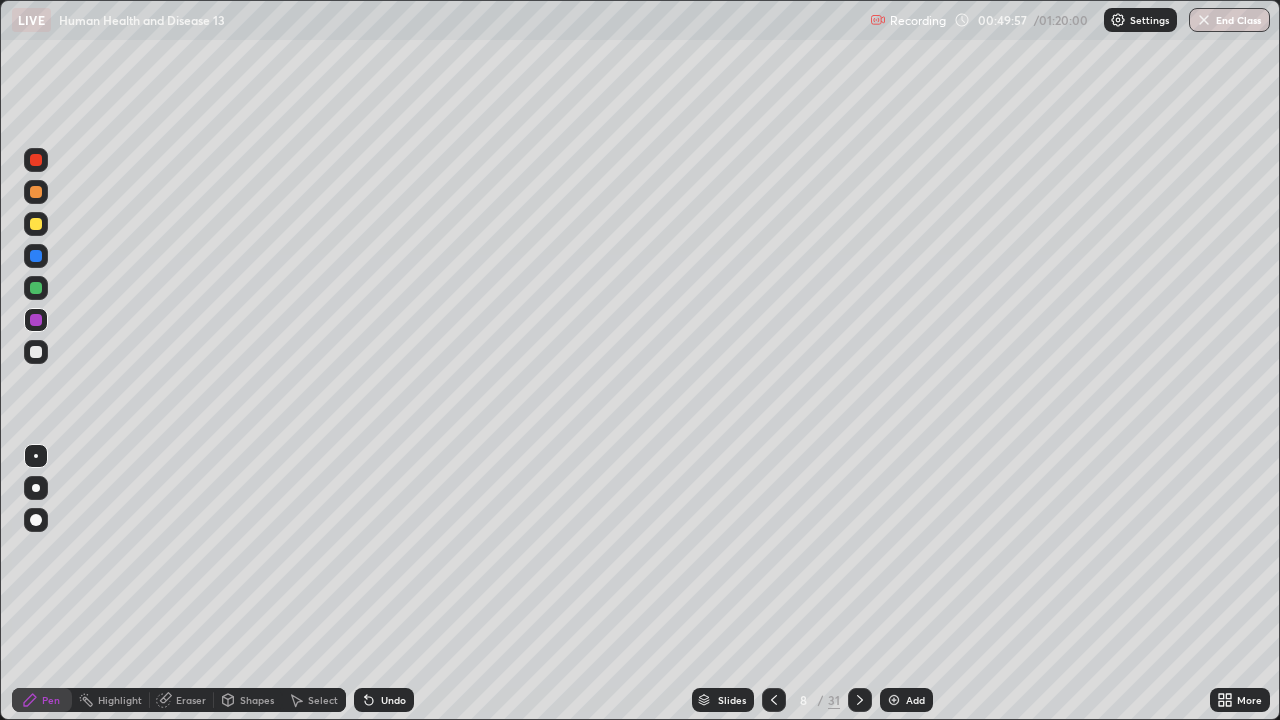 click at bounding box center [36, 352] 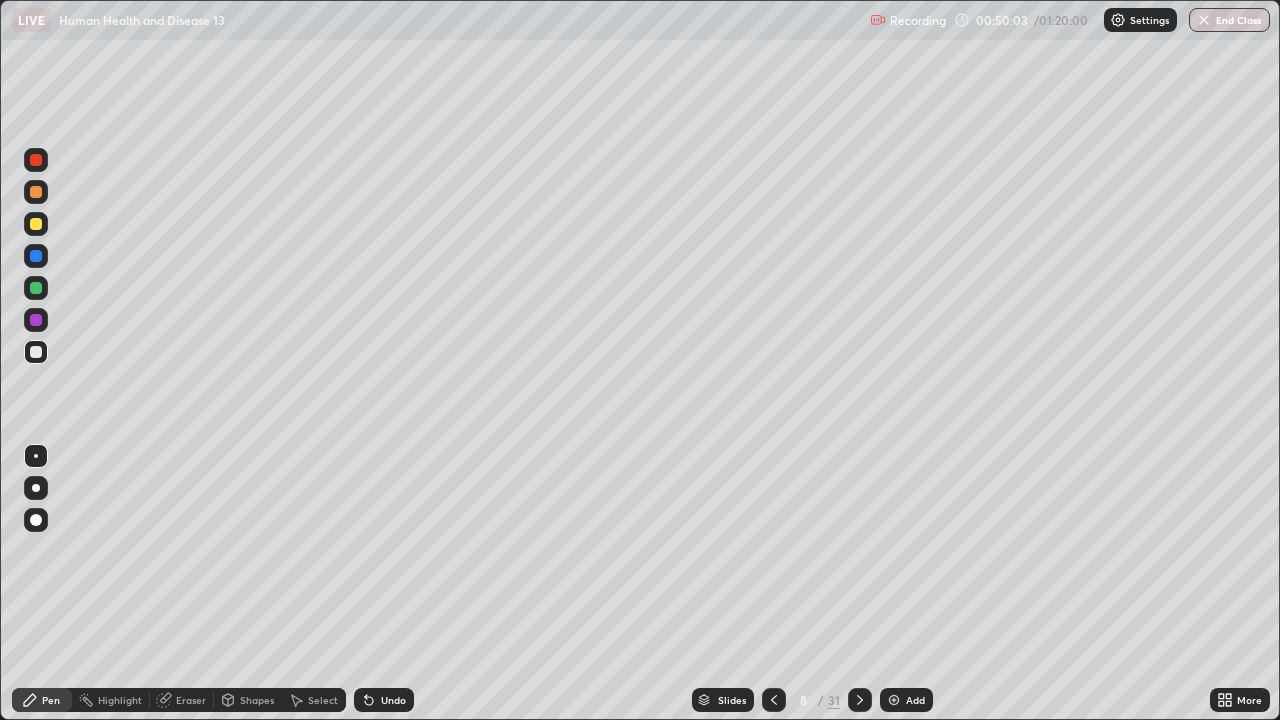 click at bounding box center [36, 288] 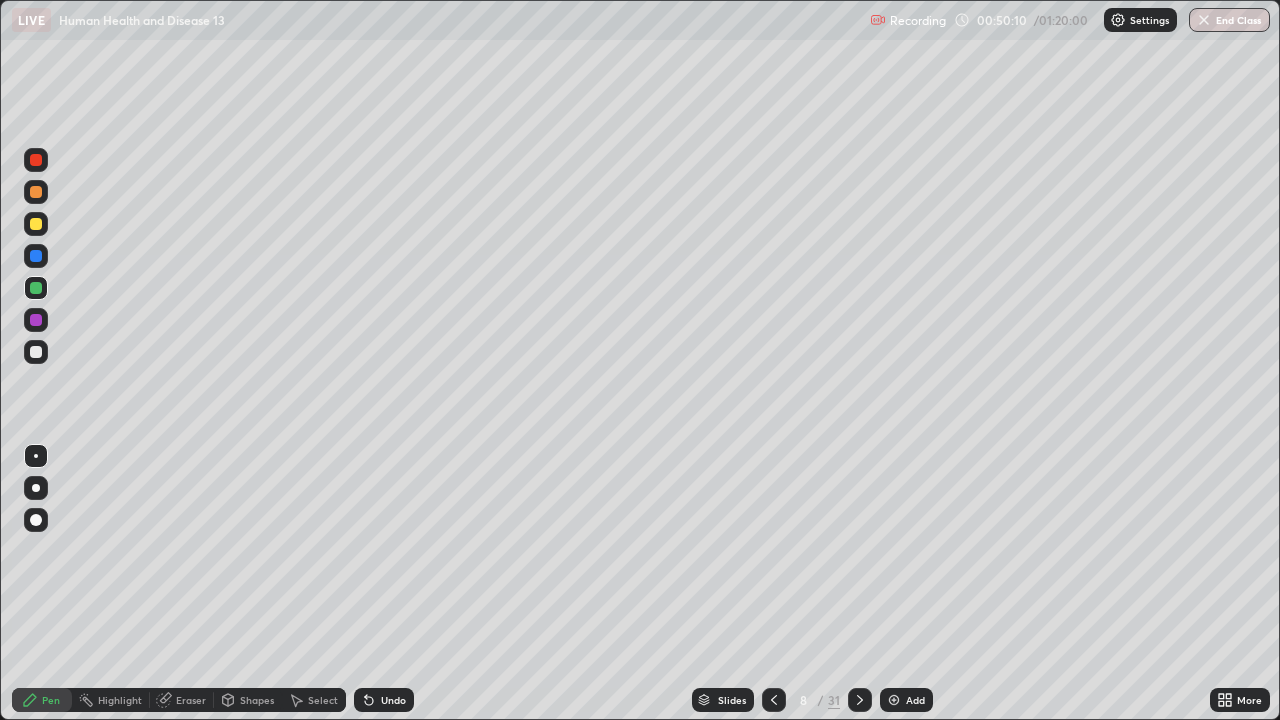 click at bounding box center [36, 256] 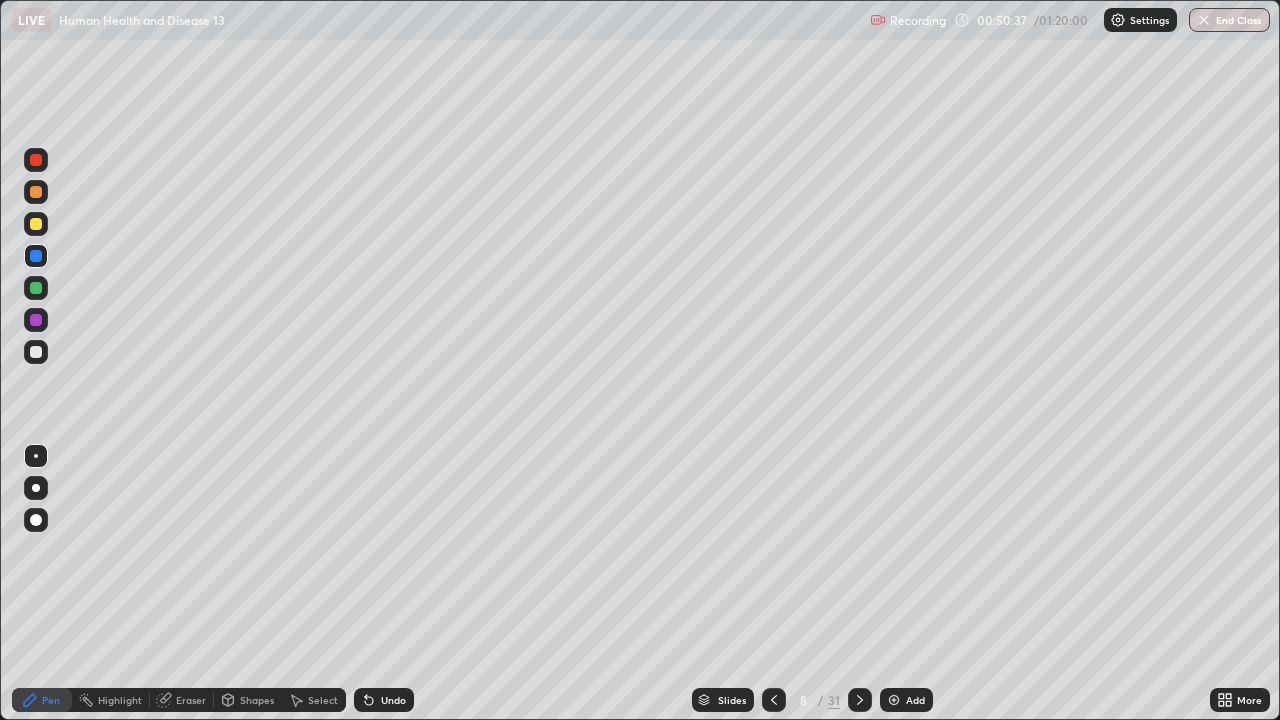 click at bounding box center [36, 288] 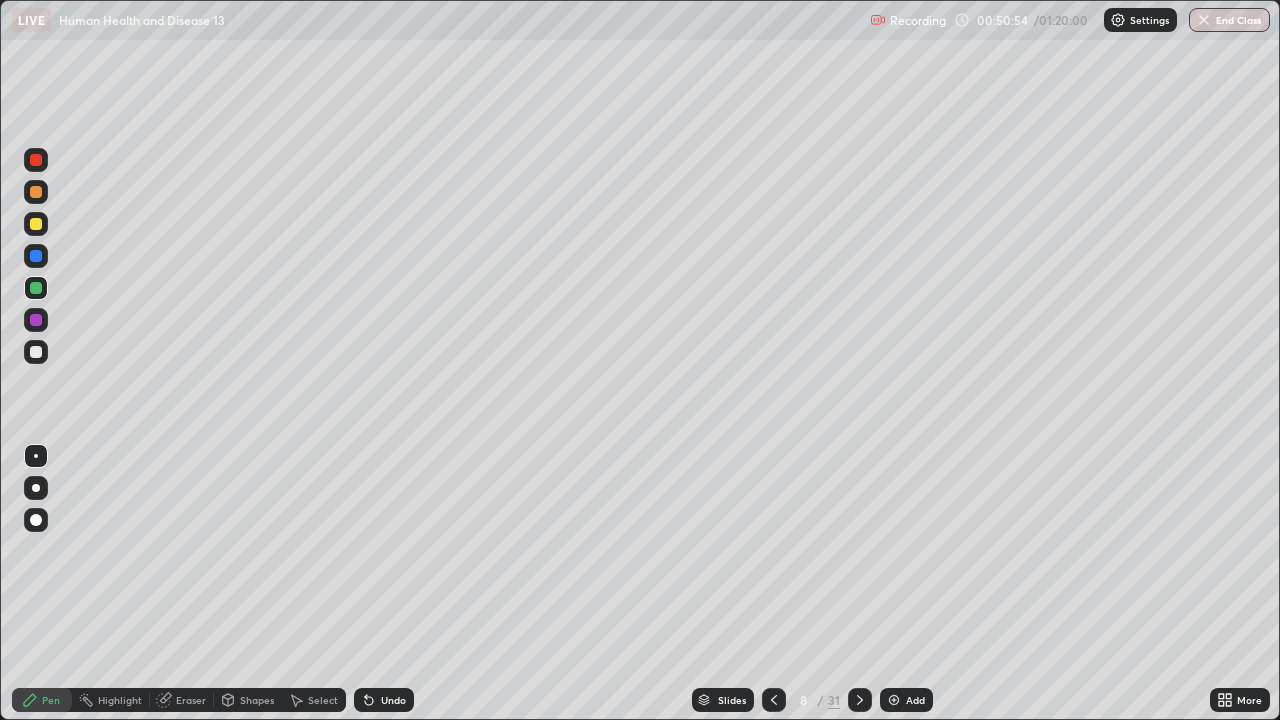 click at bounding box center (36, 288) 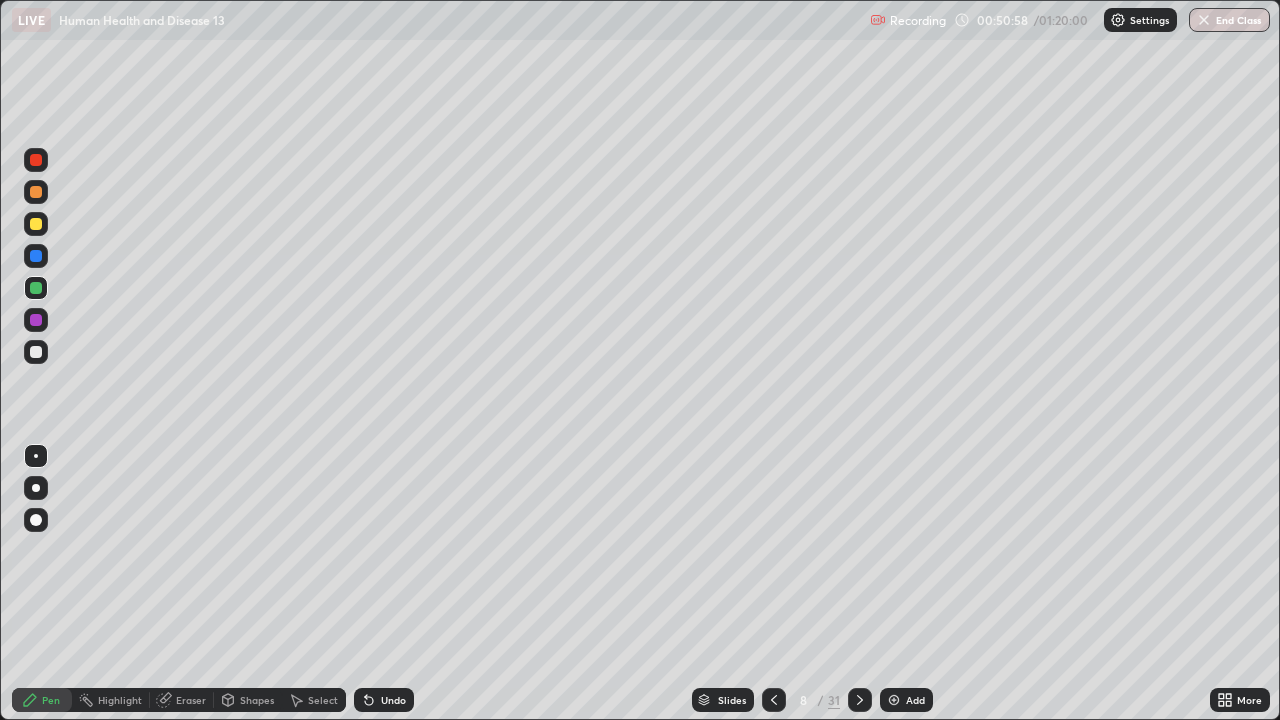 click at bounding box center [36, 224] 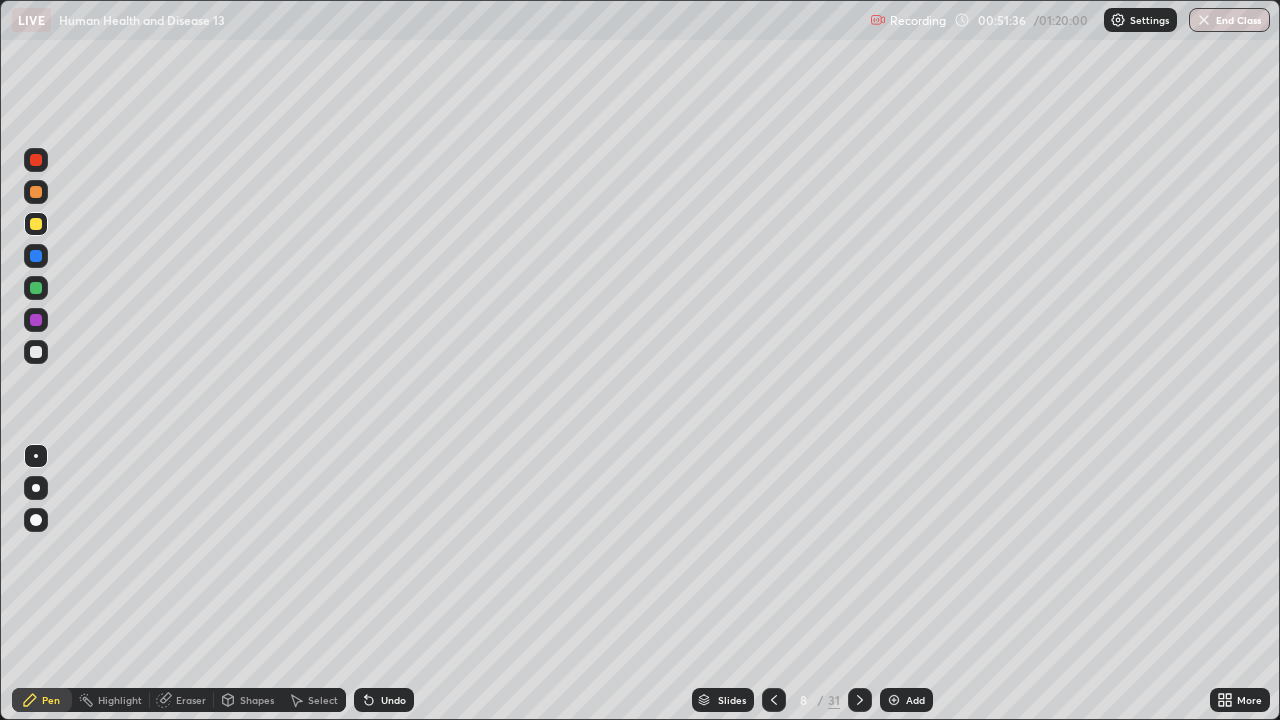 click at bounding box center (894, 700) 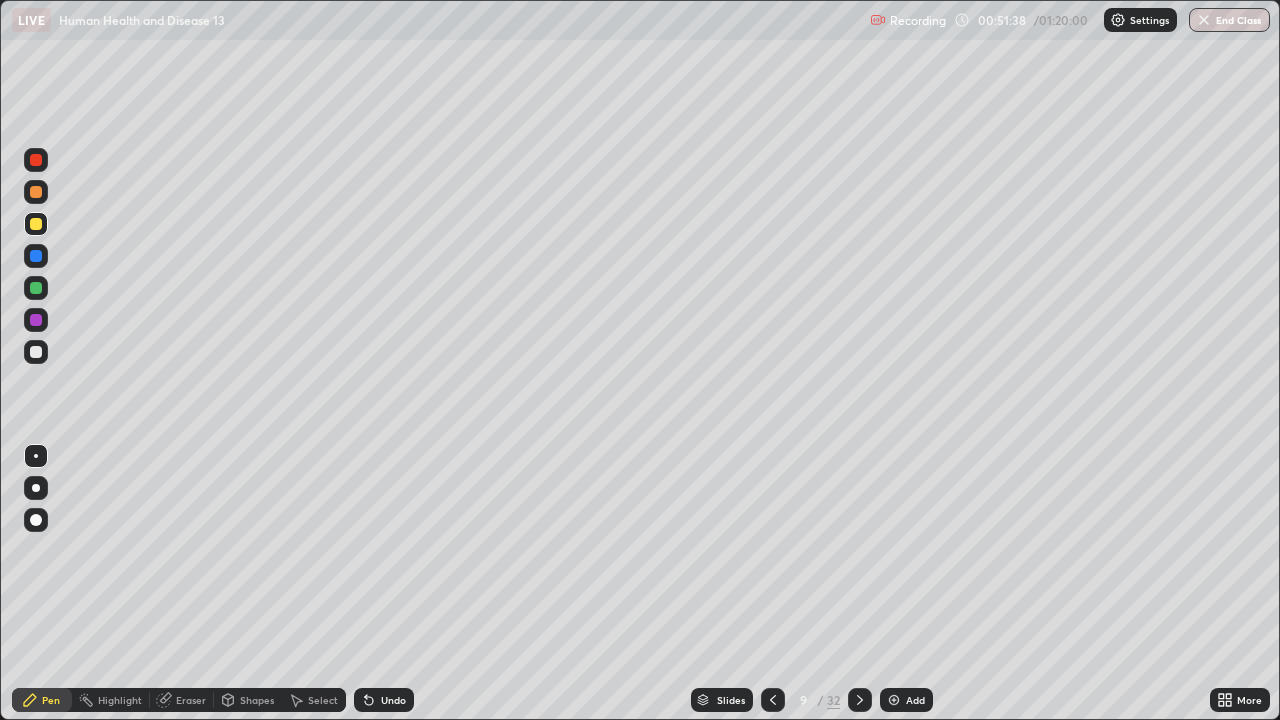 click at bounding box center (36, 160) 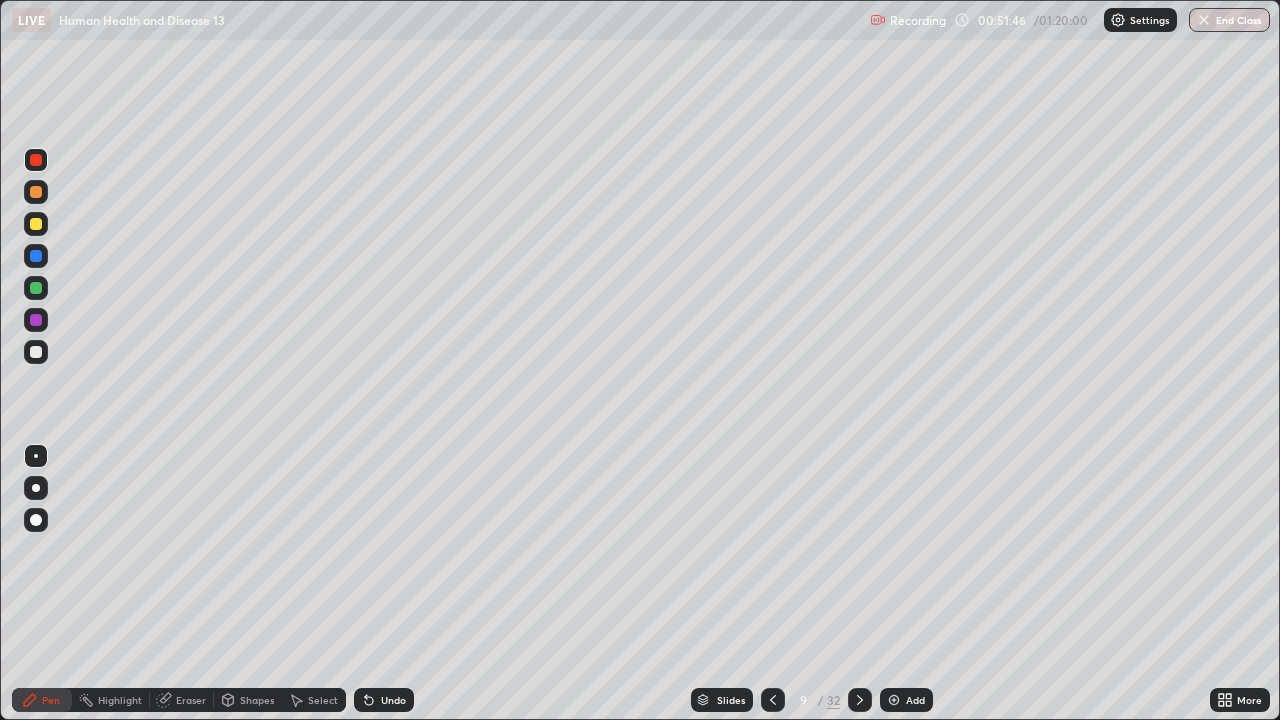 click on "Undo" at bounding box center [393, 700] 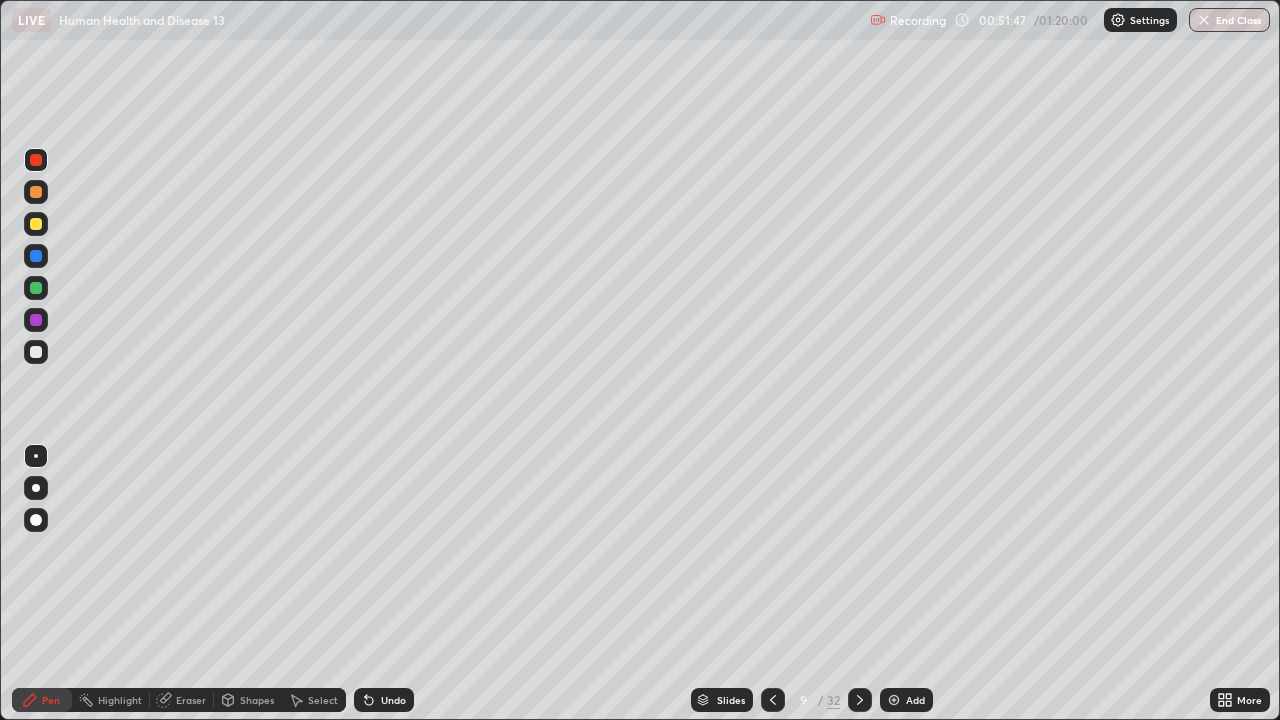 click on "Undo" at bounding box center [393, 700] 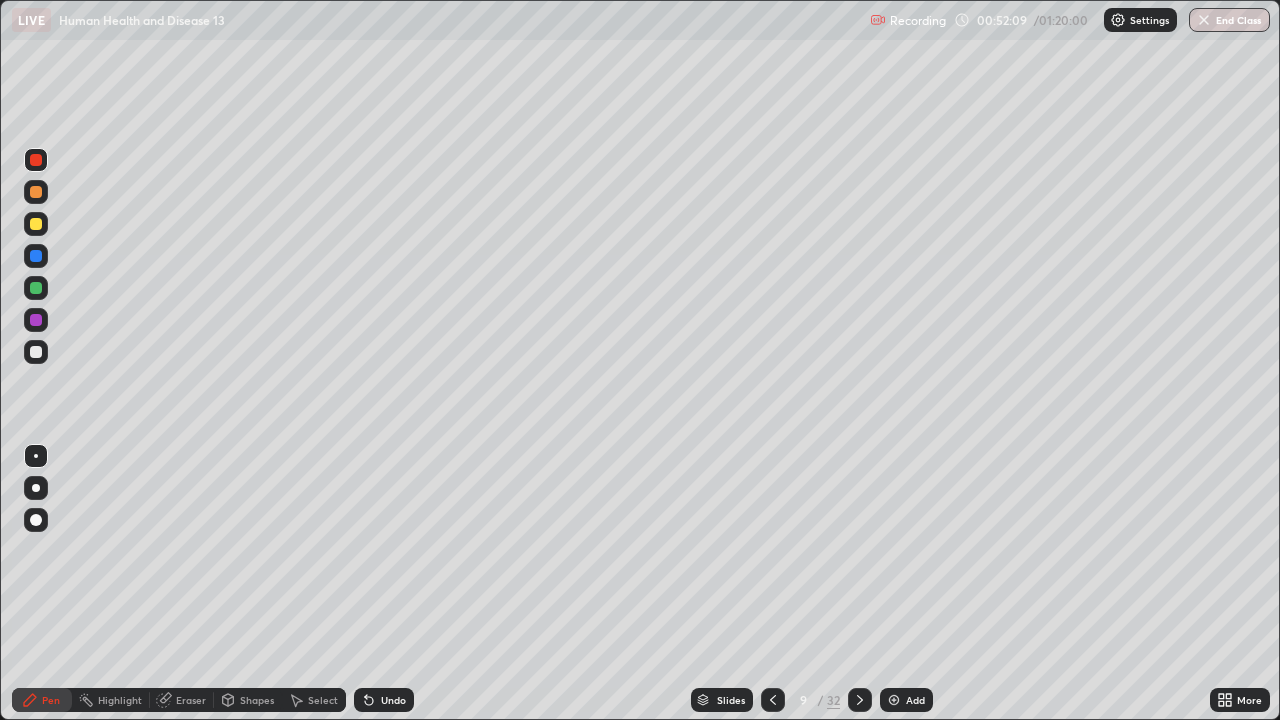 click at bounding box center [36, 288] 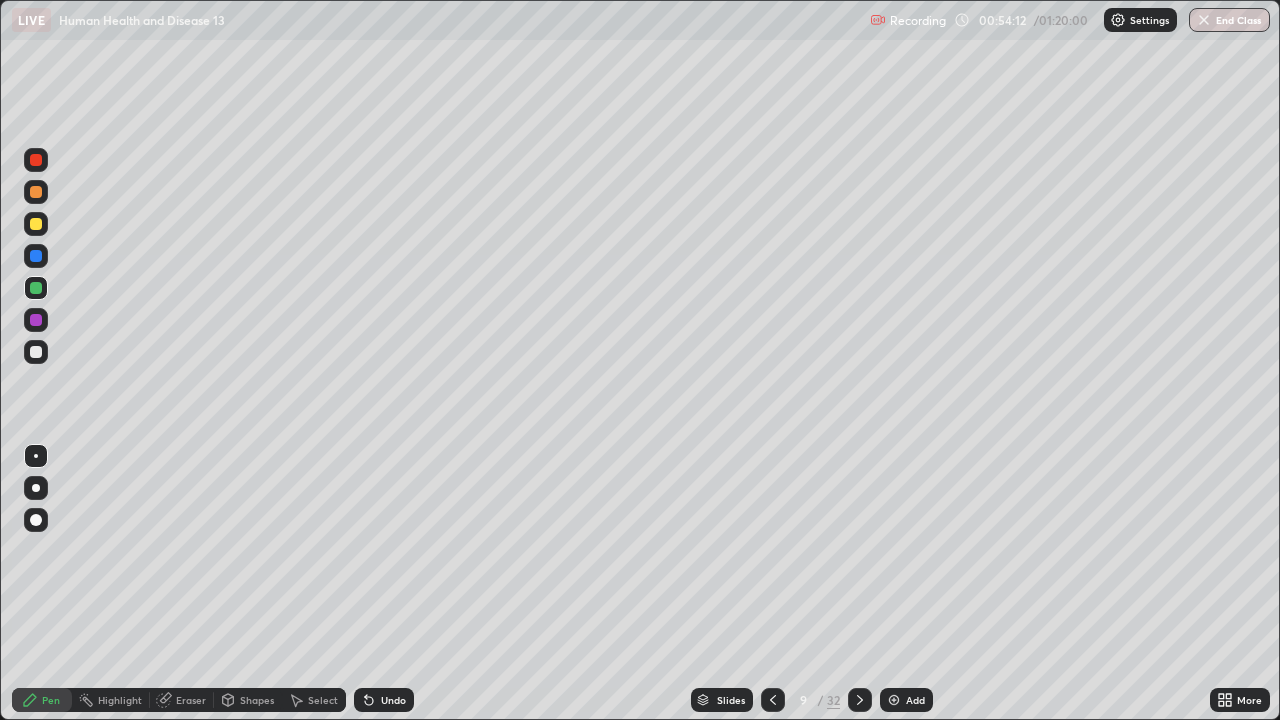 click on "Eraser" at bounding box center (191, 700) 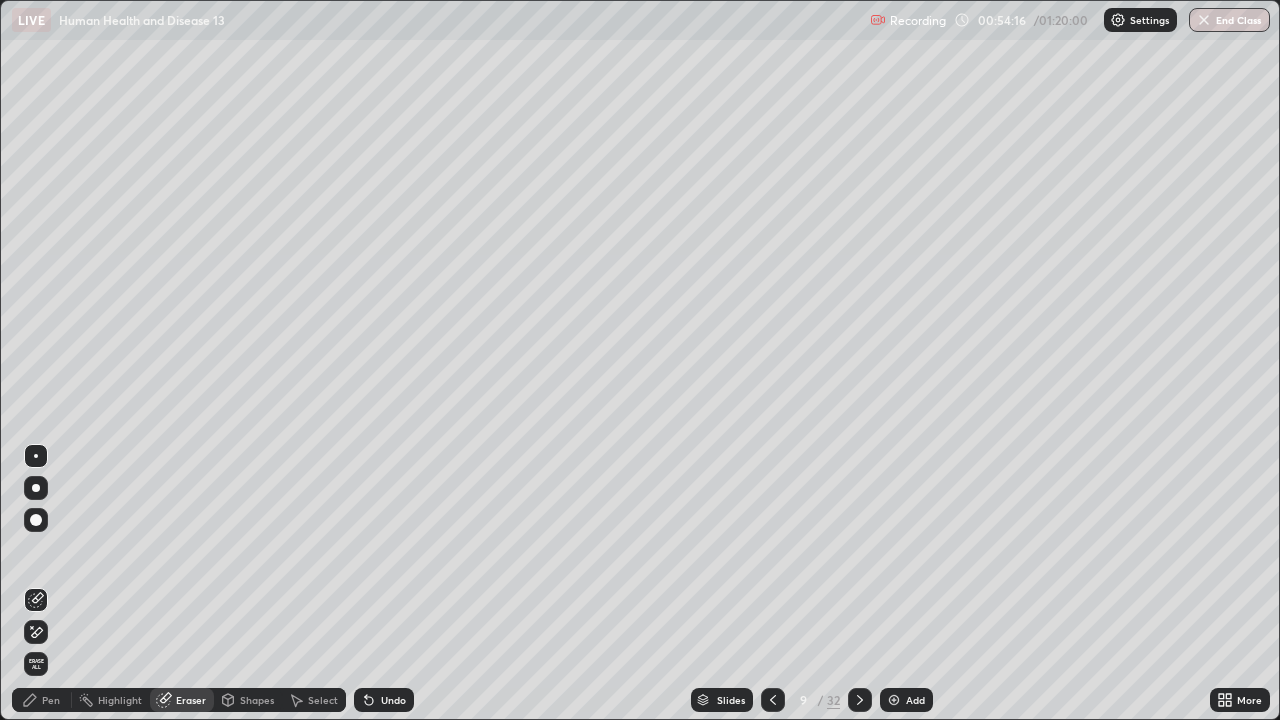 click on "Pen" at bounding box center (51, 700) 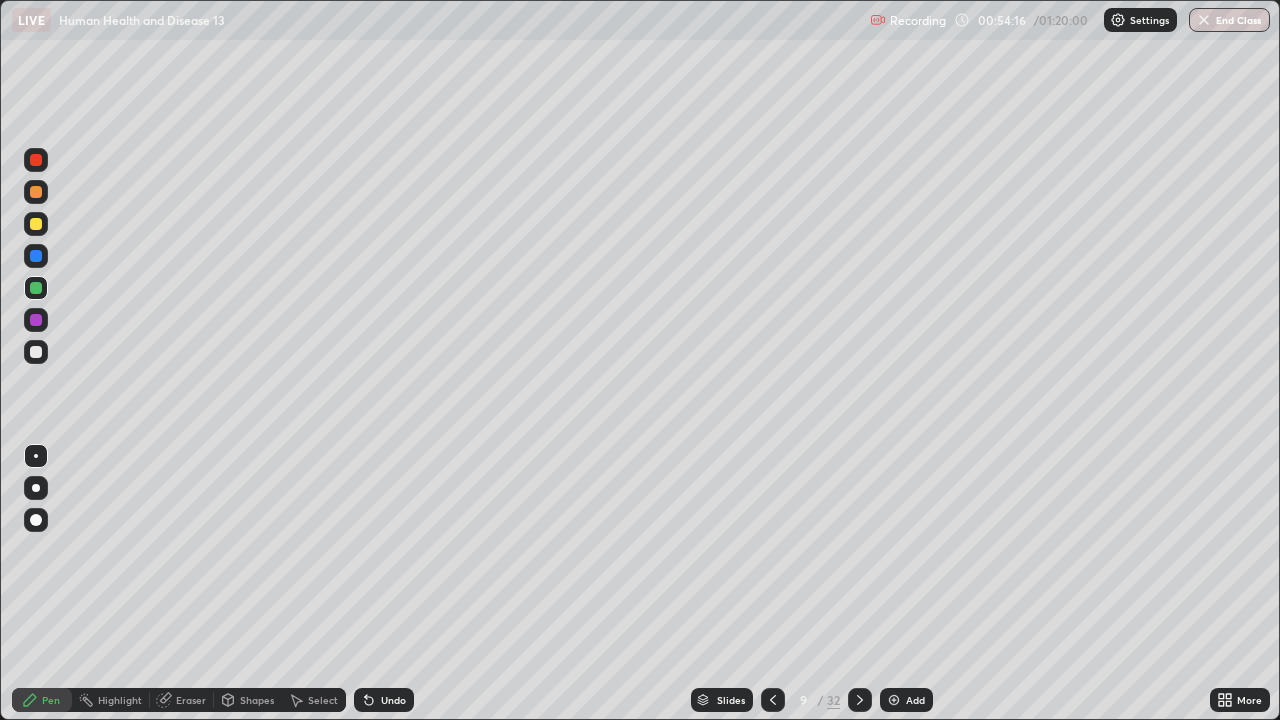 click at bounding box center (36, 160) 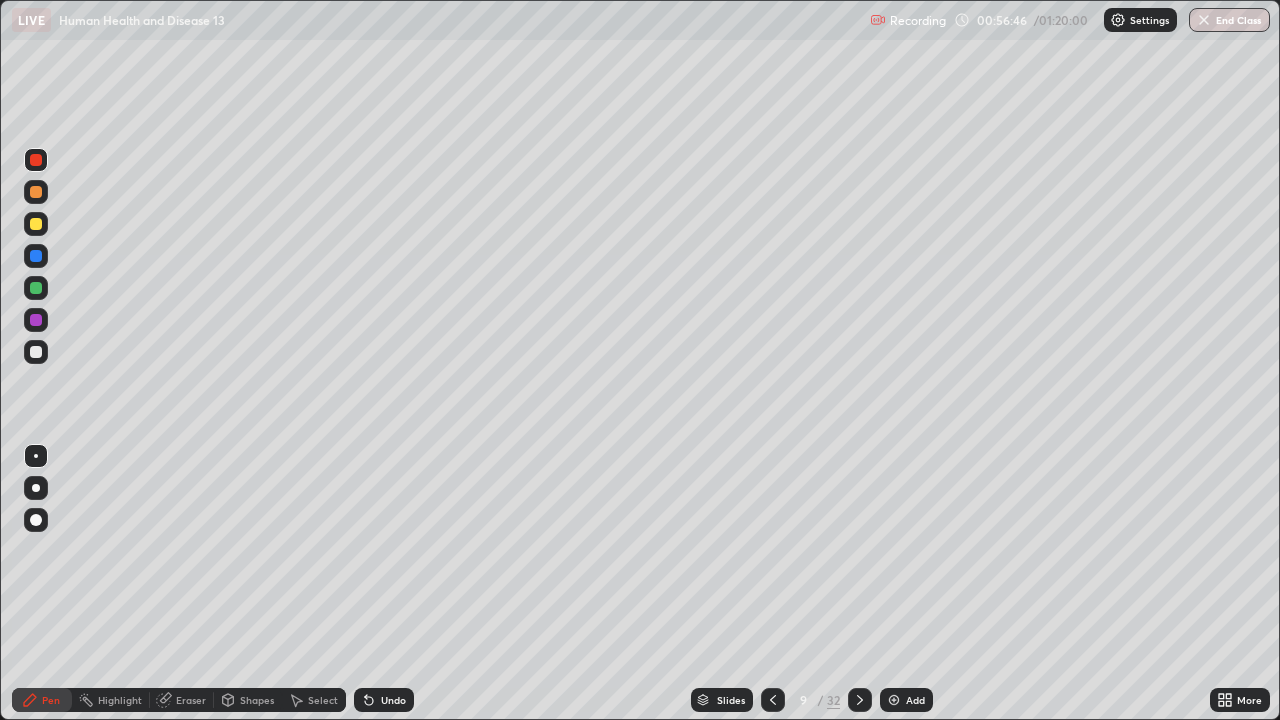 click at bounding box center [773, 700] 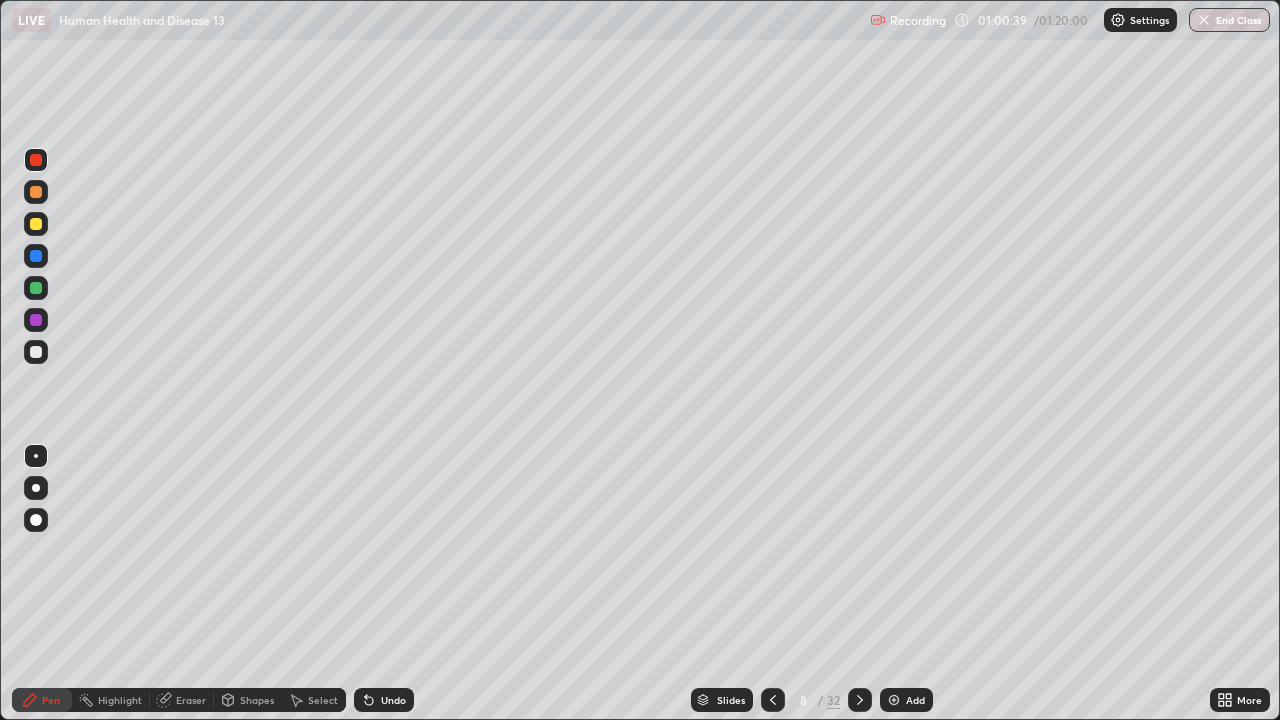 click at bounding box center [894, 700] 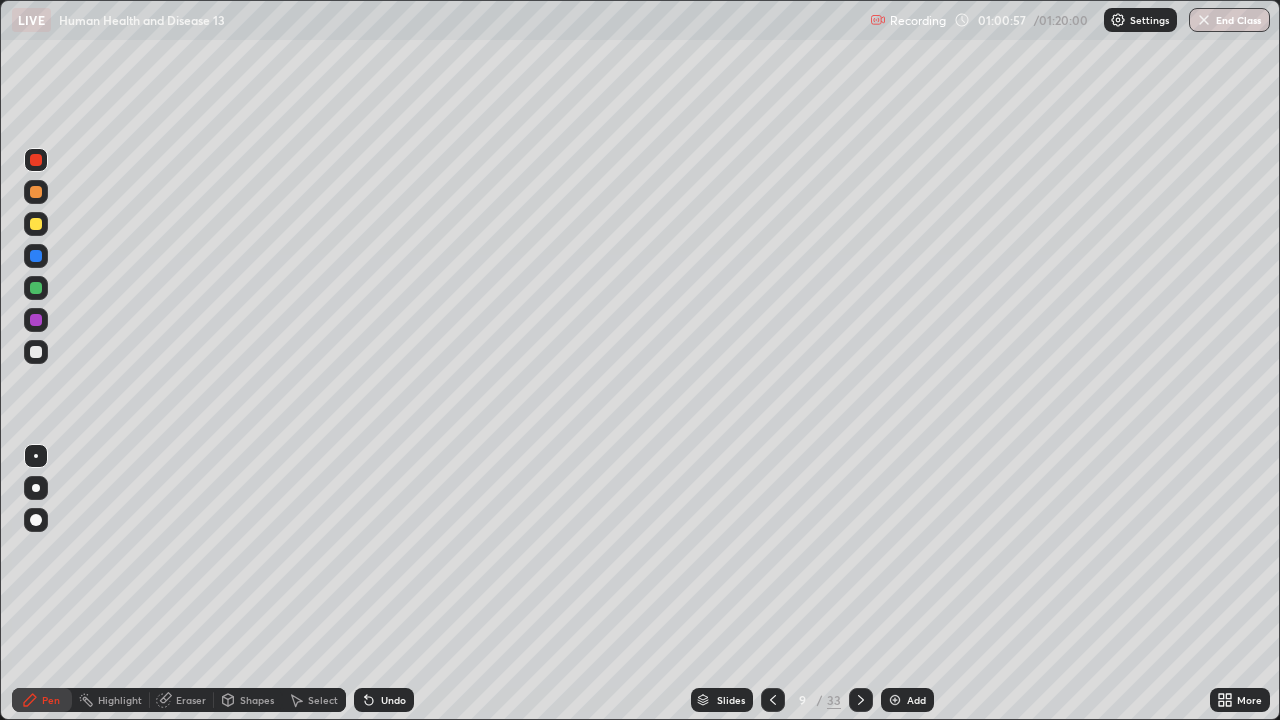 click 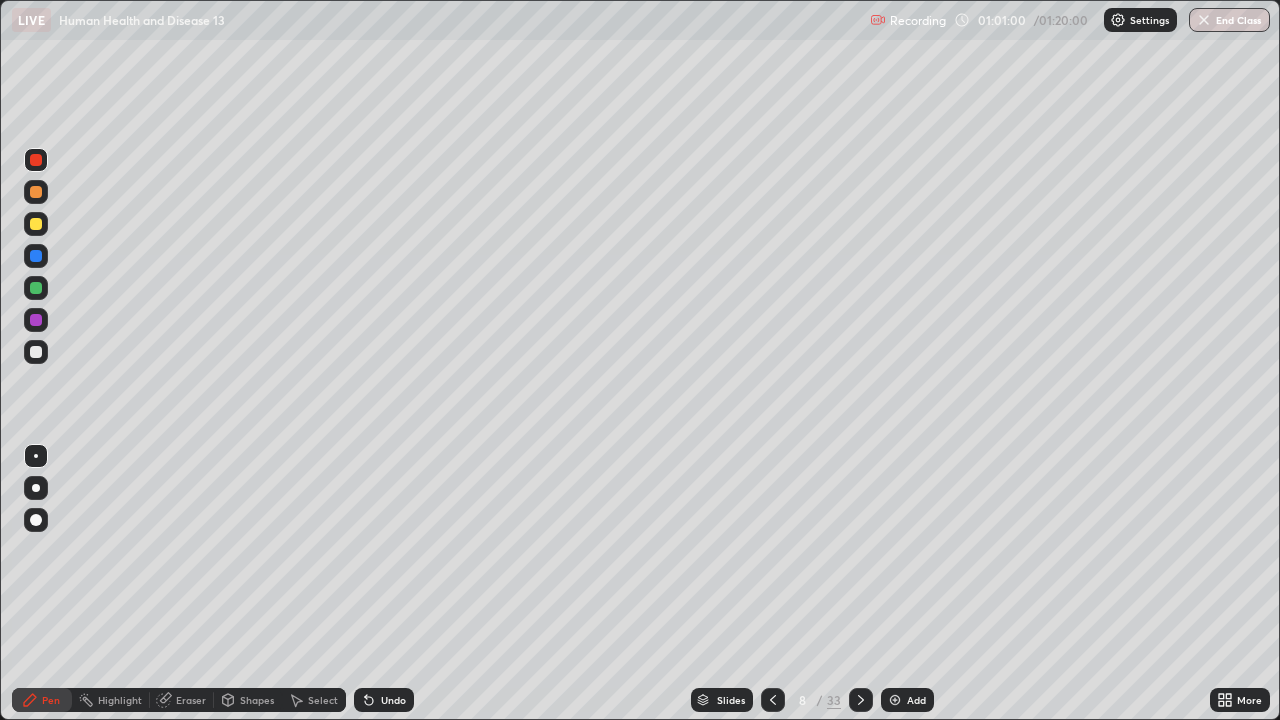 click 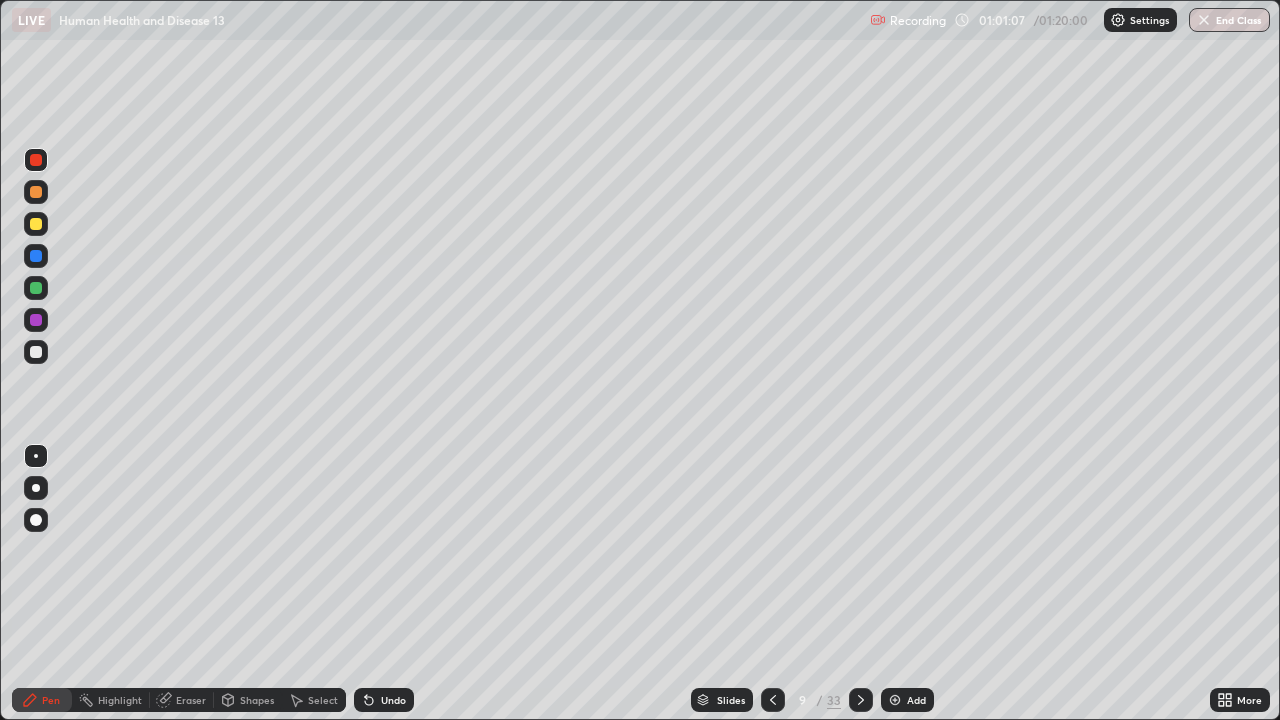 click at bounding box center (36, 288) 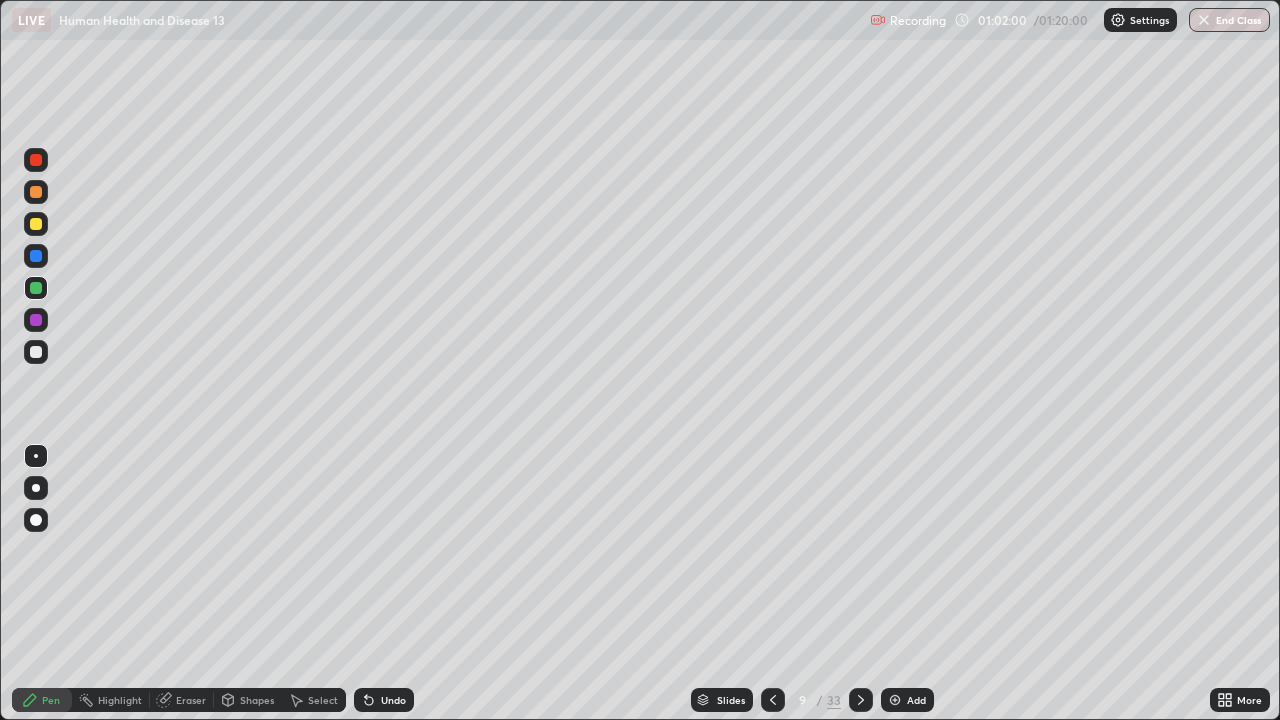 click at bounding box center (36, 352) 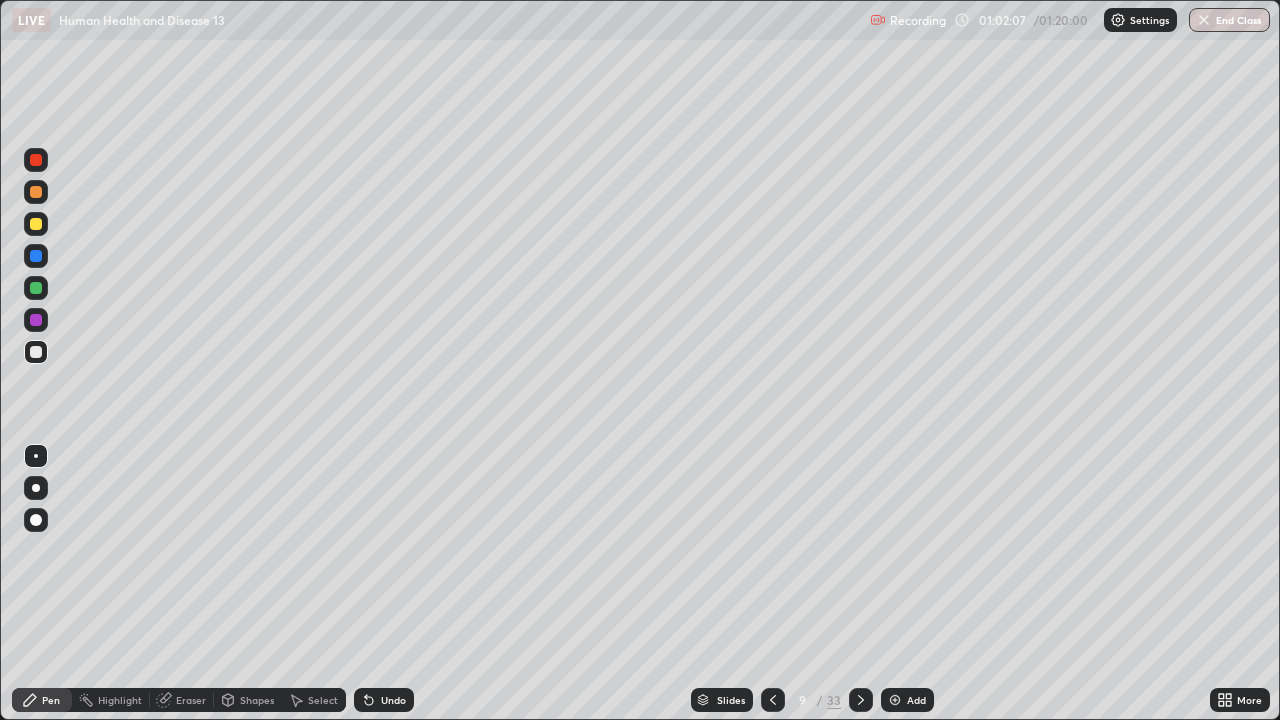 click at bounding box center [36, 224] 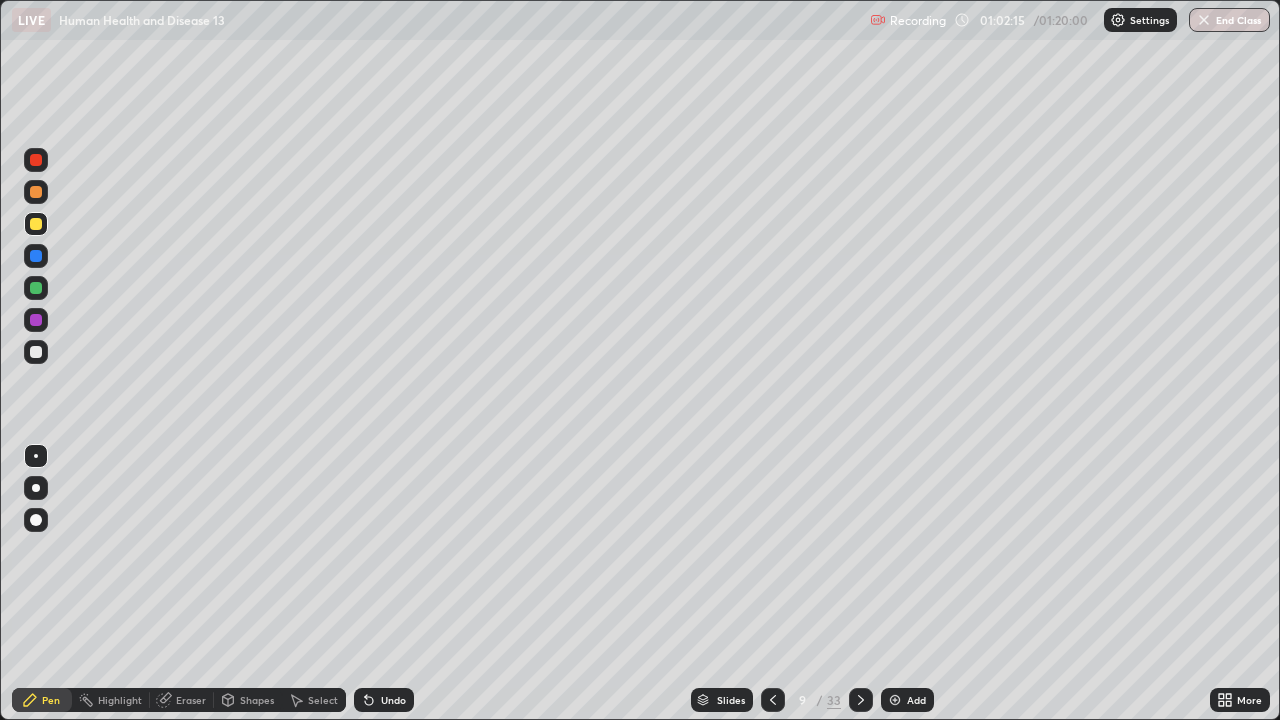 click at bounding box center [36, 320] 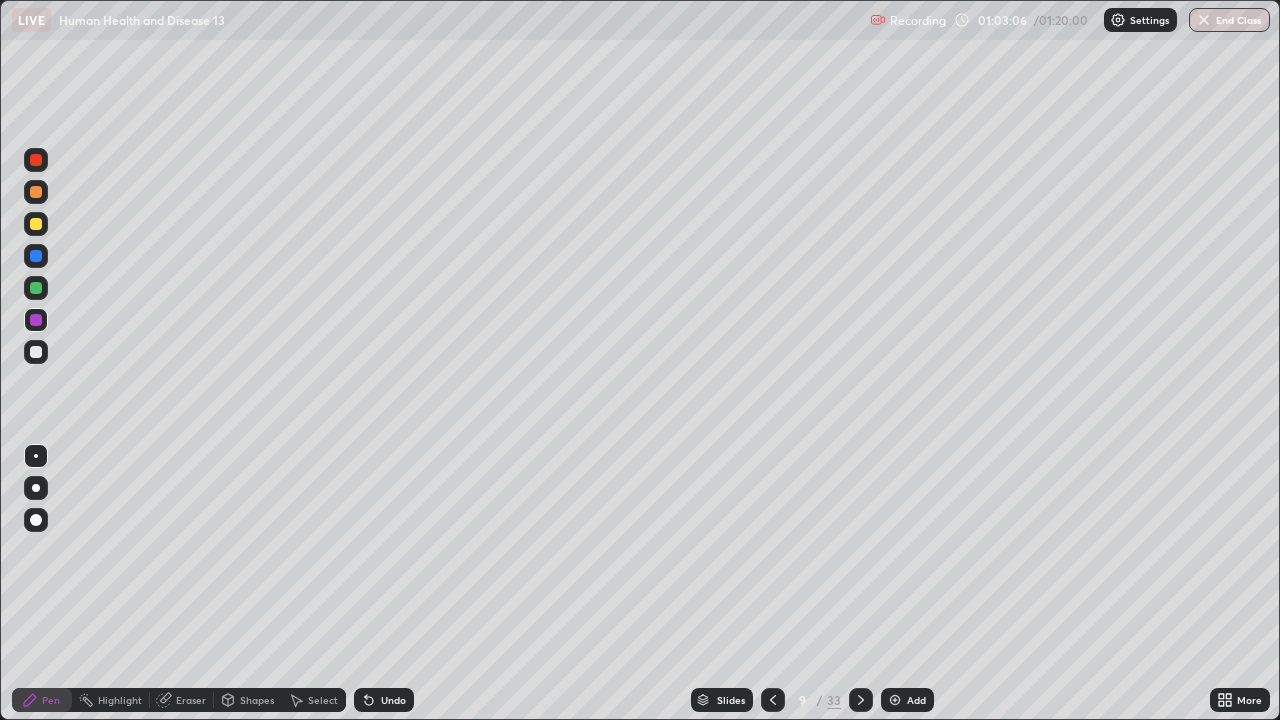 click on "Add" at bounding box center [907, 700] 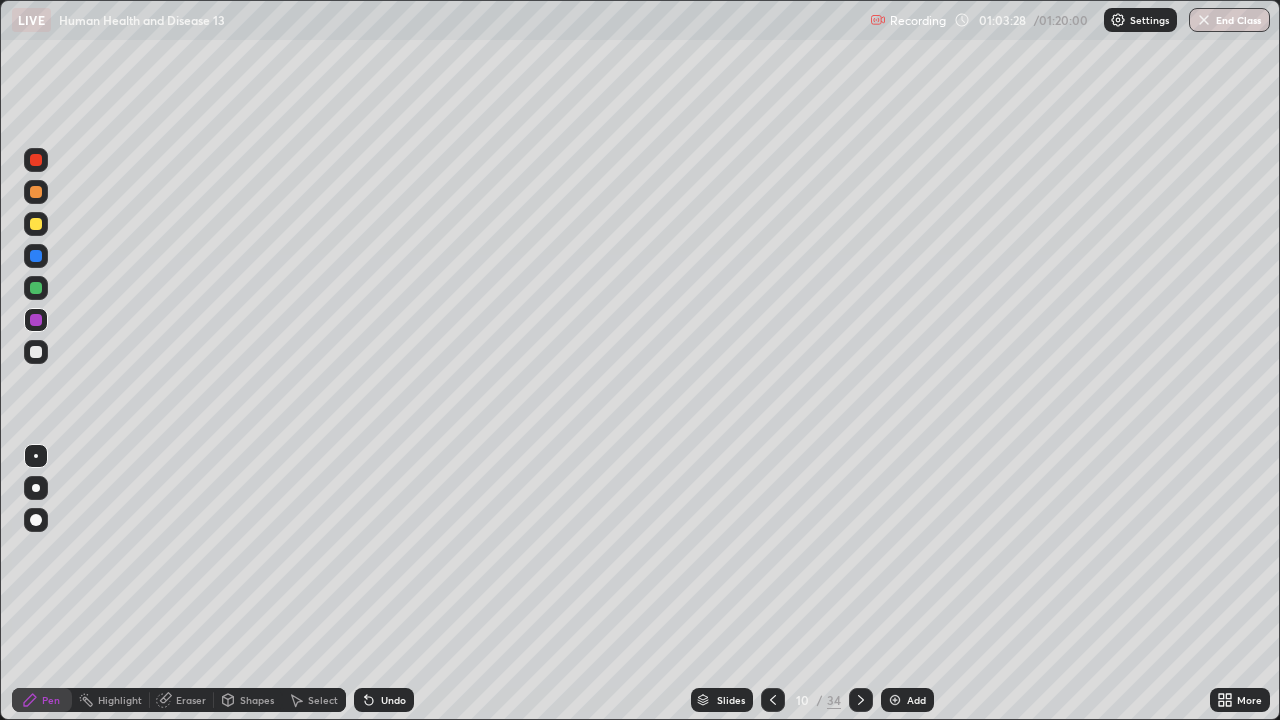 click on "Eraser" at bounding box center (191, 700) 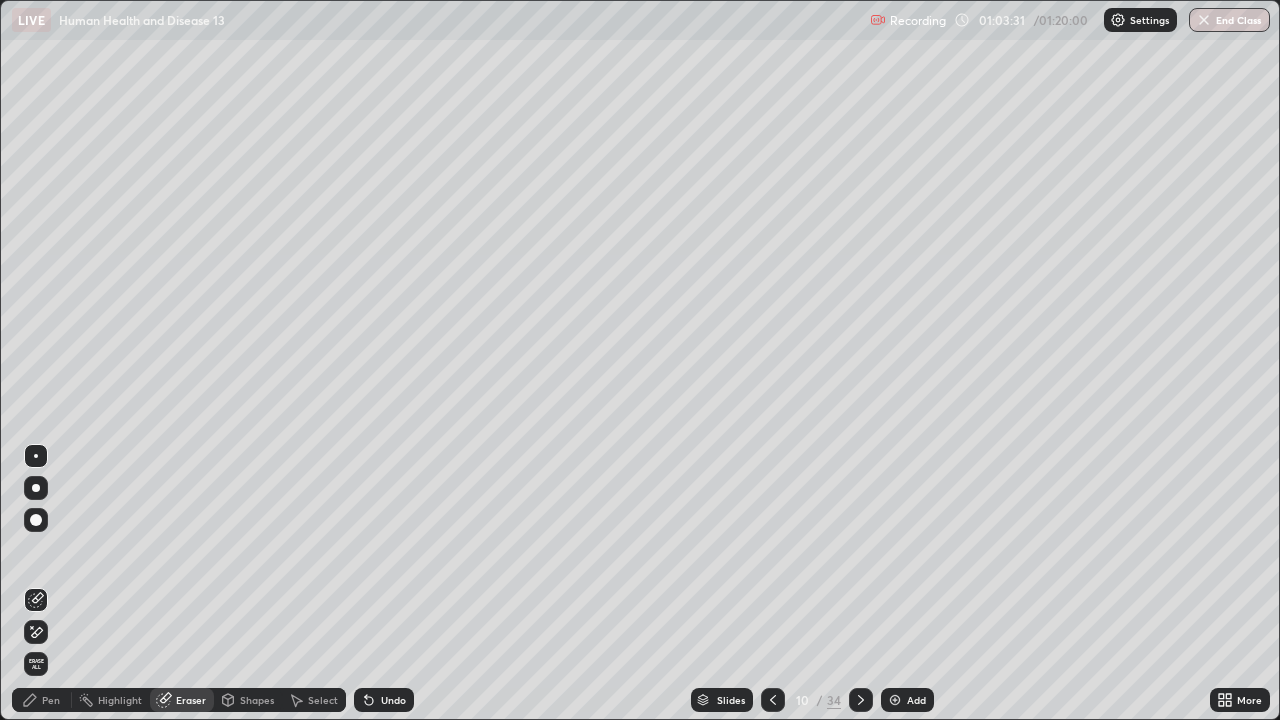 click on "Pen" at bounding box center [51, 700] 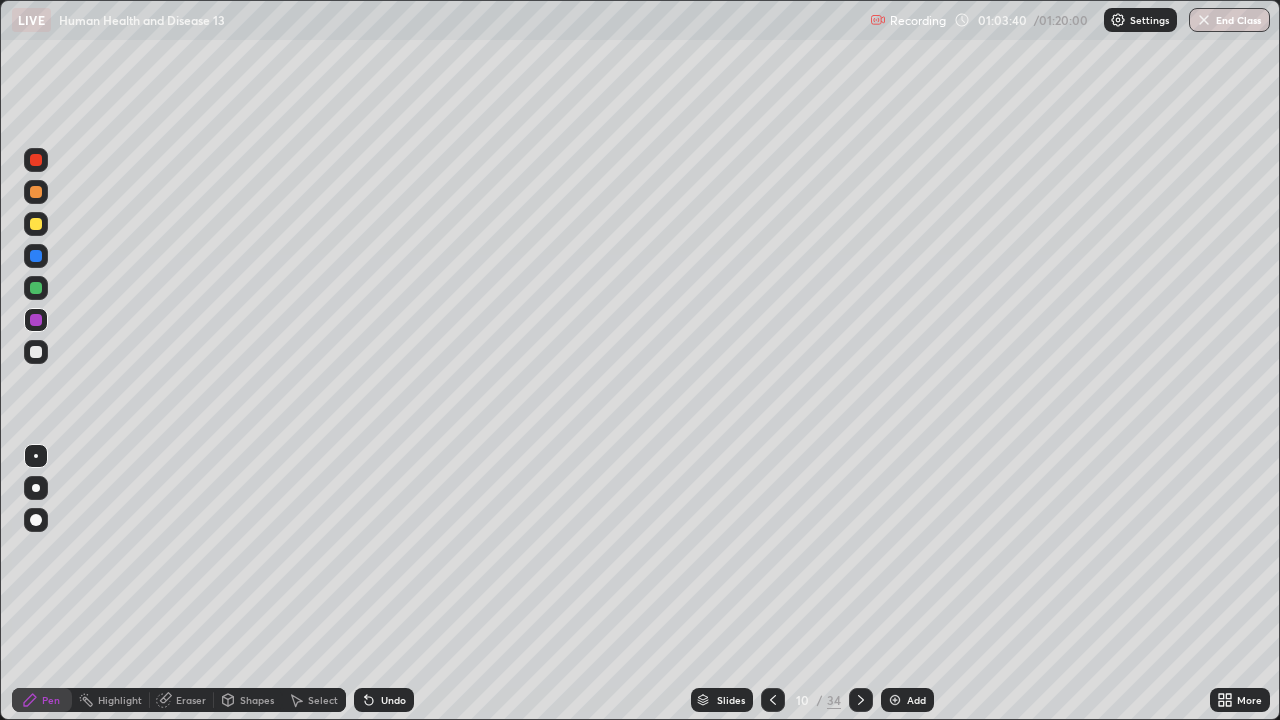 click on "Undo" at bounding box center [393, 700] 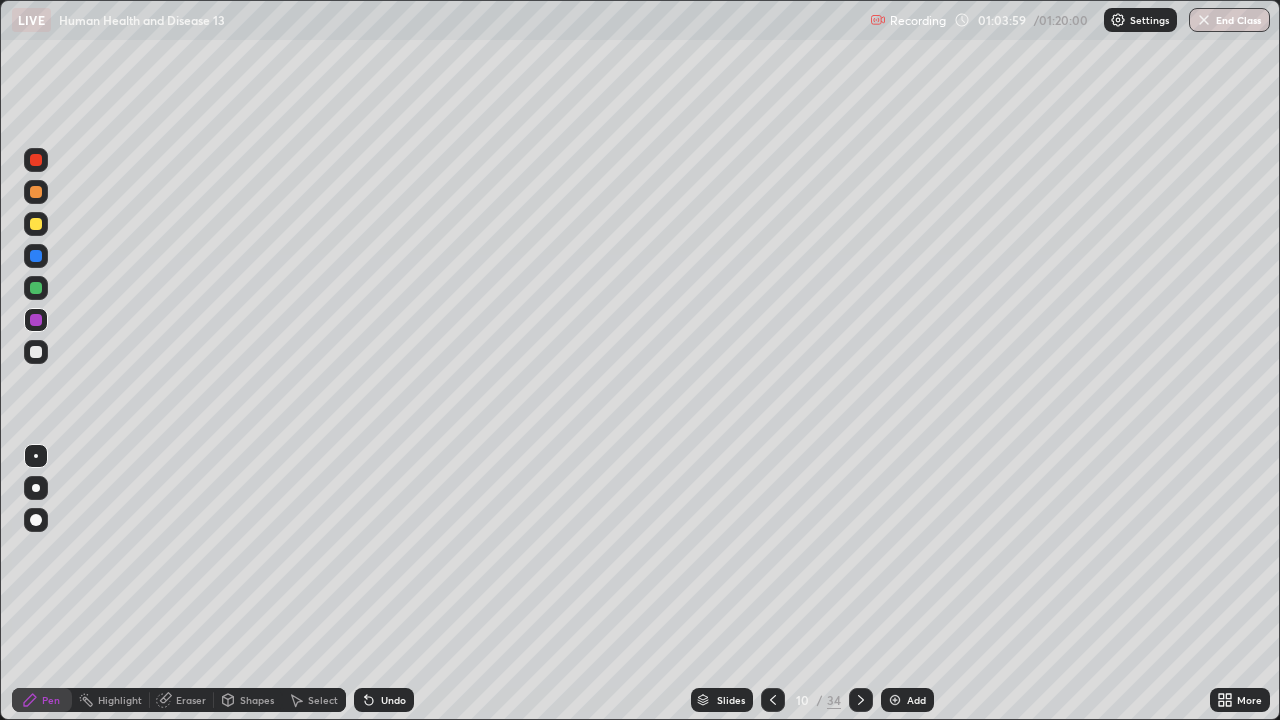 click on "Eraser" at bounding box center (191, 700) 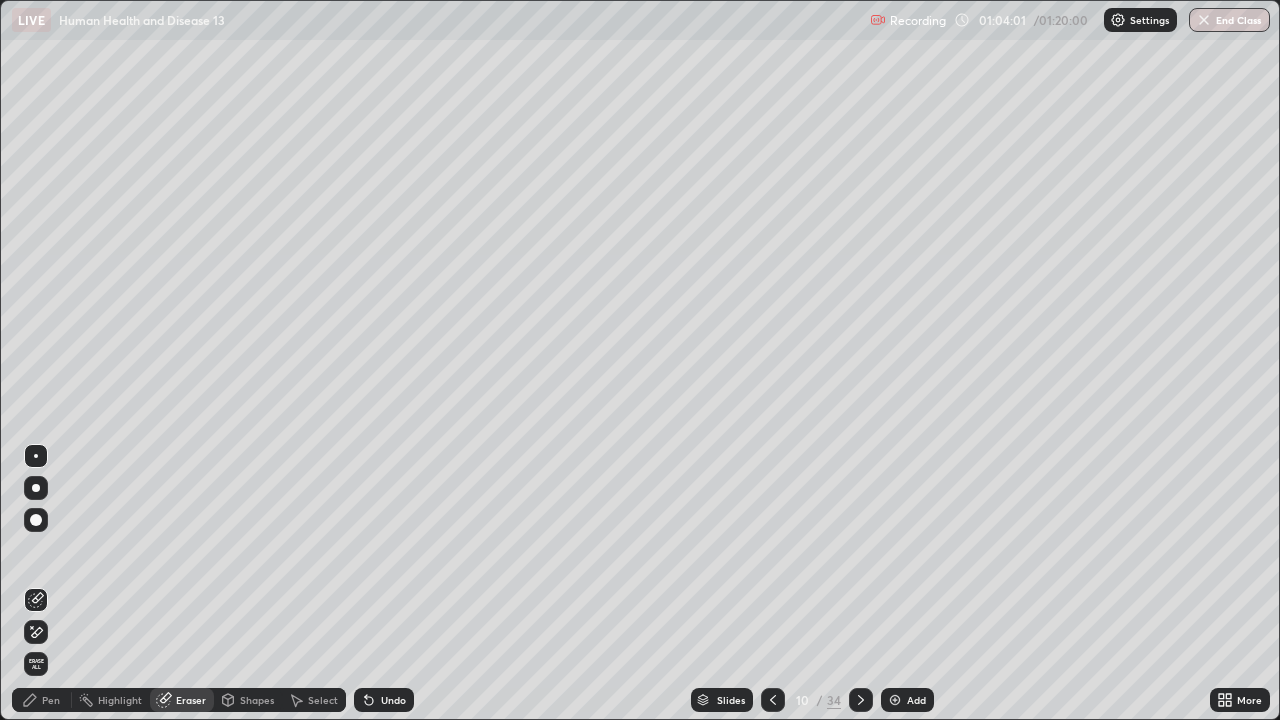 click on "Pen" at bounding box center (42, 700) 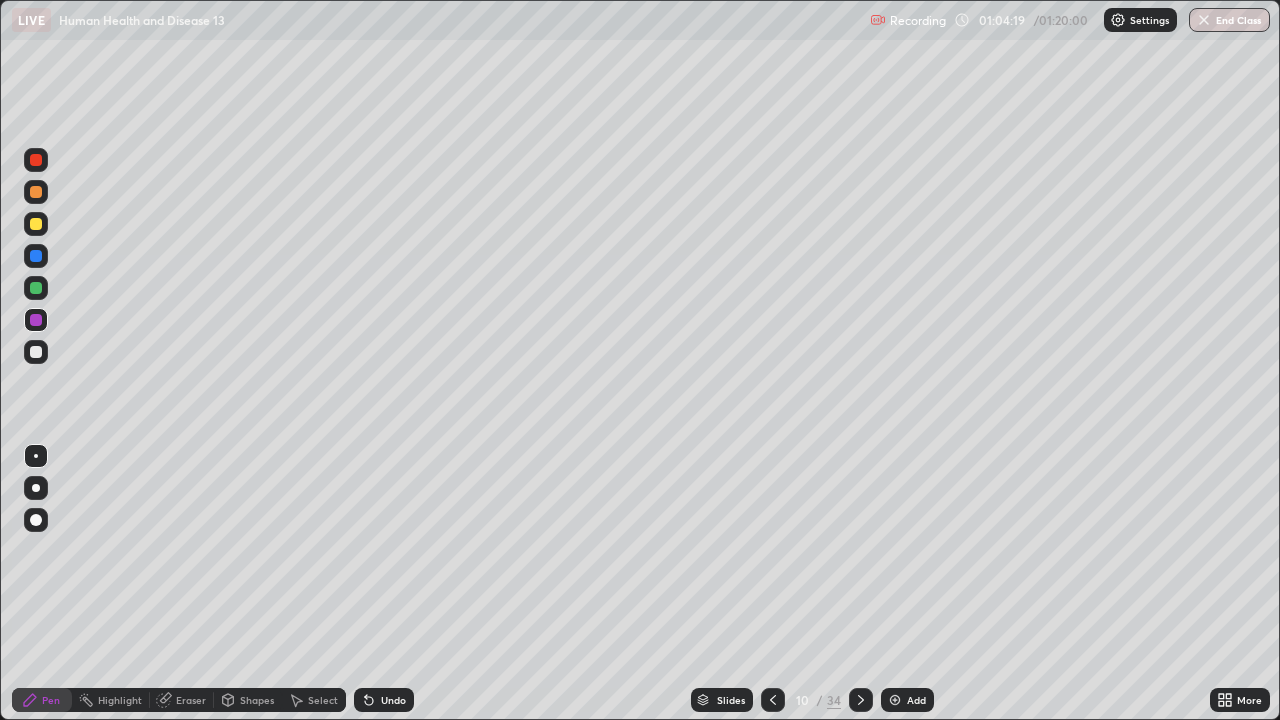 click on "Eraser" at bounding box center [191, 700] 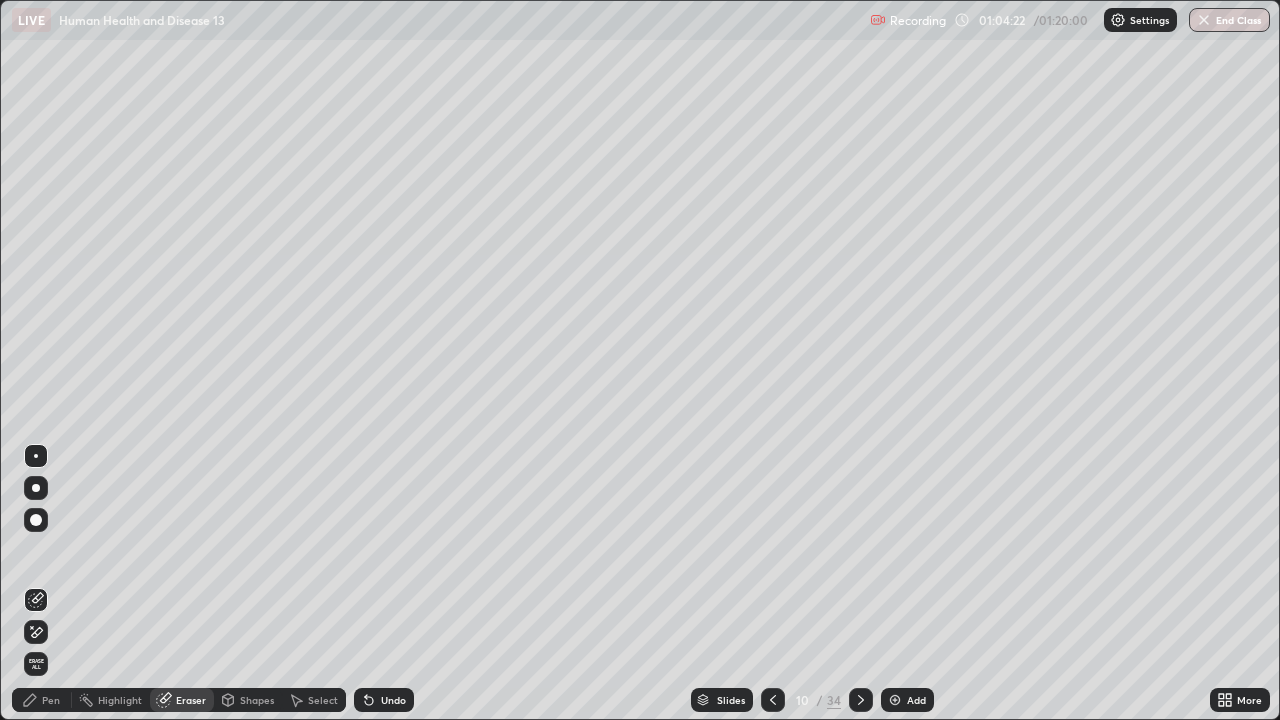 click on "Pen" at bounding box center (51, 700) 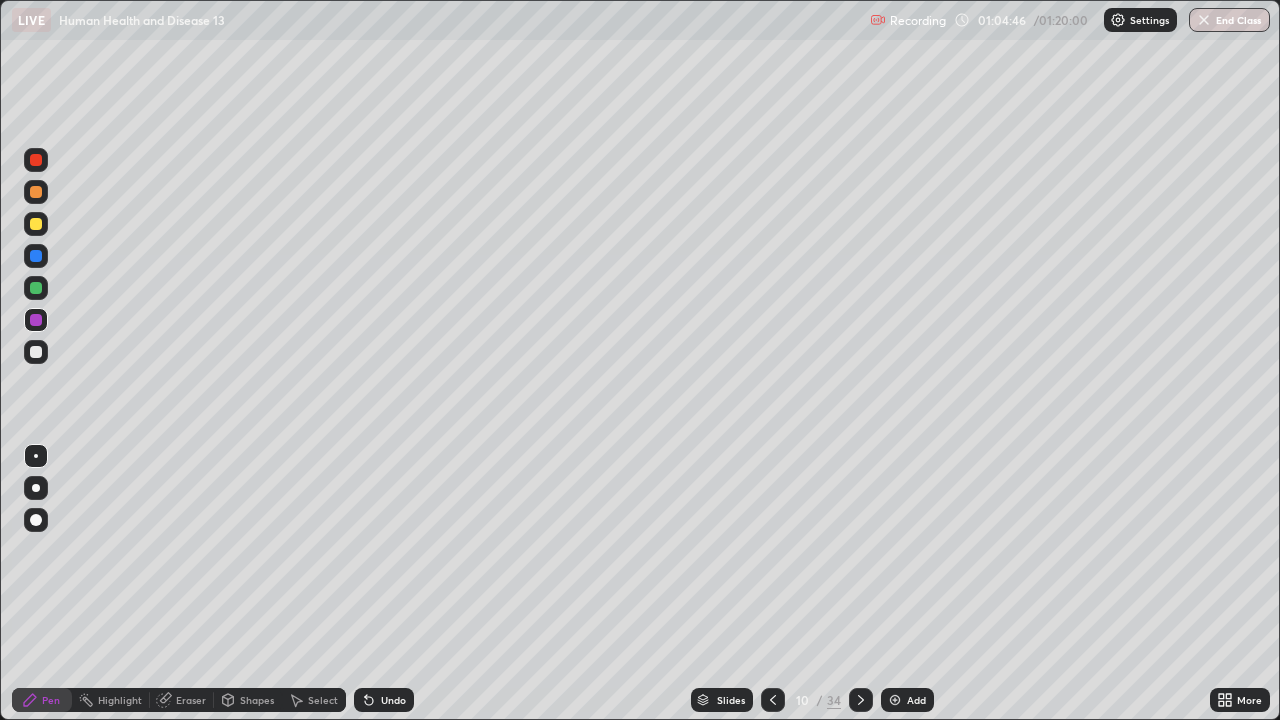 click at bounding box center (36, 352) 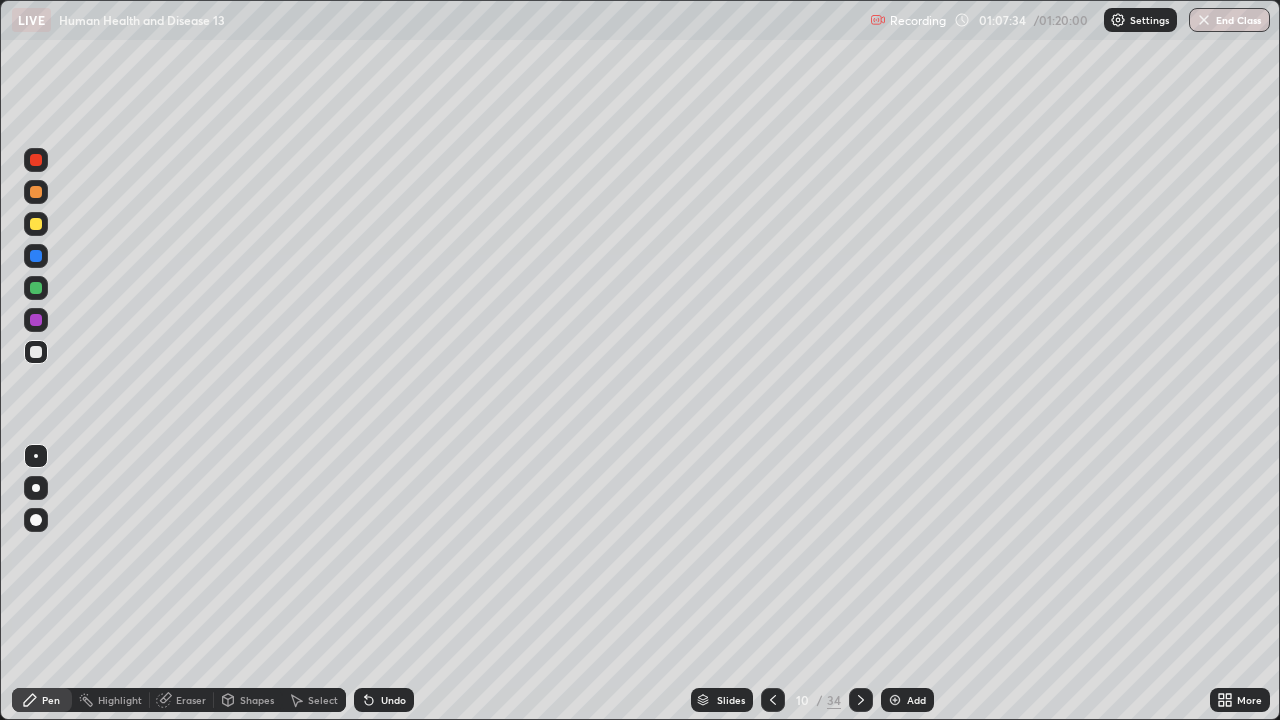 click on "Eraser" at bounding box center (191, 700) 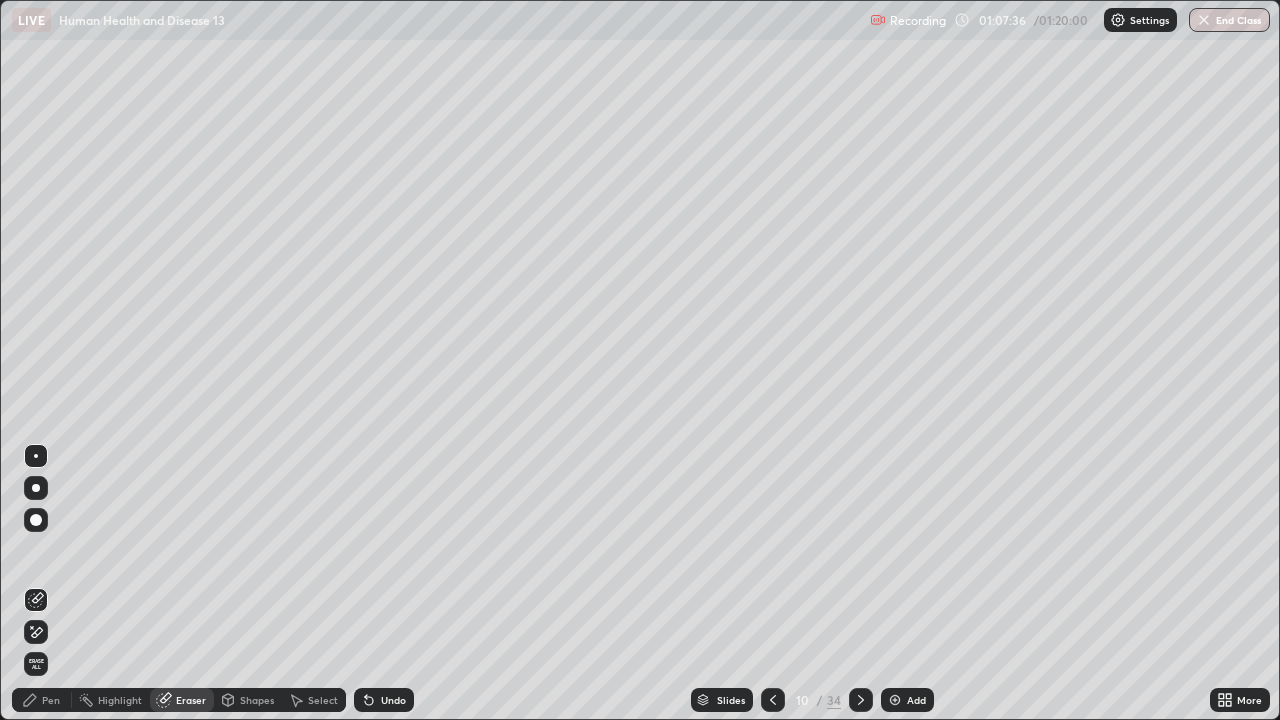 click on "Pen" at bounding box center (51, 700) 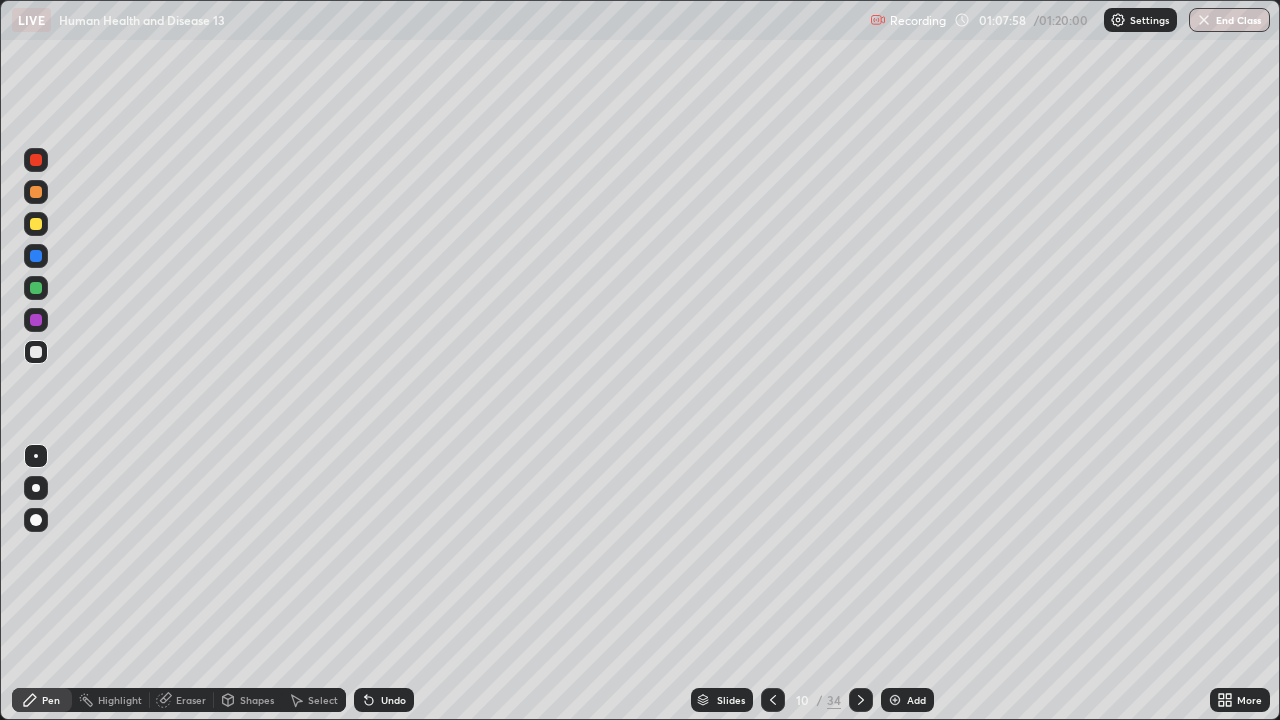 click at bounding box center (36, 288) 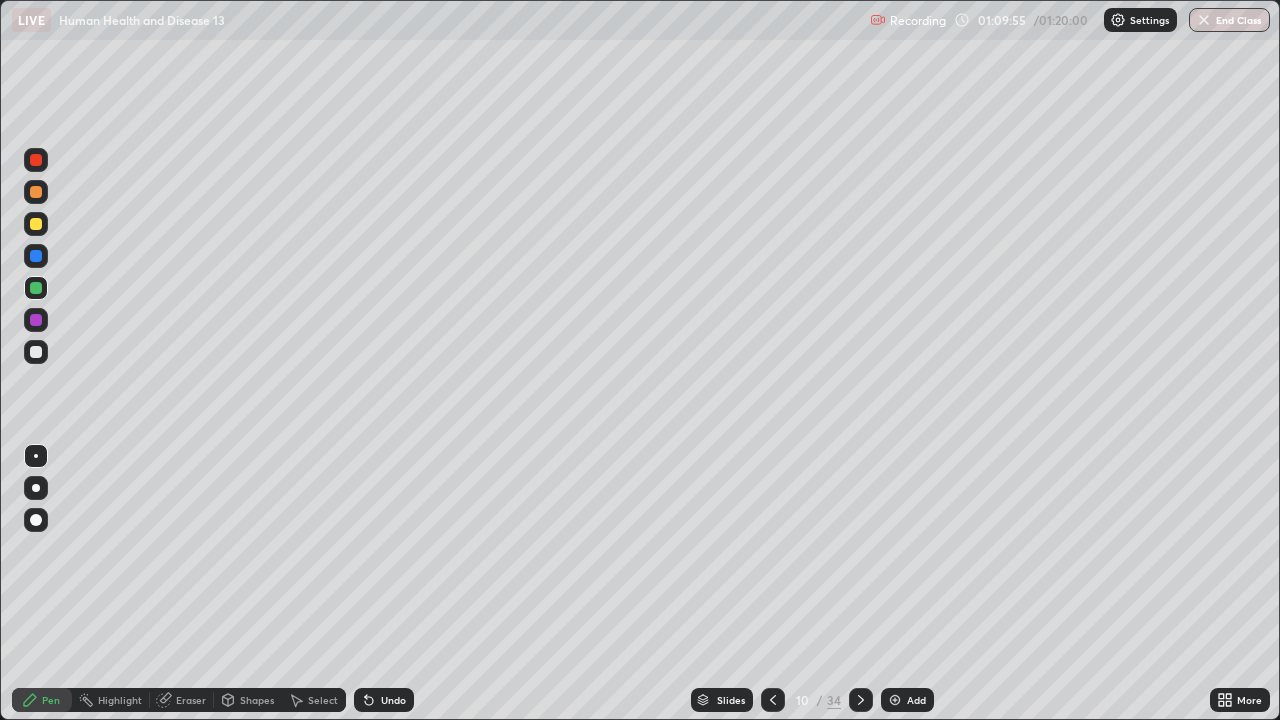 click at bounding box center [895, 700] 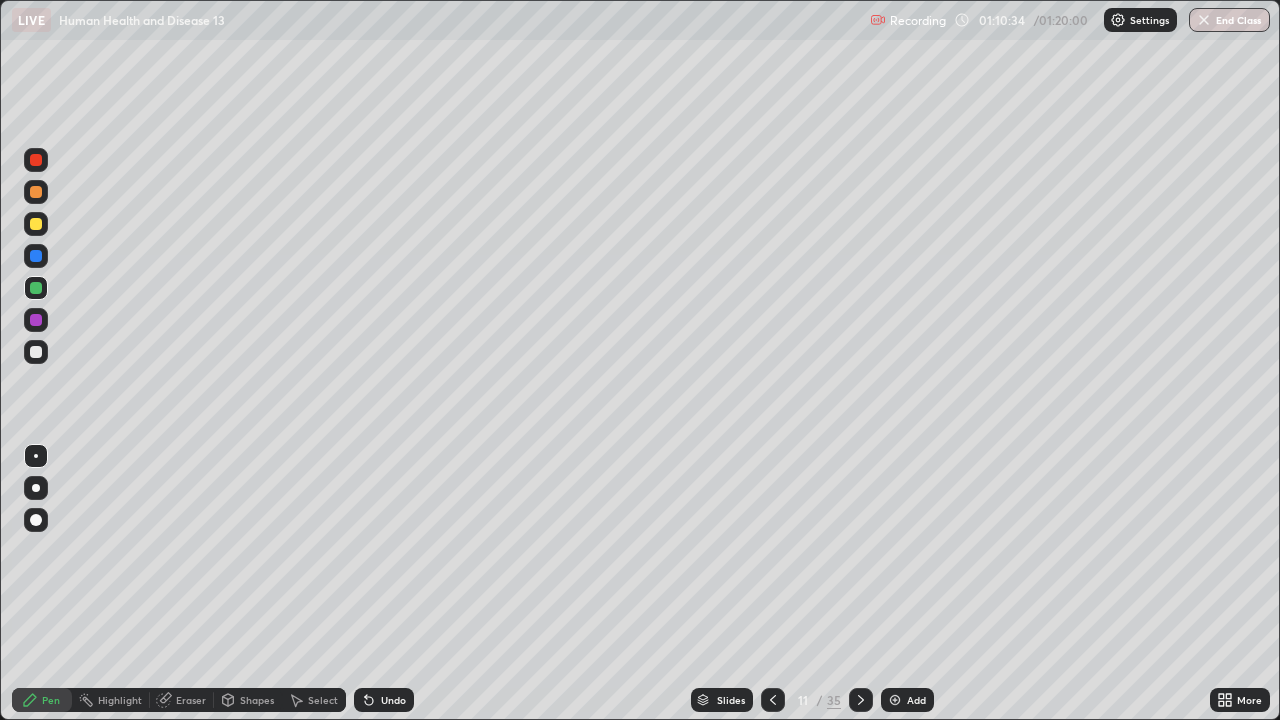click at bounding box center (36, 224) 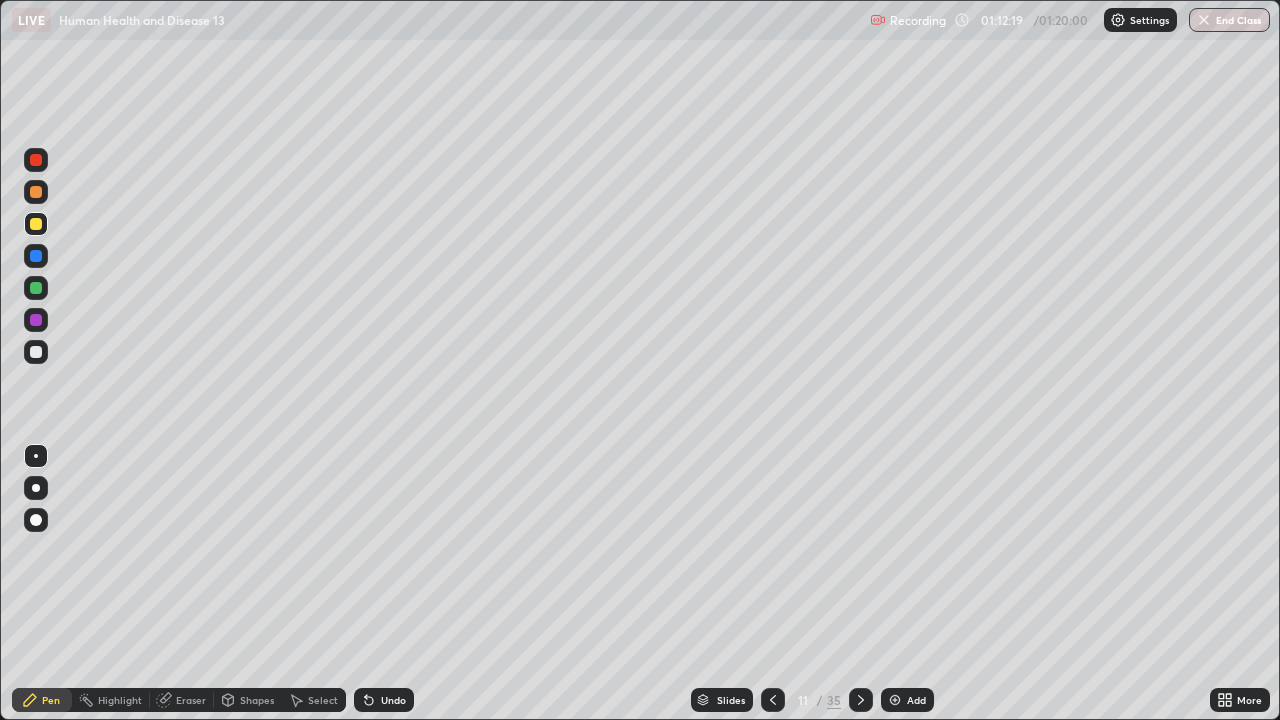 click at bounding box center [36, 160] 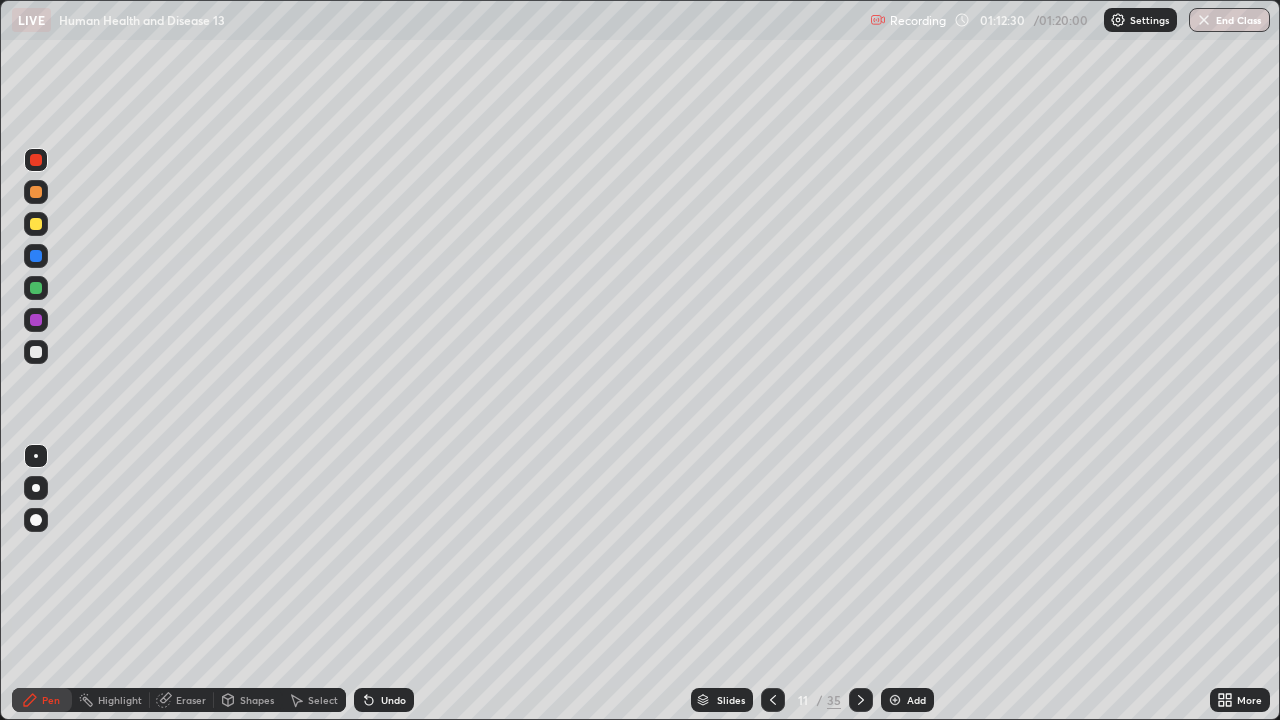 click at bounding box center (36, 288) 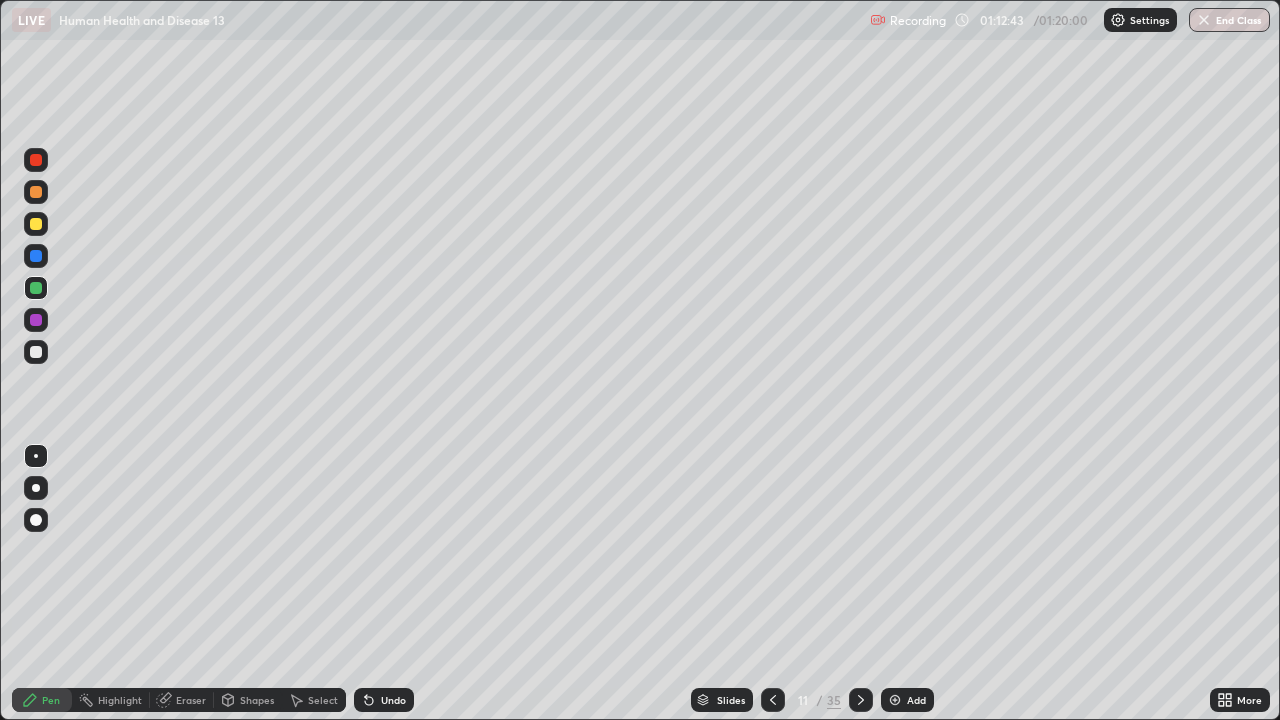 click at bounding box center (36, 288) 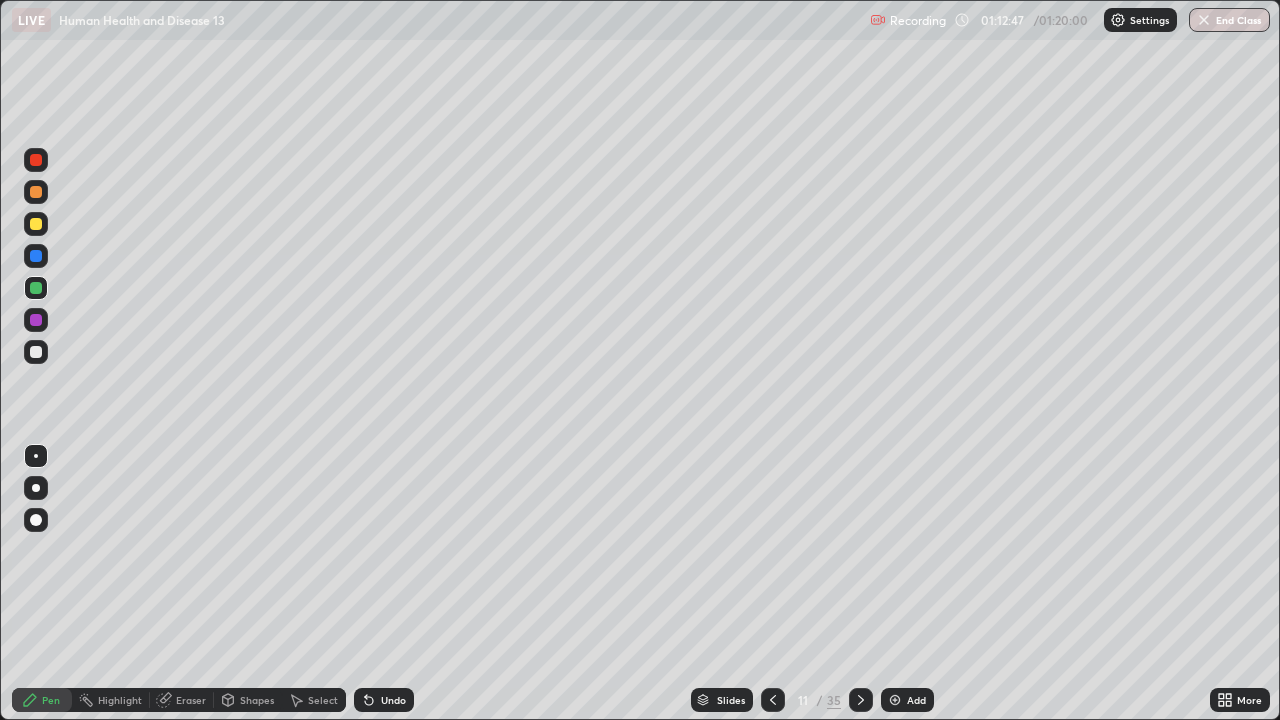 click on "Undo" at bounding box center [393, 700] 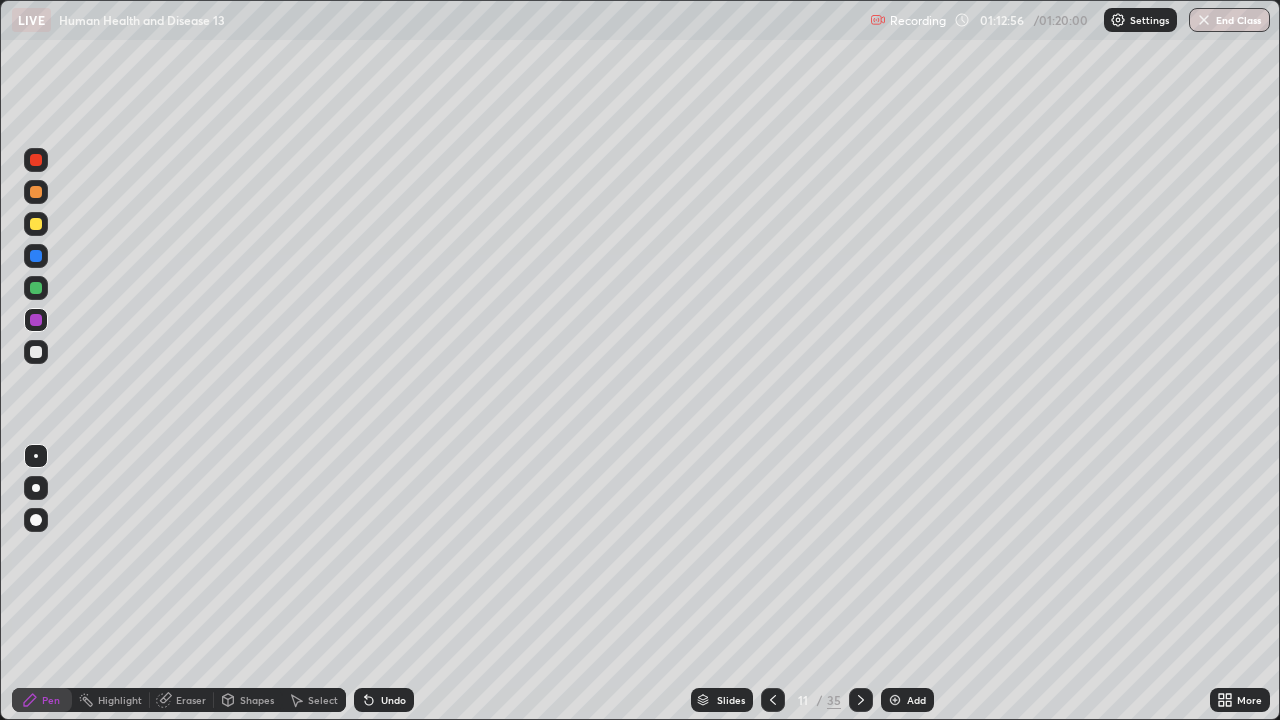 click on "Select" at bounding box center (323, 700) 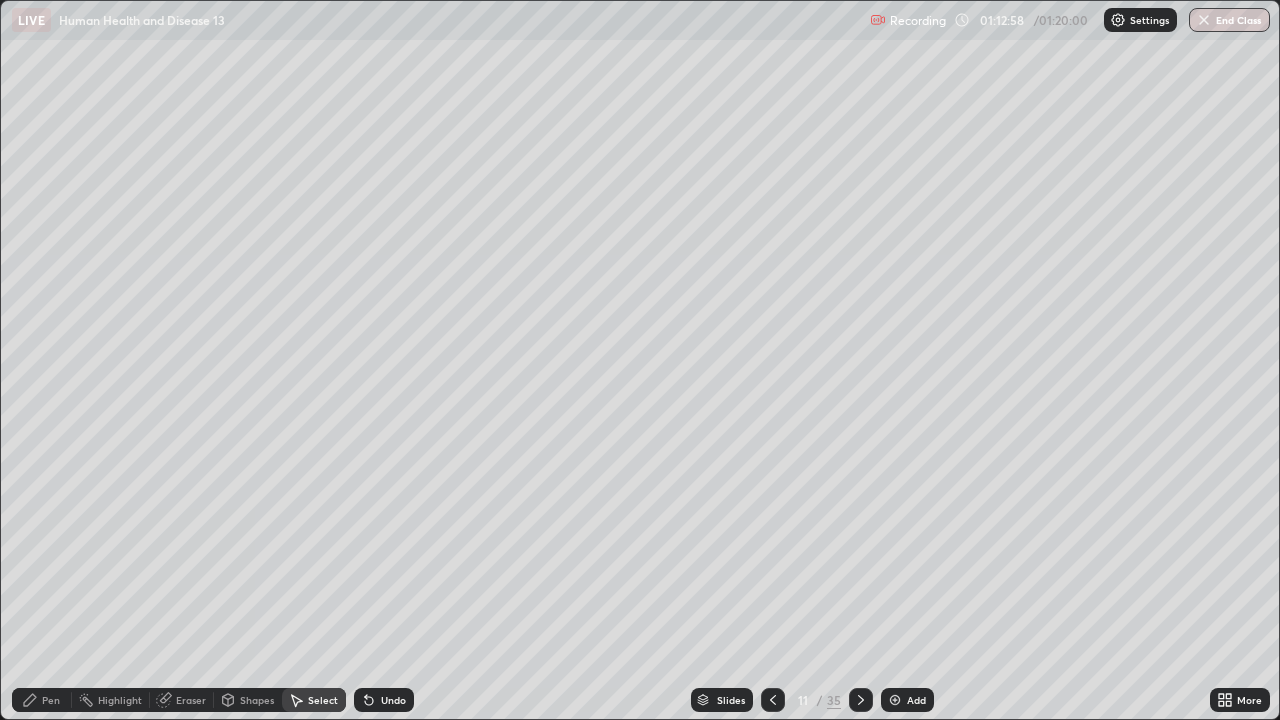 click on "Eraser" at bounding box center [191, 700] 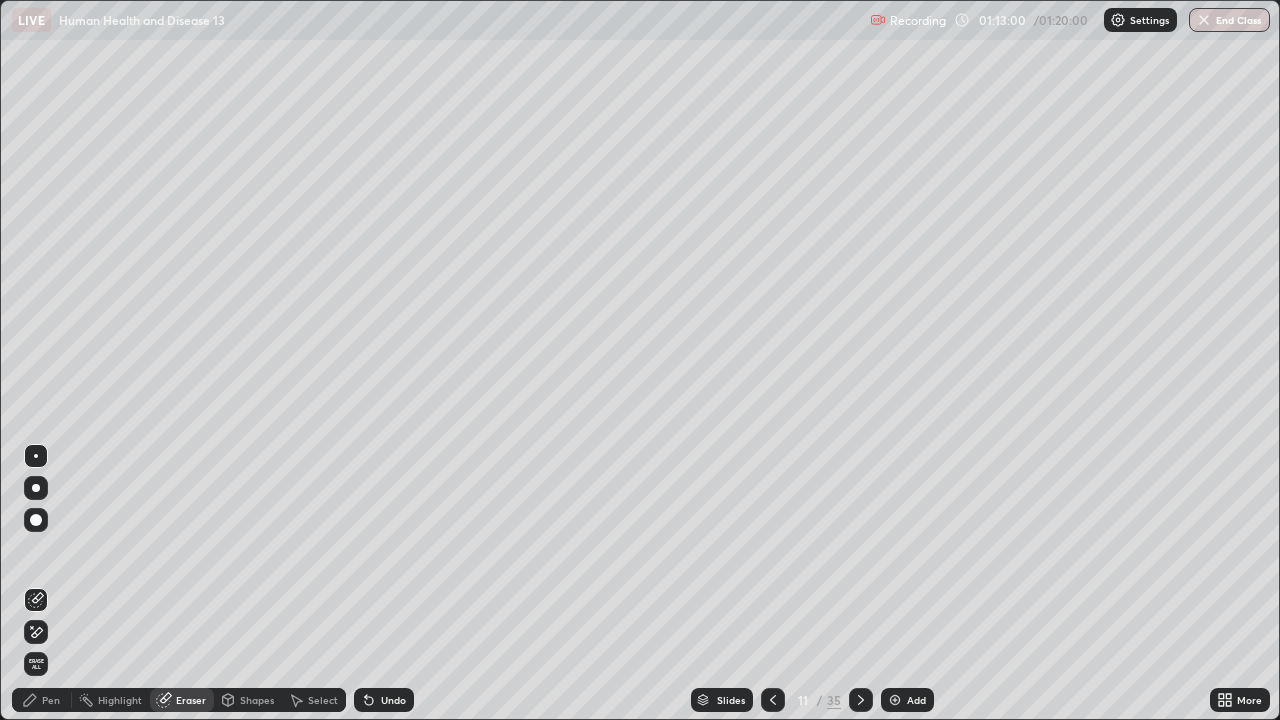 click on "Pen" at bounding box center [51, 700] 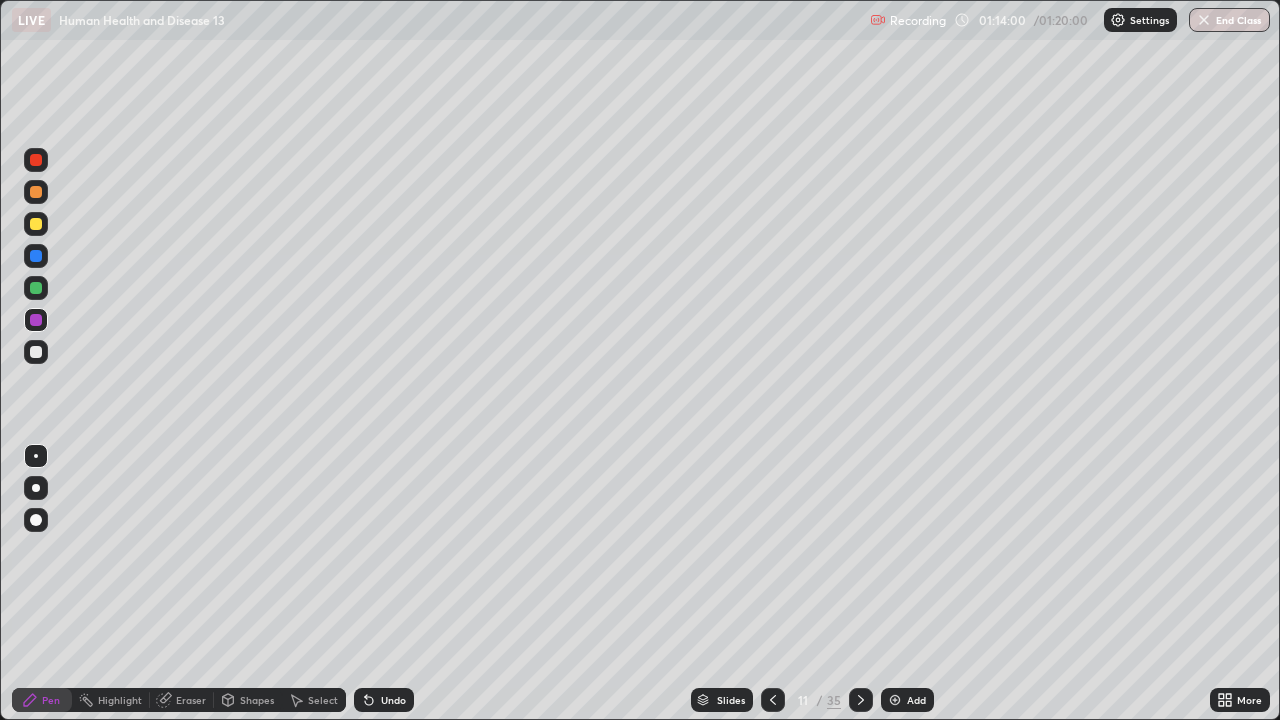 click at bounding box center (895, 700) 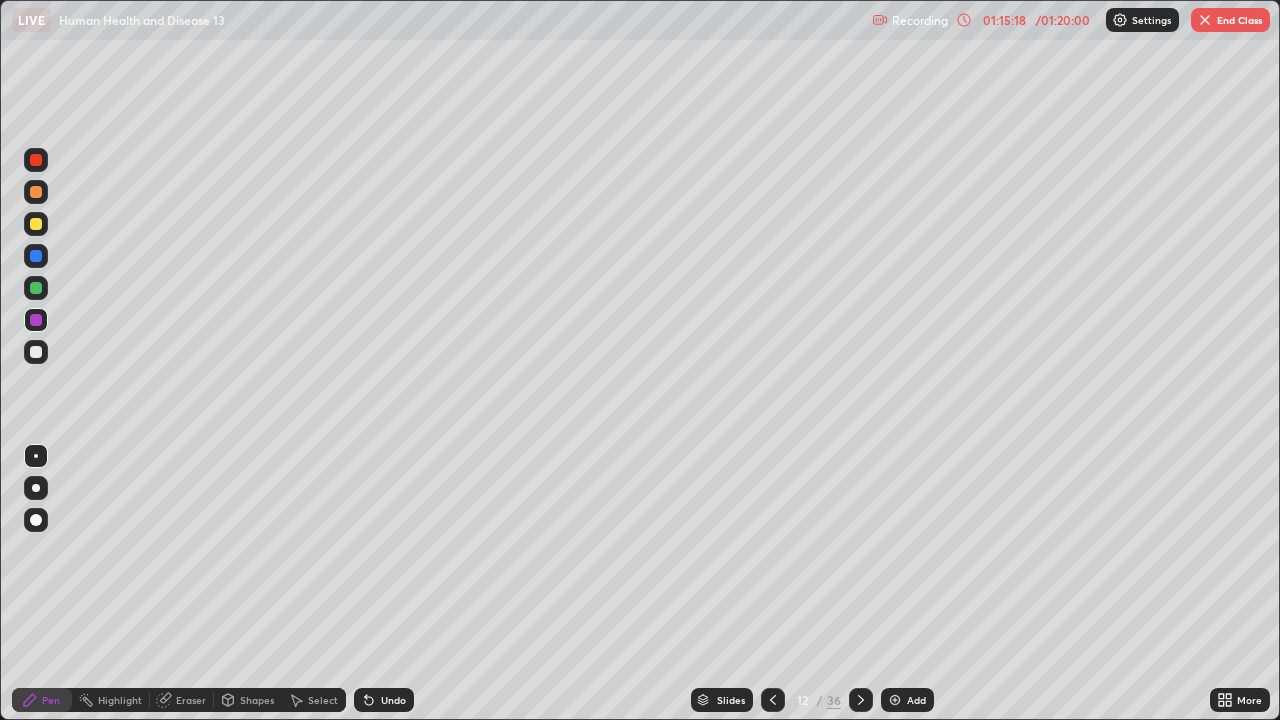 click 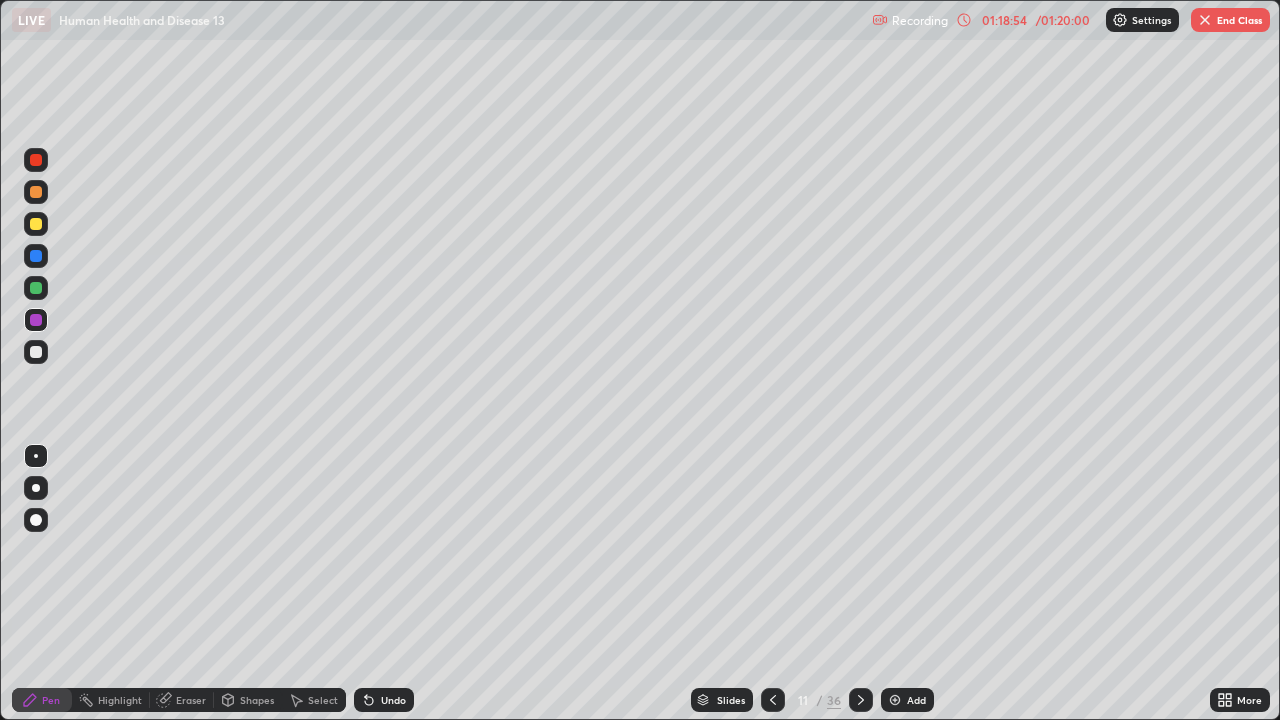 click on "End Class" at bounding box center (1230, 20) 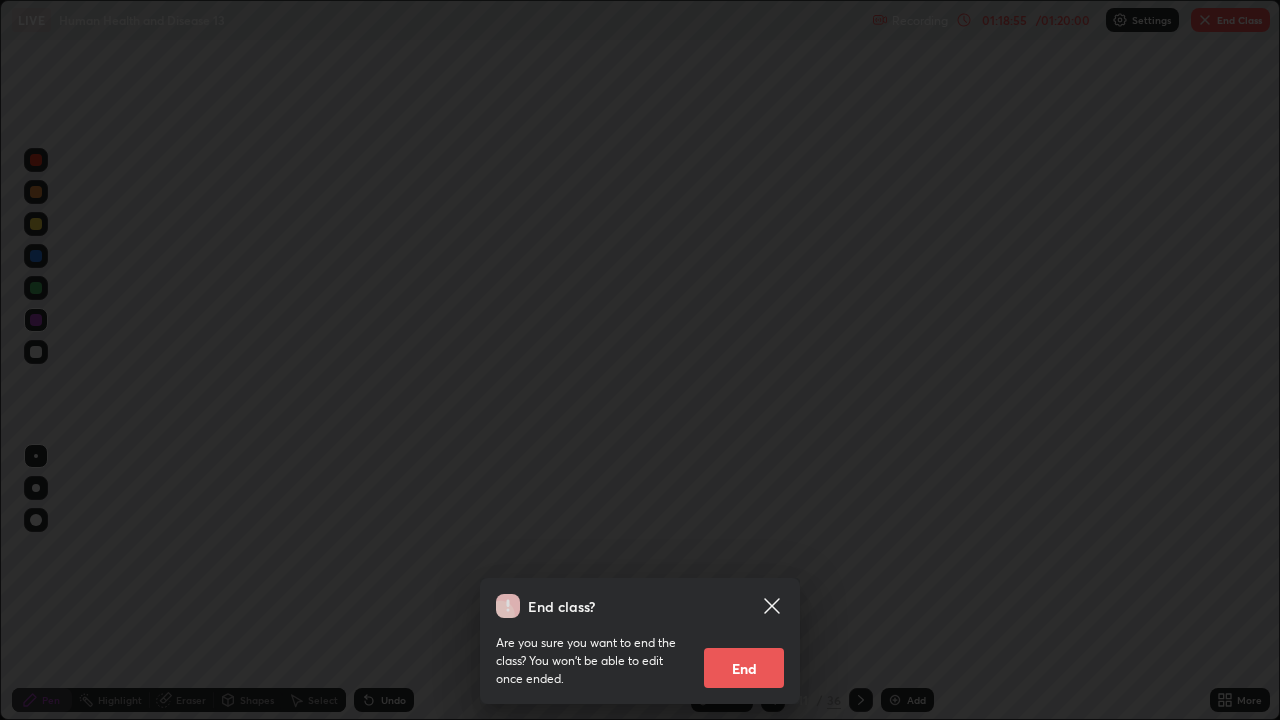 click on "End" at bounding box center (744, 668) 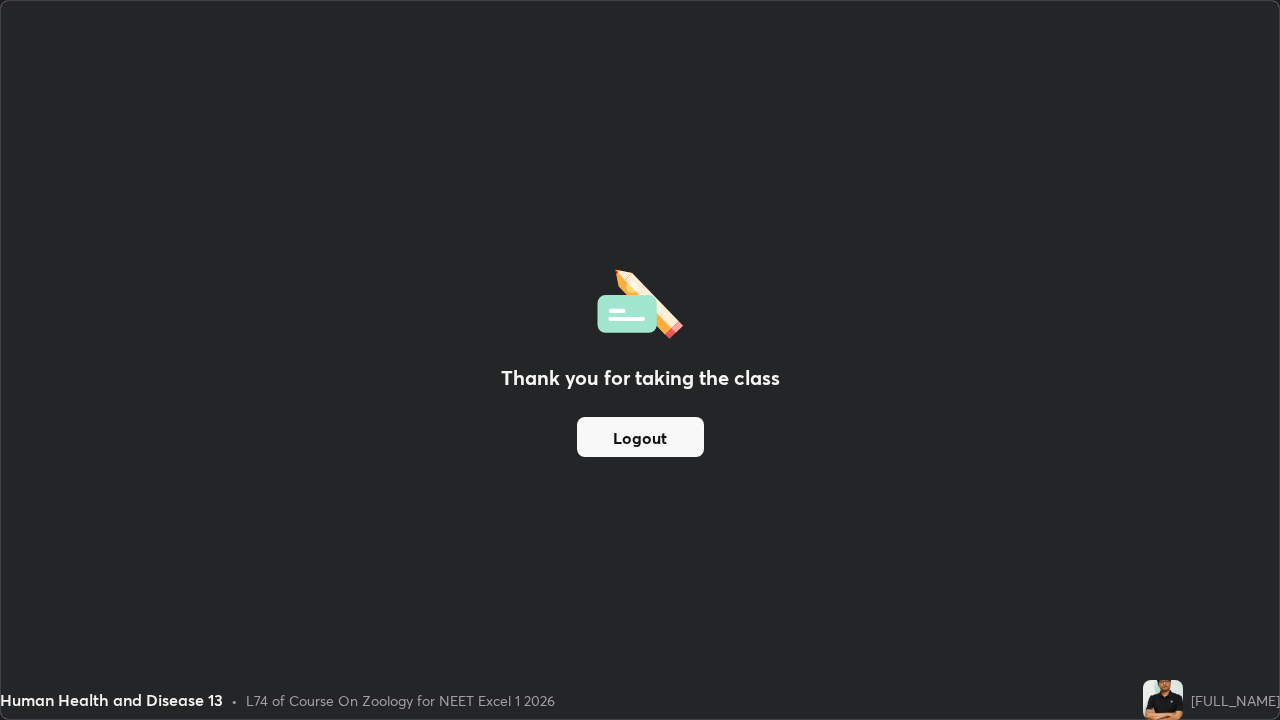 click on "Logout" at bounding box center (640, 437) 